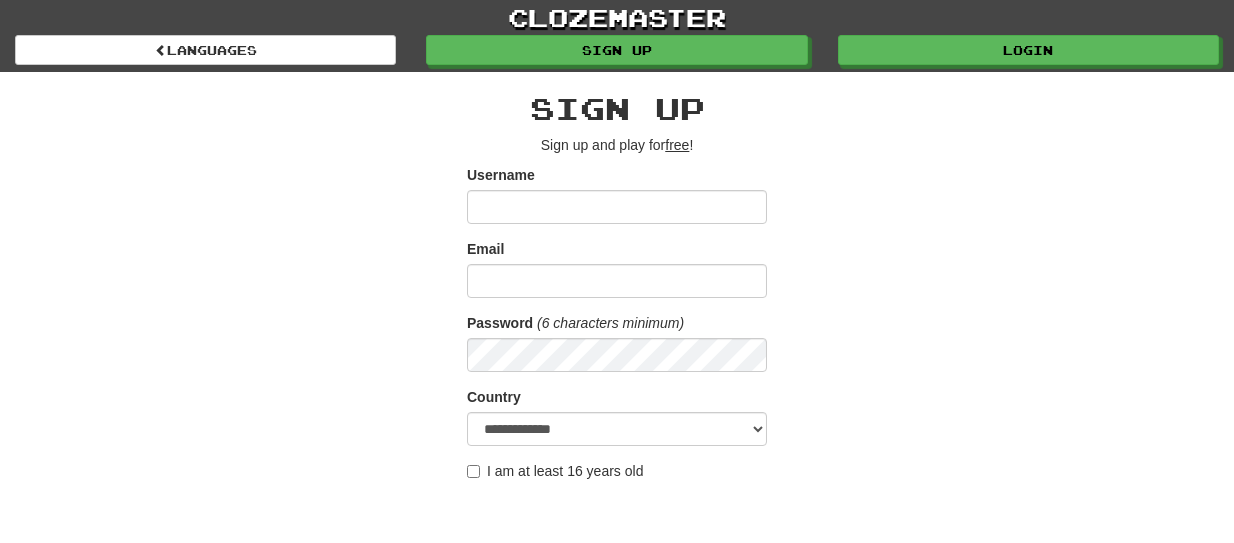 scroll, scrollTop: 0, scrollLeft: 0, axis: both 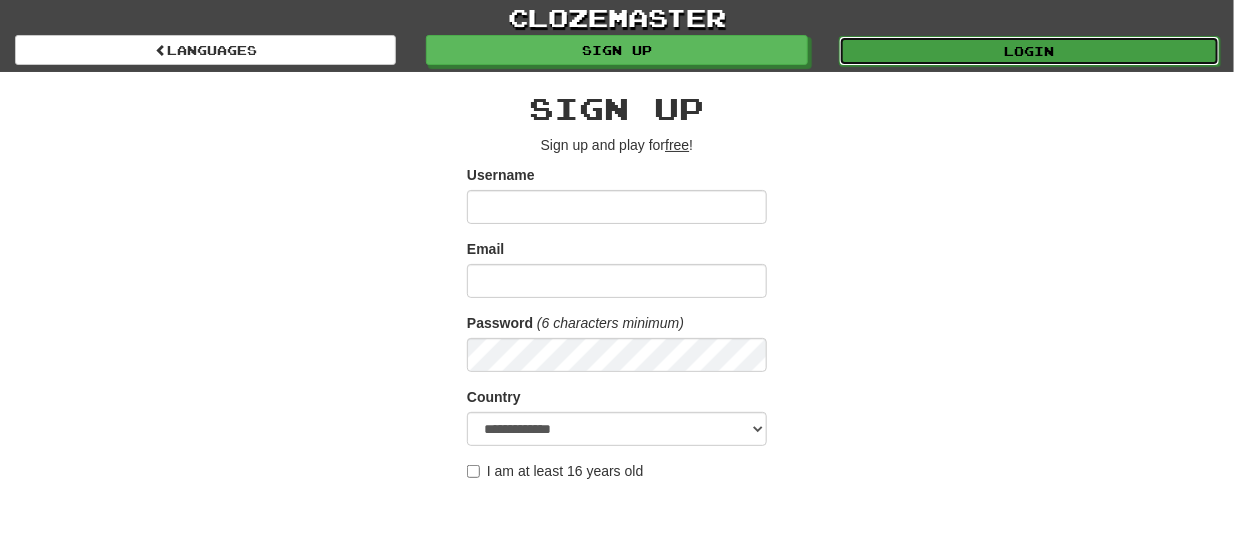 click on "Login" at bounding box center [1029, 51] 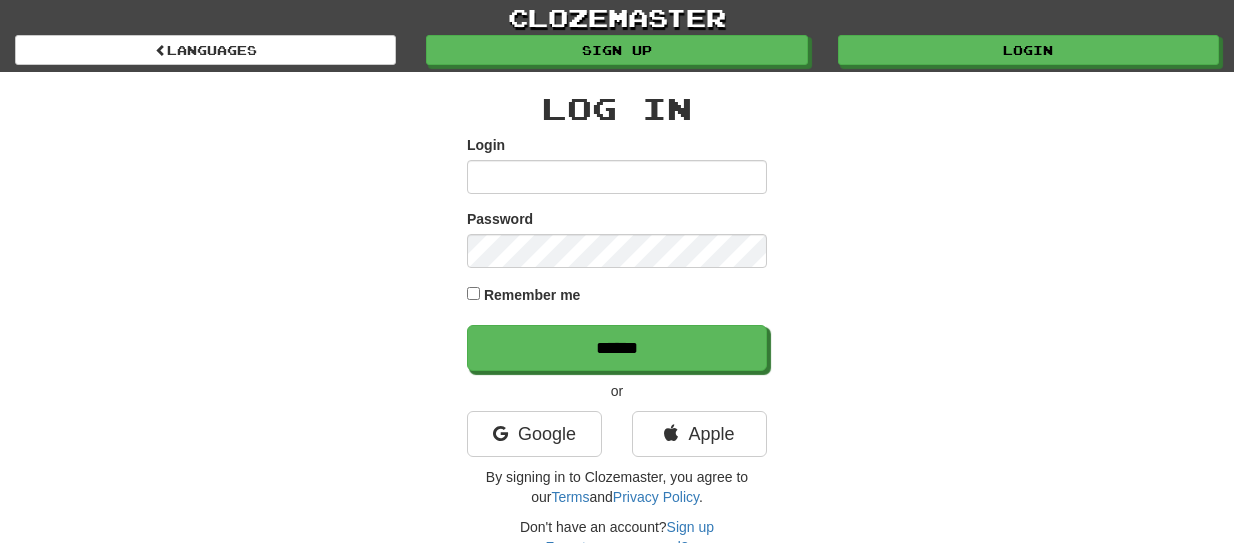 scroll, scrollTop: 0, scrollLeft: 0, axis: both 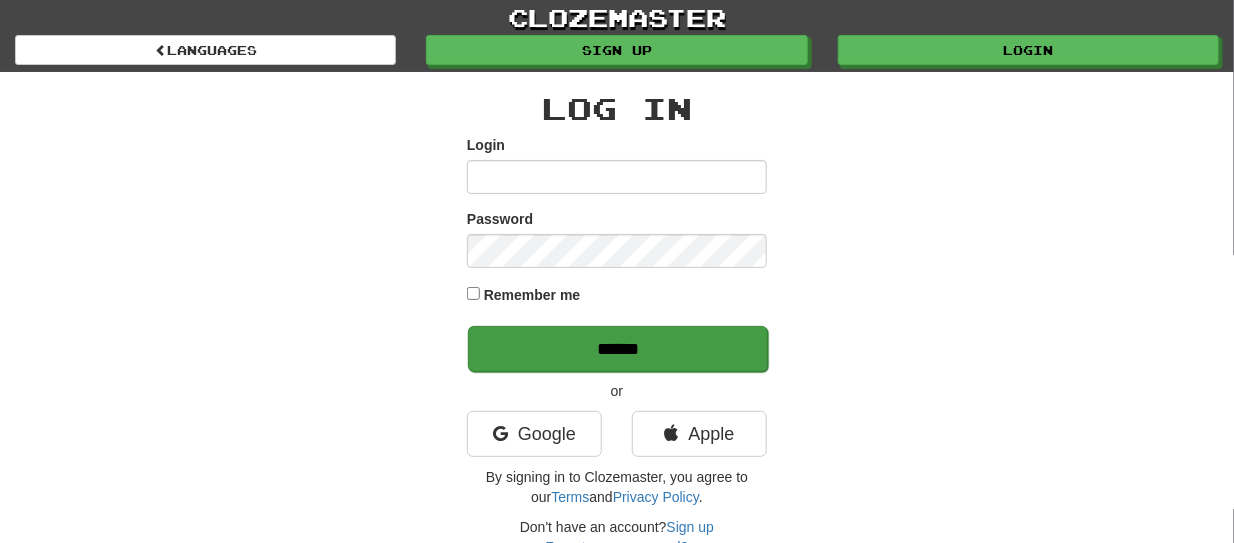 type on "******" 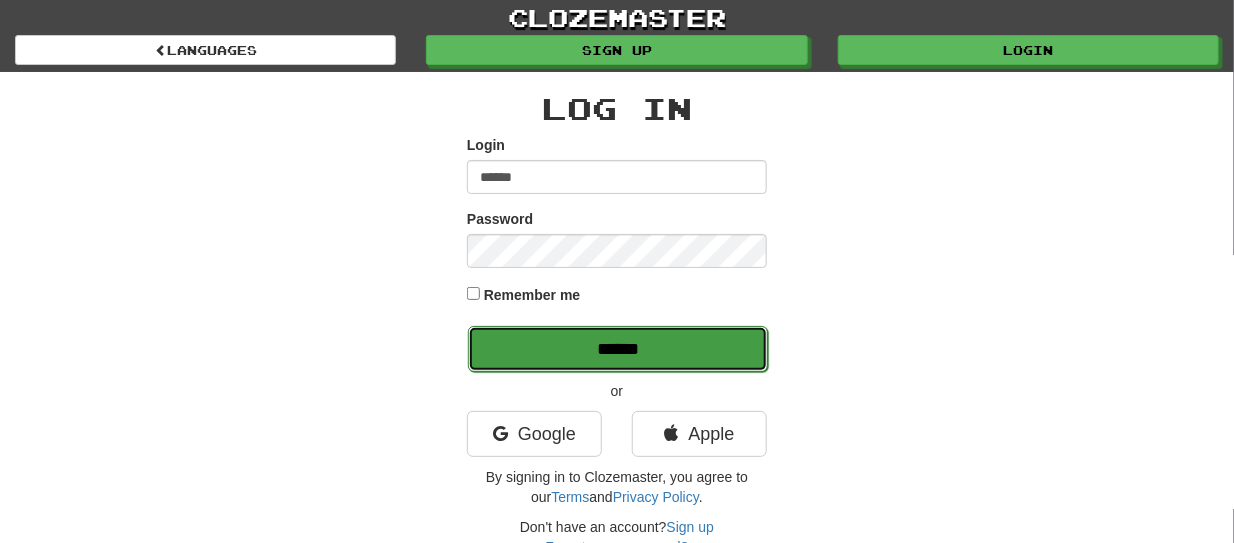 click on "******" at bounding box center [618, 349] 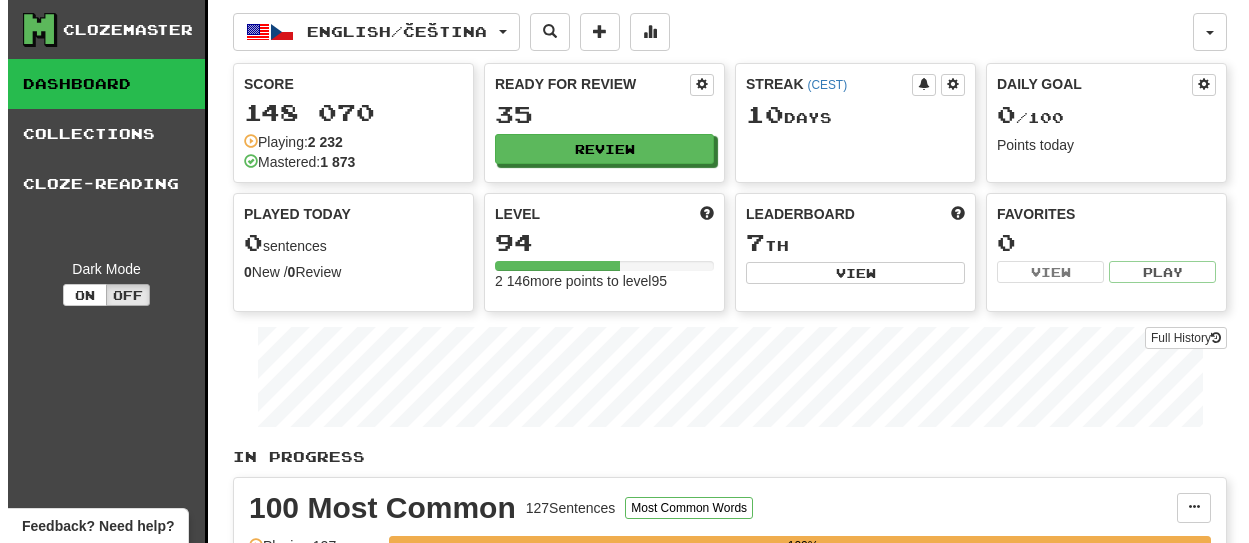 scroll, scrollTop: 0, scrollLeft: 0, axis: both 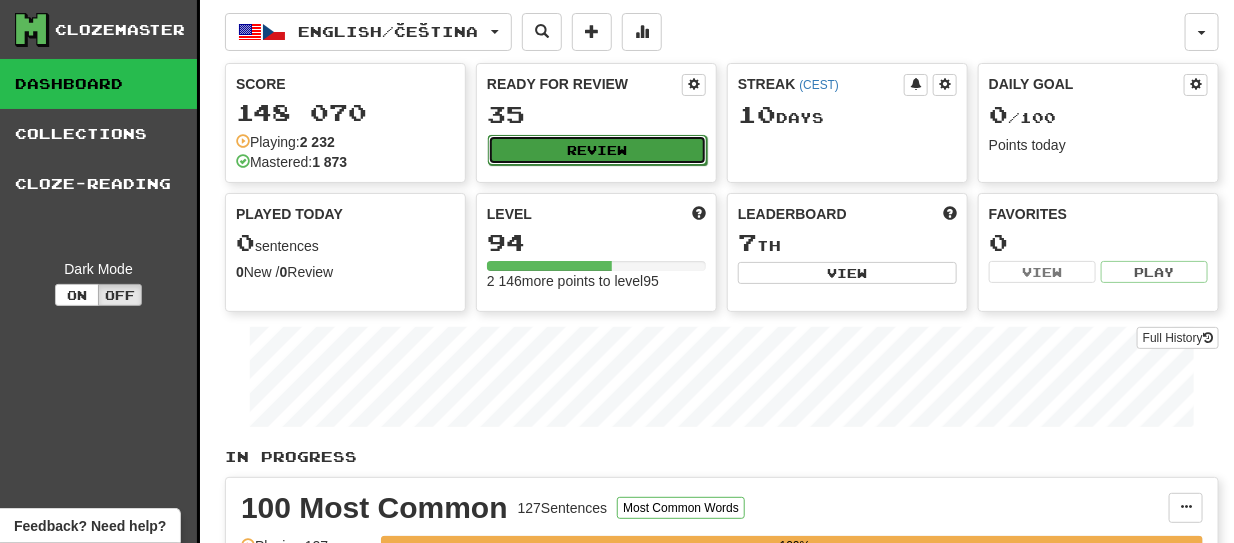 click on "Review" at bounding box center (597, 150) 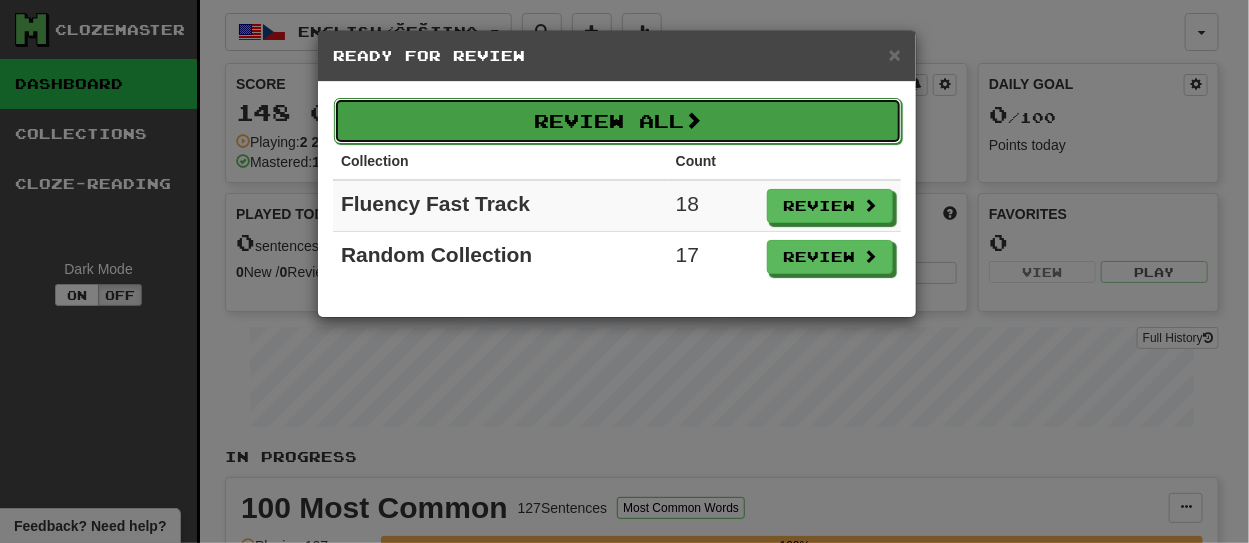 click on "Review All" at bounding box center [618, 121] 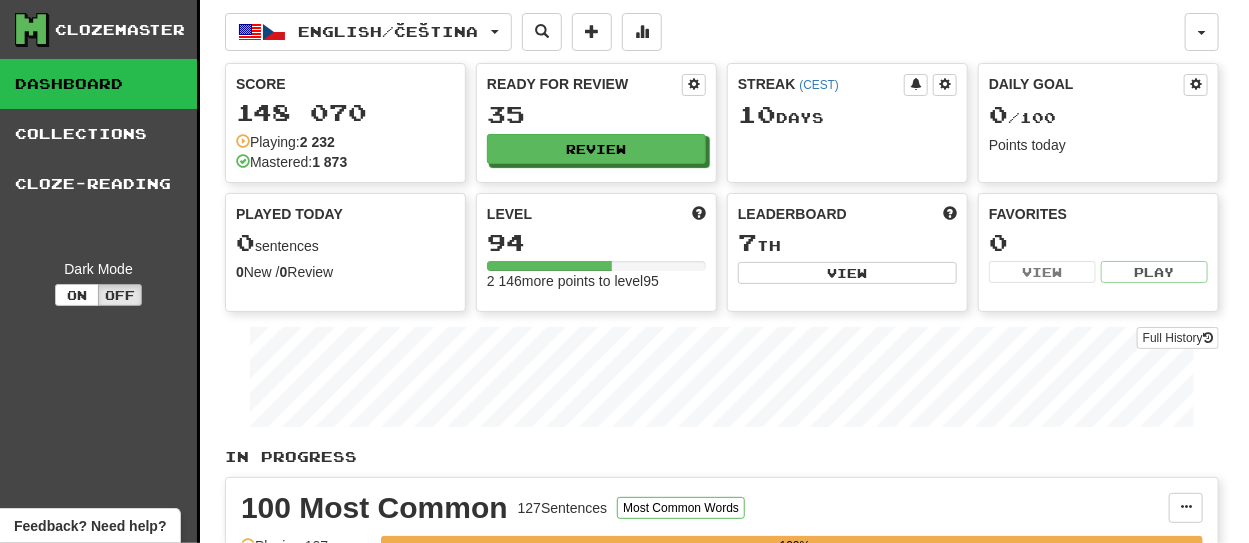select on "**" 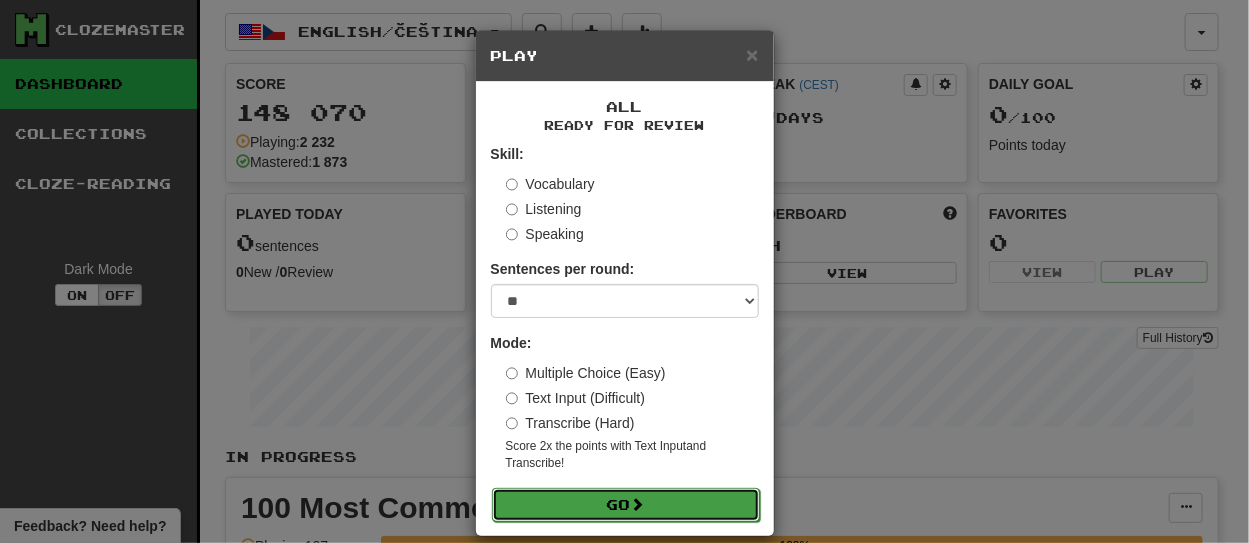 click on "Go" at bounding box center (626, 505) 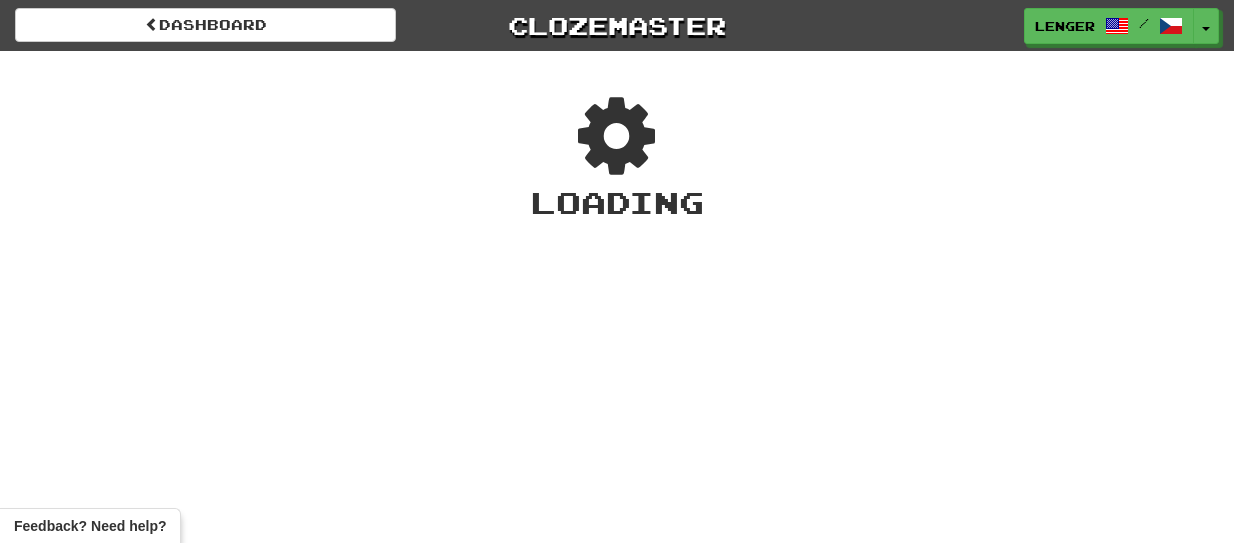 scroll, scrollTop: 0, scrollLeft: 0, axis: both 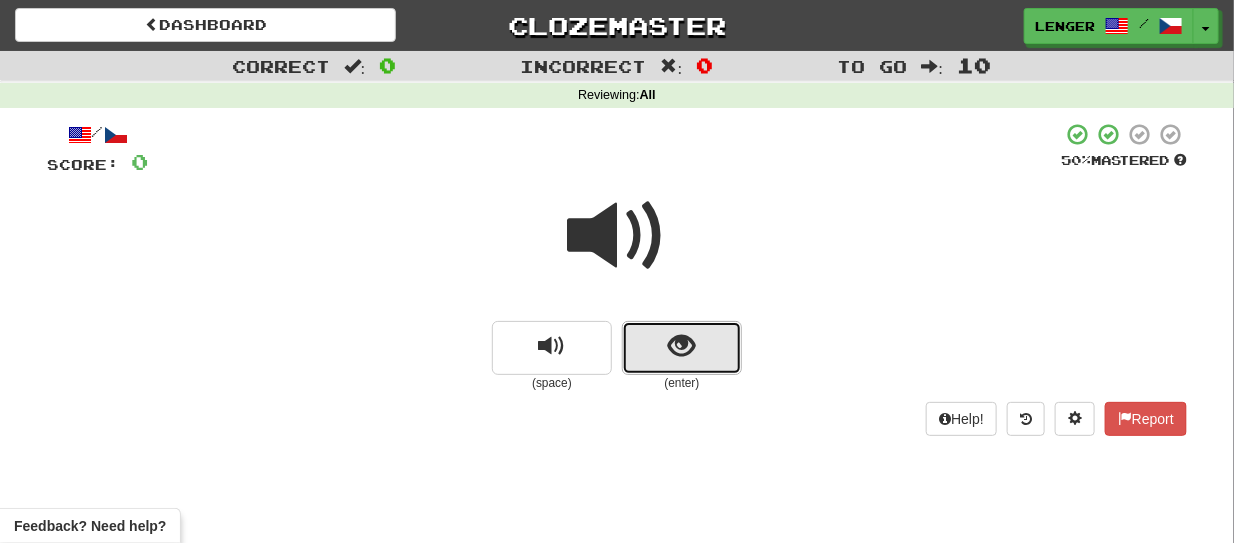 click at bounding box center (682, 348) 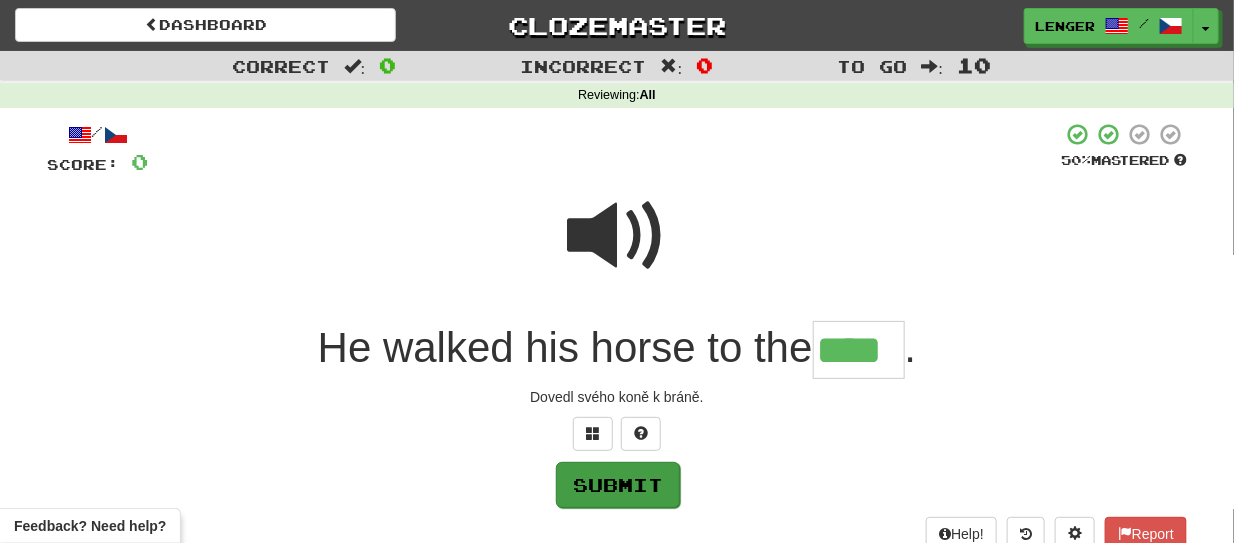 type on "****" 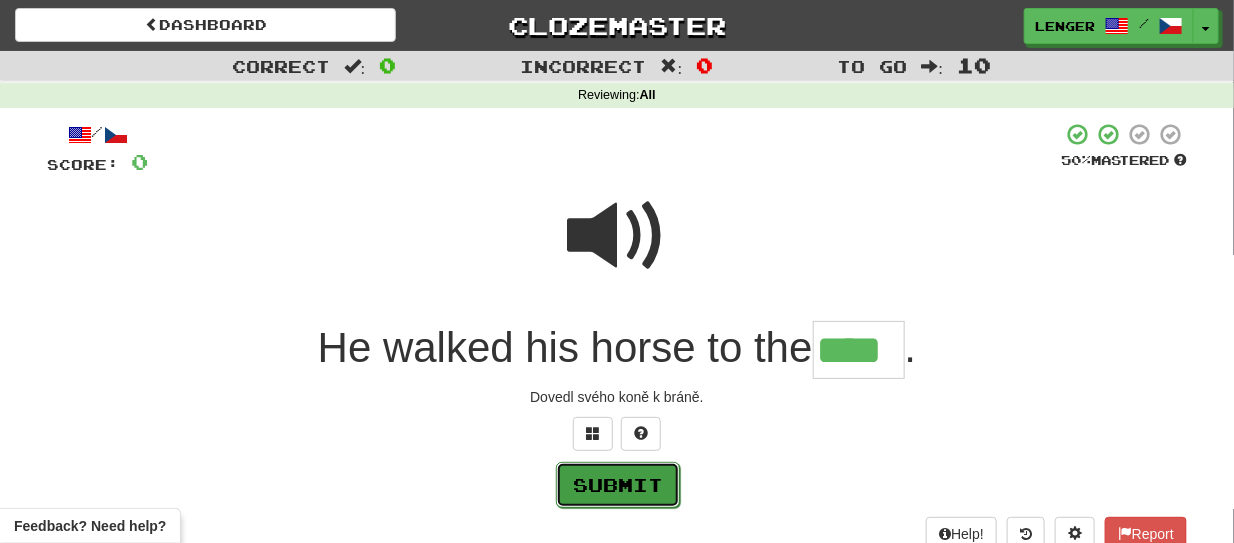 click on "Submit" at bounding box center (618, 485) 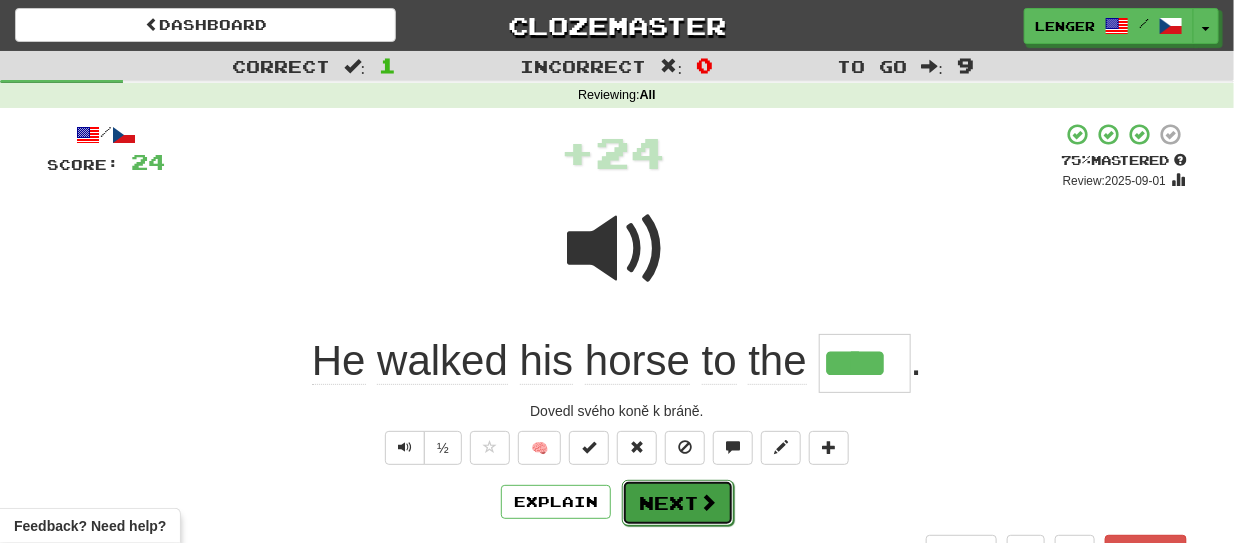 click on "Next" at bounding box center [678, 503] 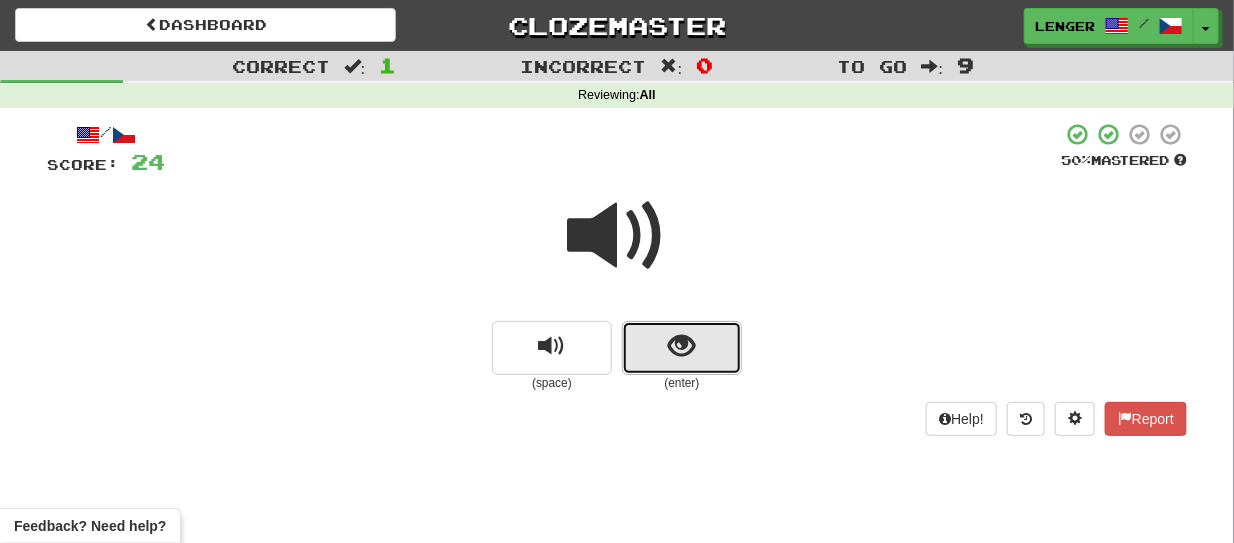 click at bounding box center (682, 348) 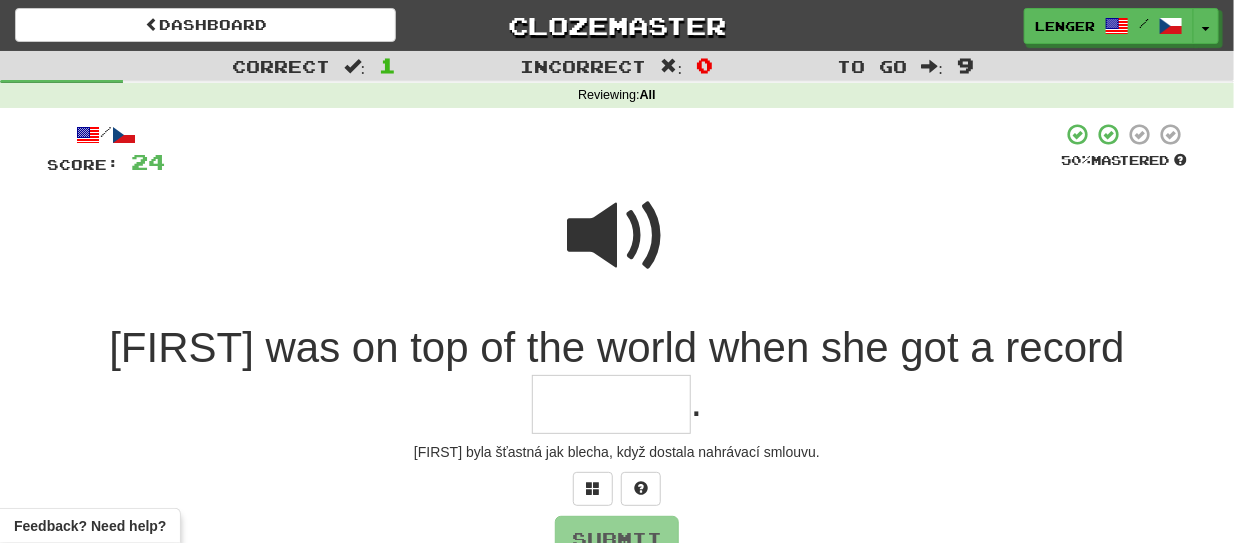 click at bounding box center [617, 236] 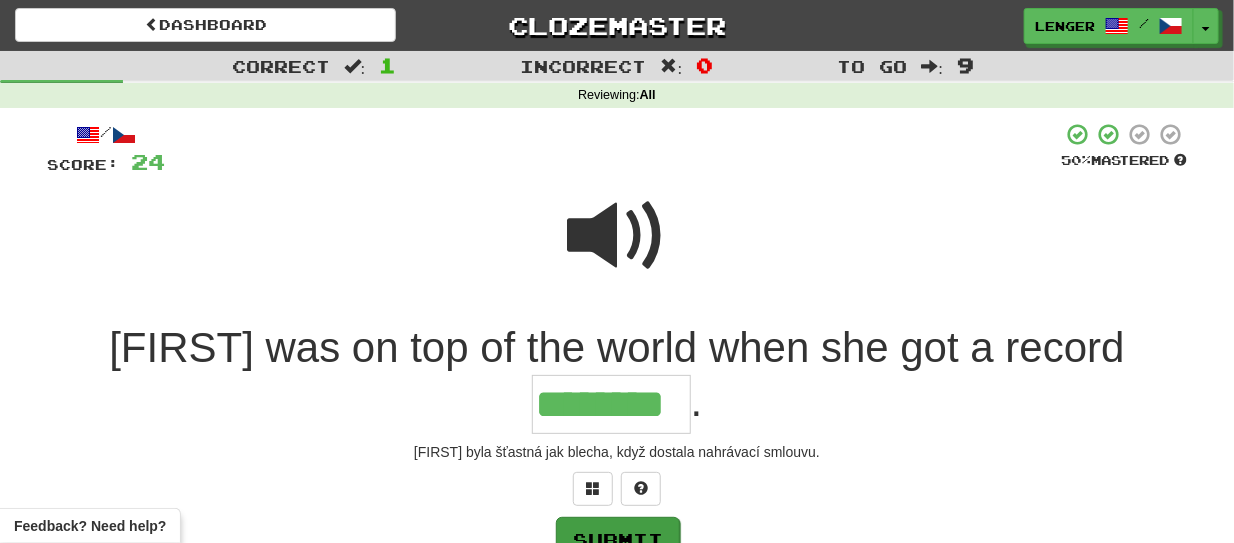 type on "********" 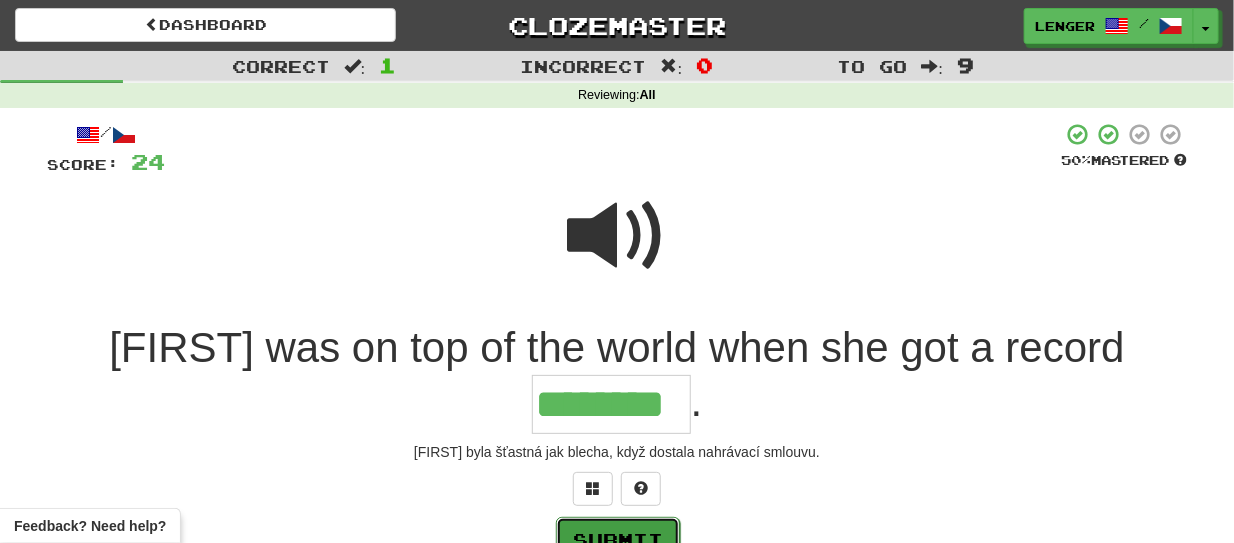 click on "Submit" at bounding box center (618, 540) 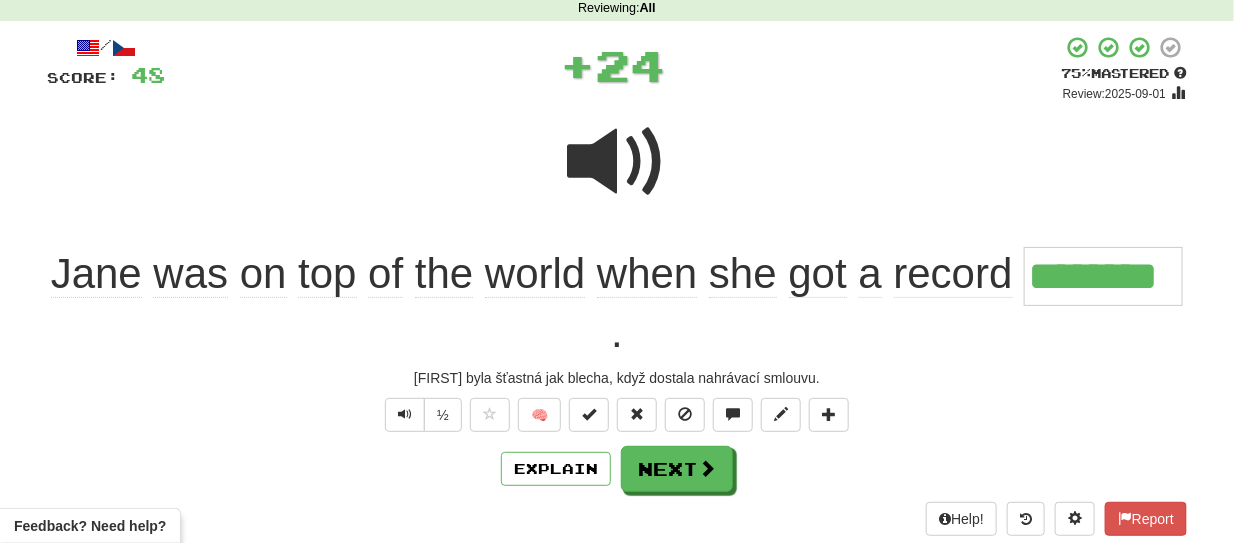 scroll, scrollTop: 120, scrollLeft: 0, axis: vertical 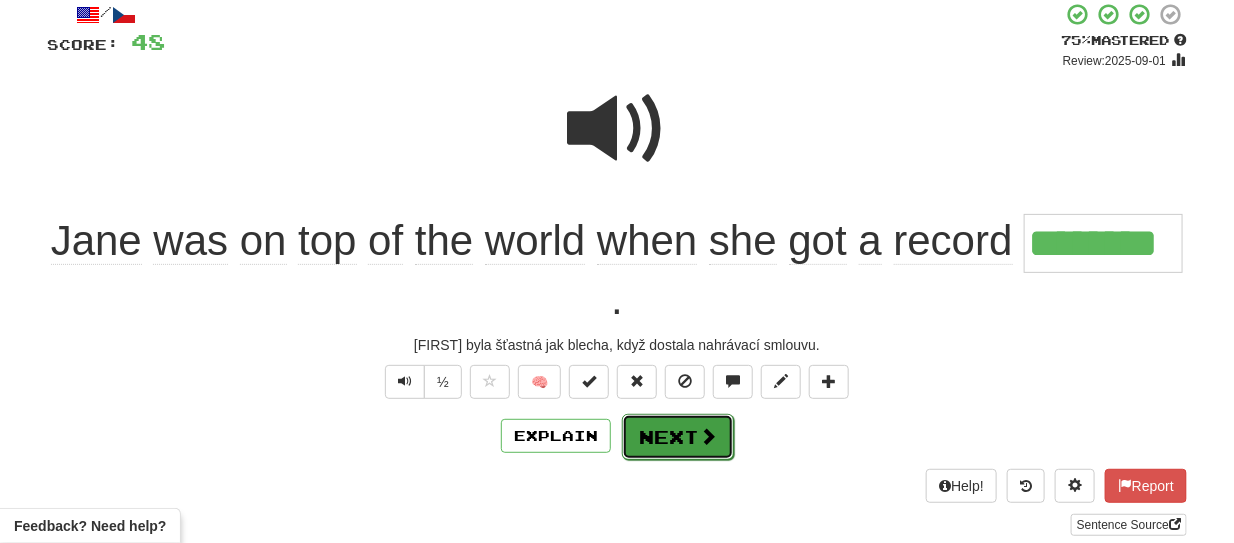 click at bounding box center (708, 436) 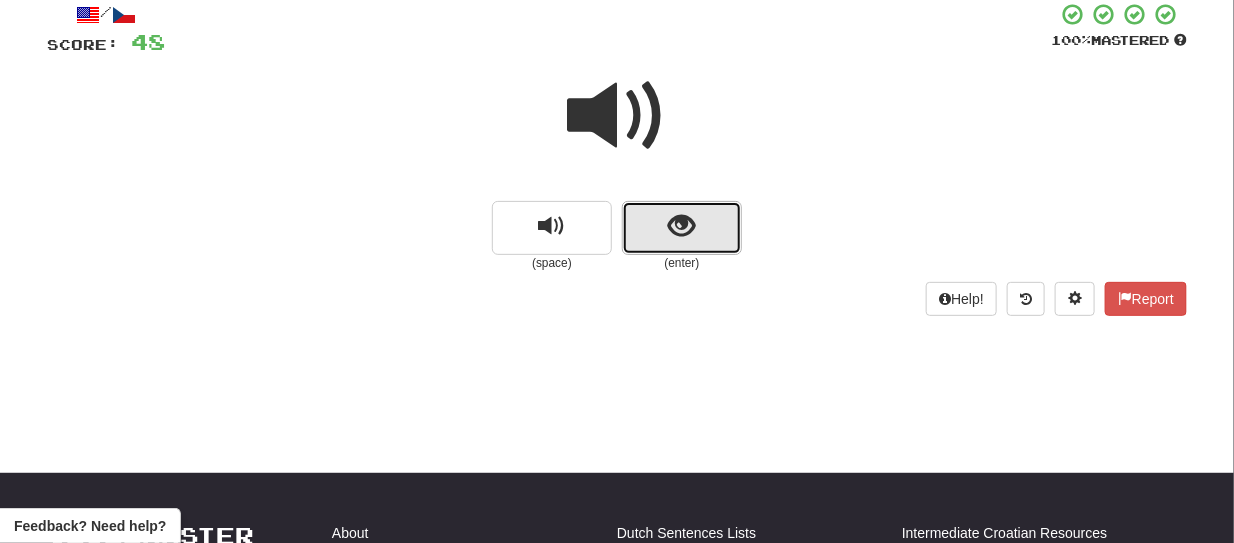 click at bounding box center [682, 228] 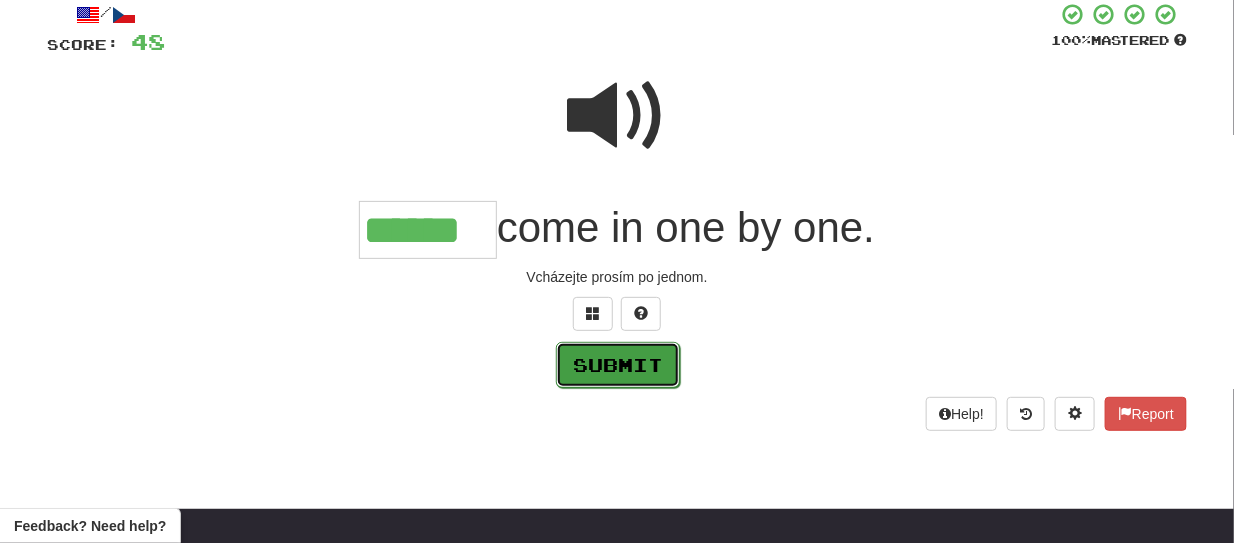 click on "Submit" at bounding box center (618, 365) 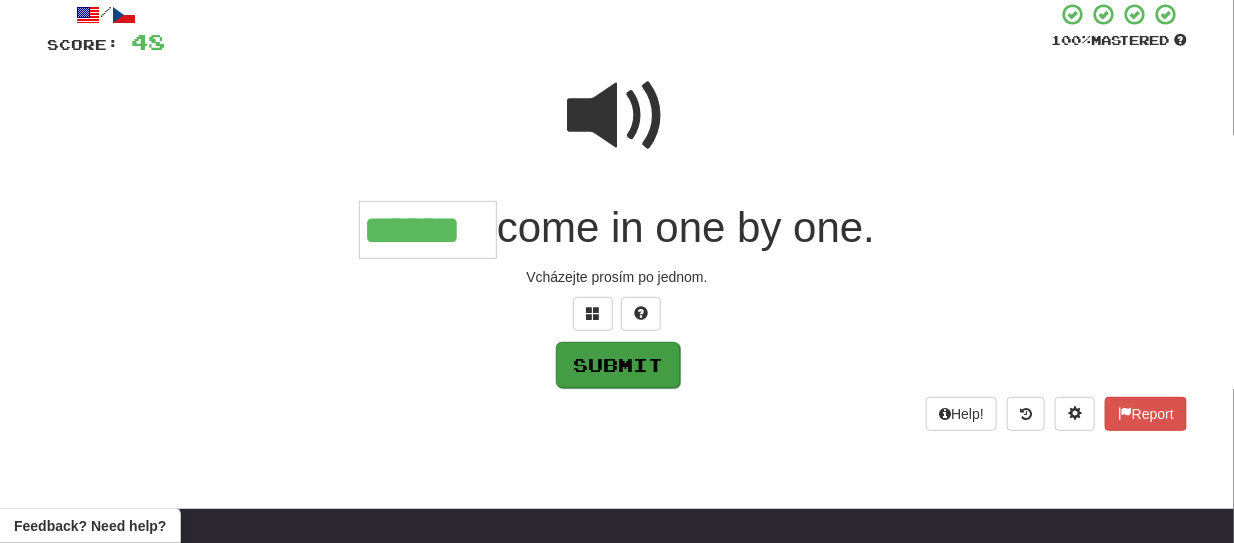 type on "******" 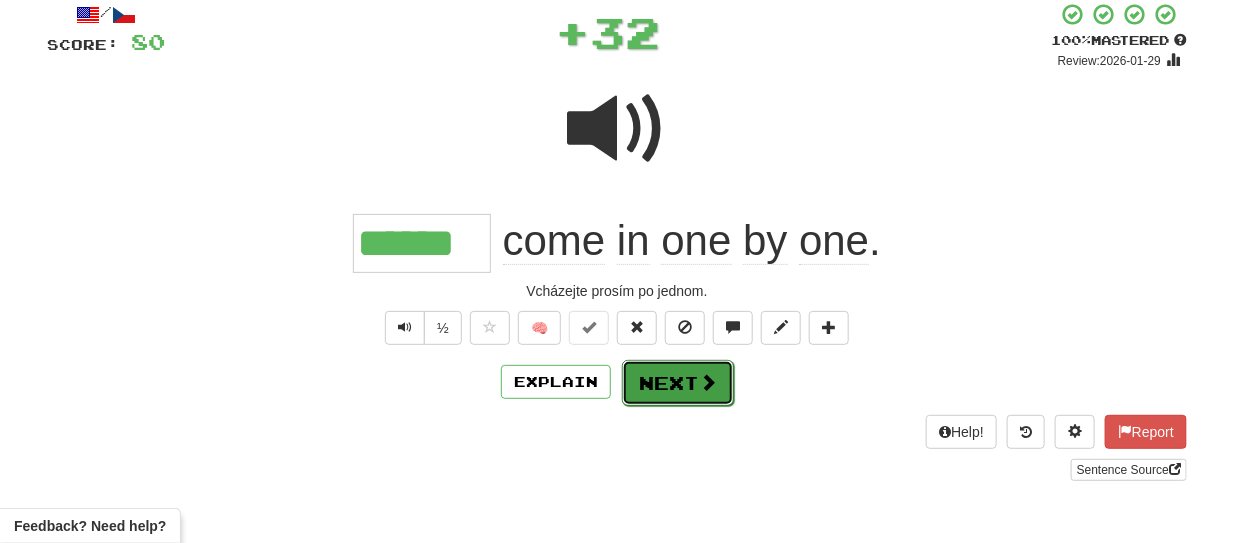 click at bounding box center (708, 382) 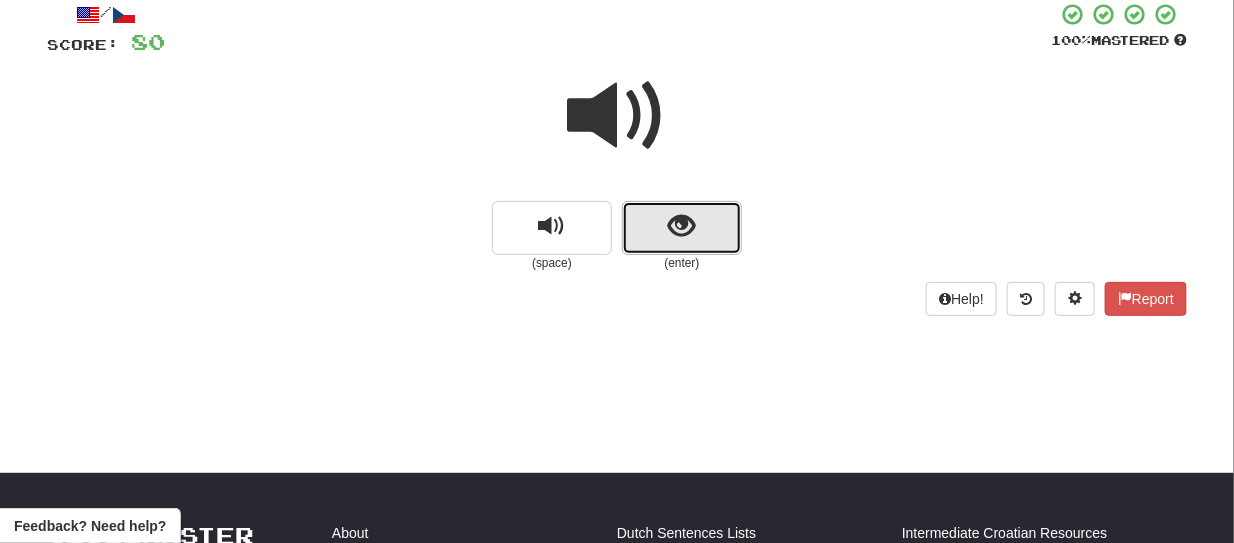 click at bounding box center [682, 228] 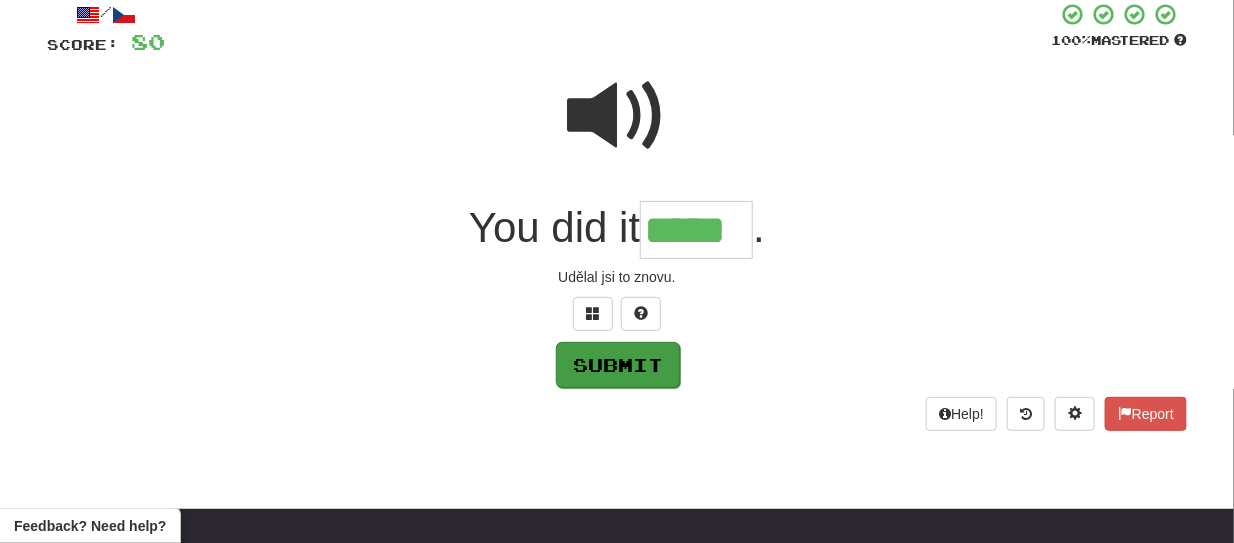 type on "*****" 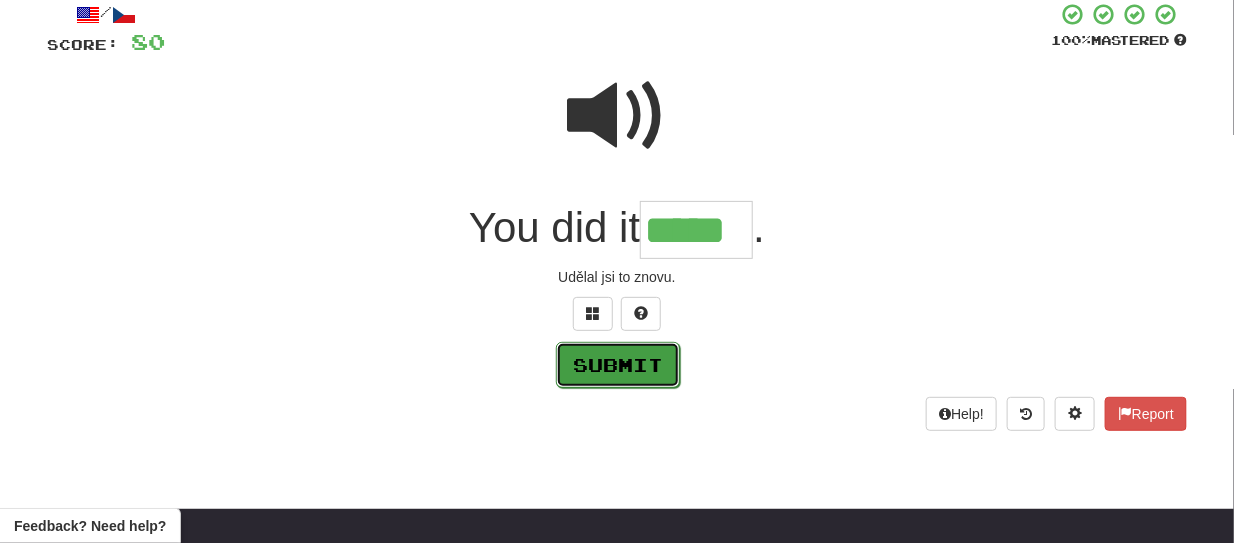 click on "Submit" at bounding box center [618, 365] 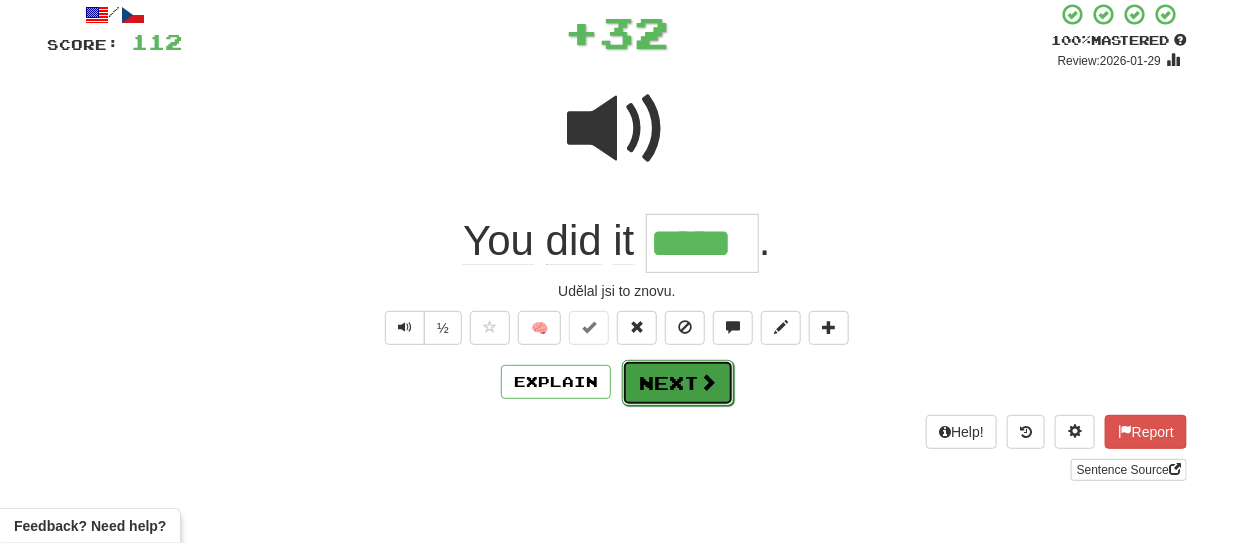 click on "Next" at bounding box center [678, 383] 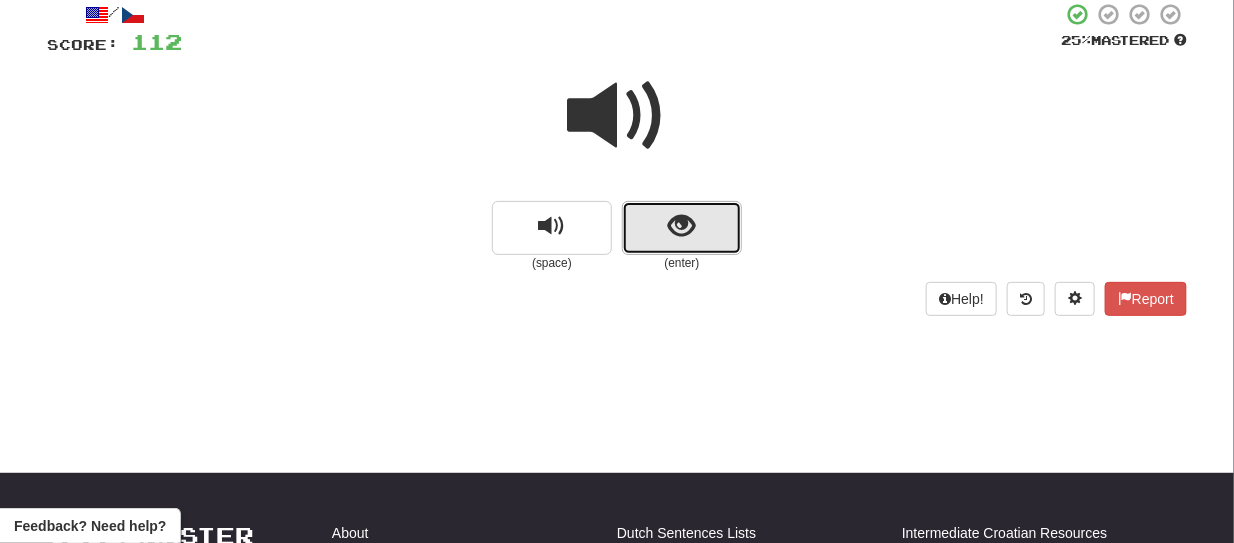 click at bounding box center (682, 228) 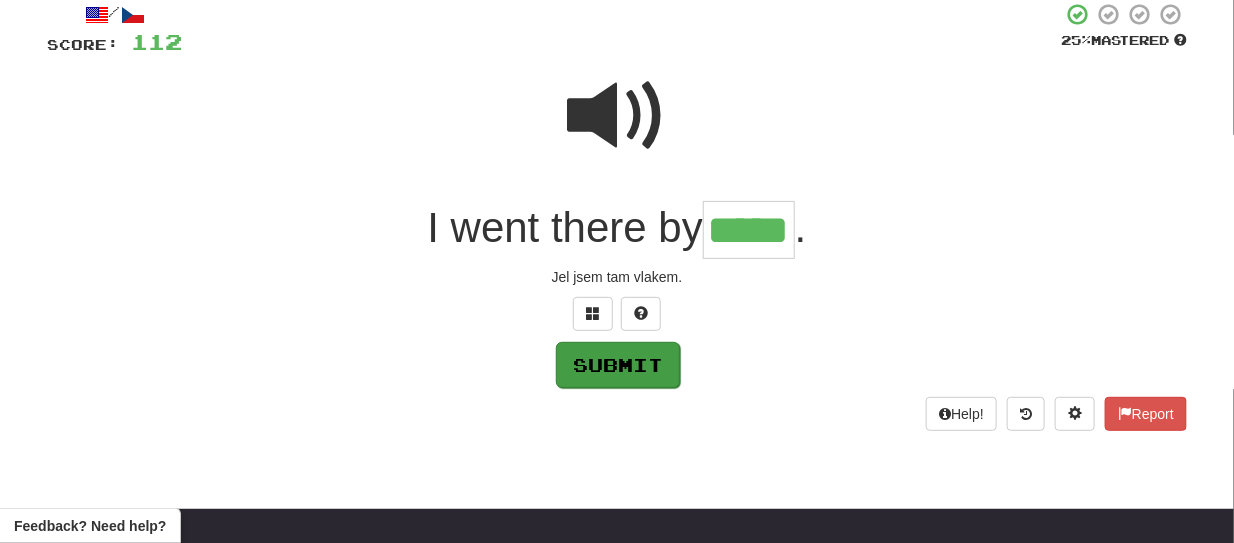 type on "*****" 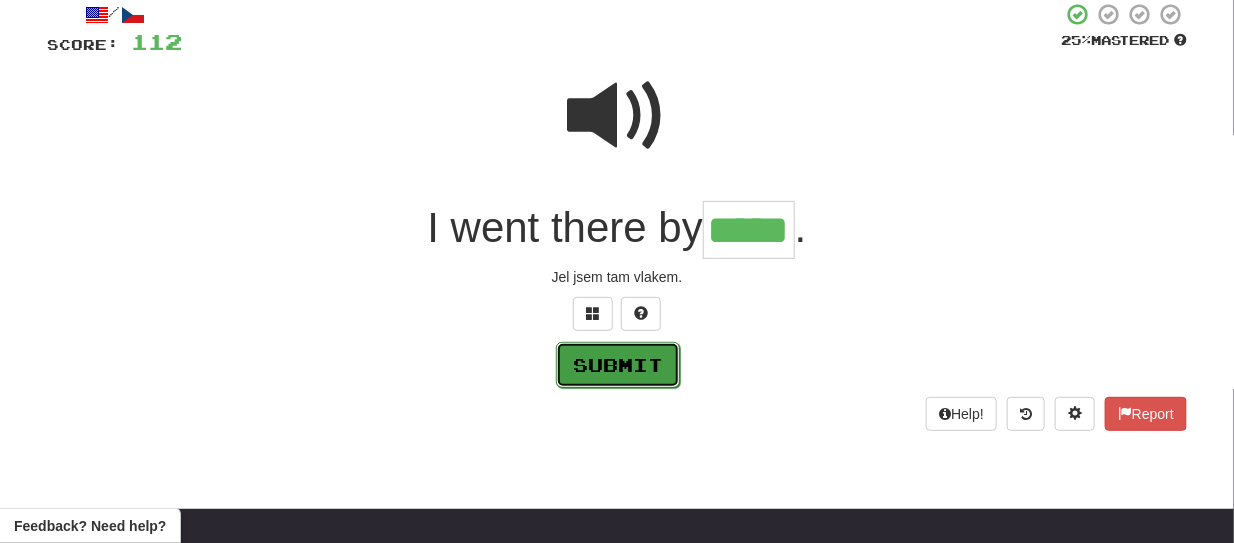 click on "Submit" at bounding box center [618, 365] 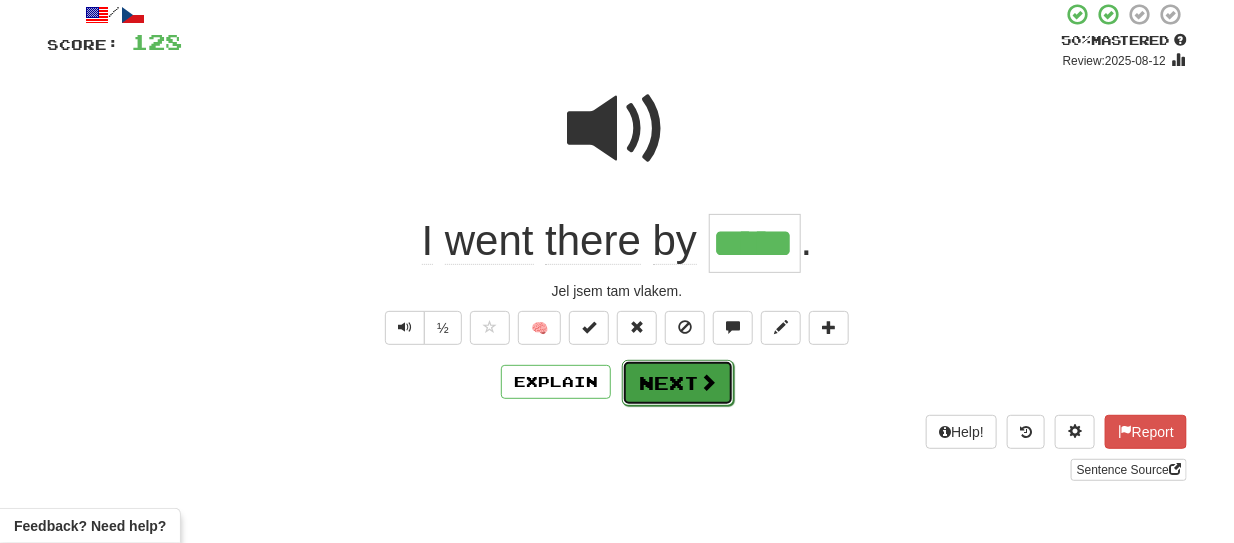 click on "Next" at bounding box center (678, 383) 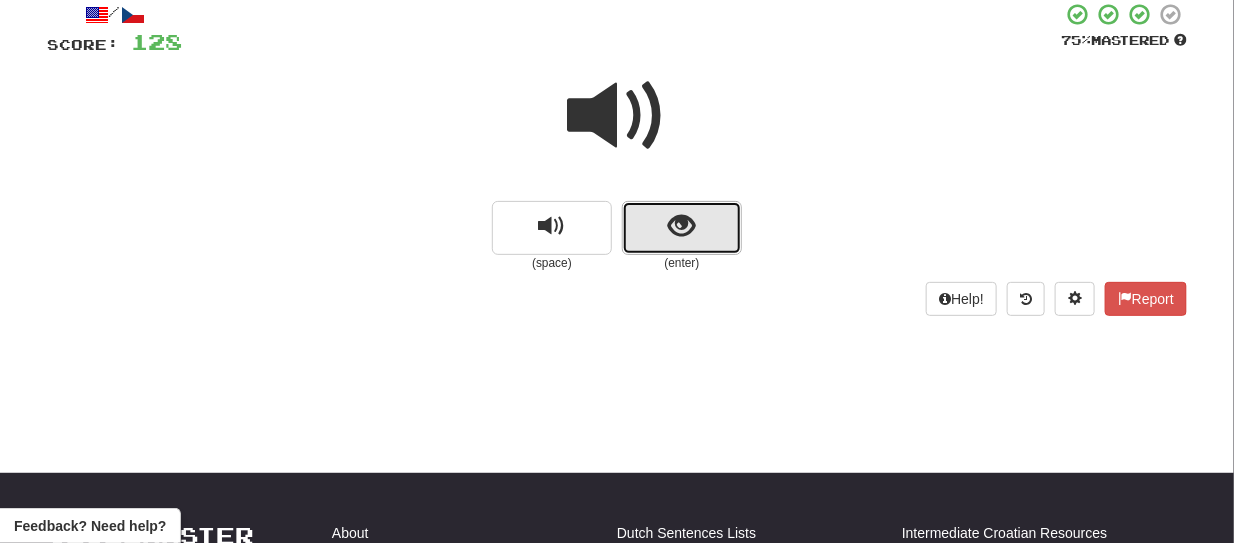 click at bounding box center (682, 228) 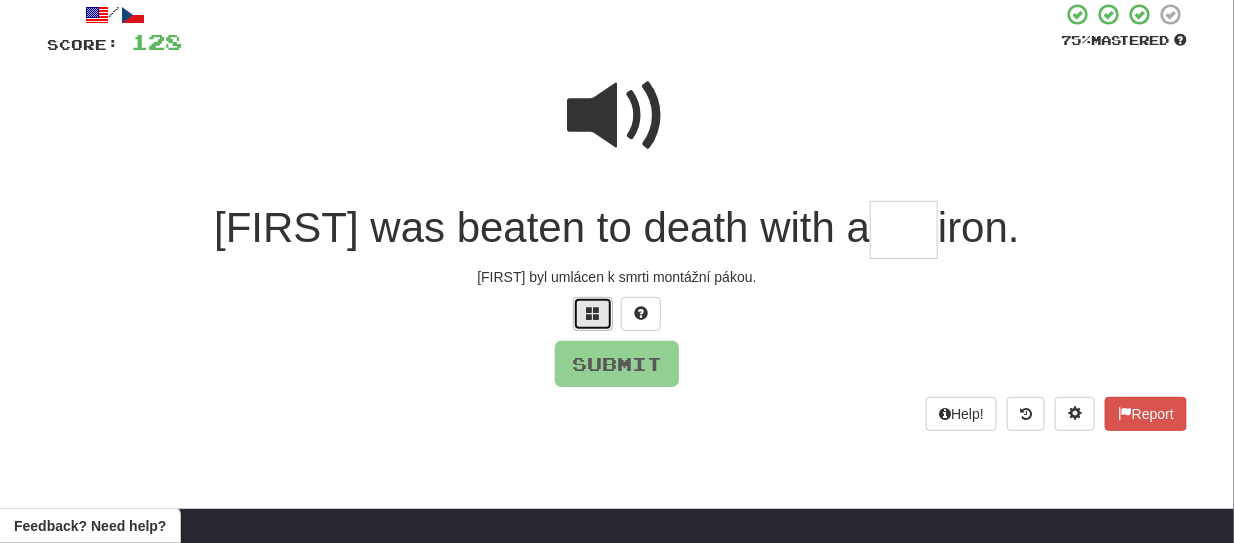 click at bounding box center (593, 313) 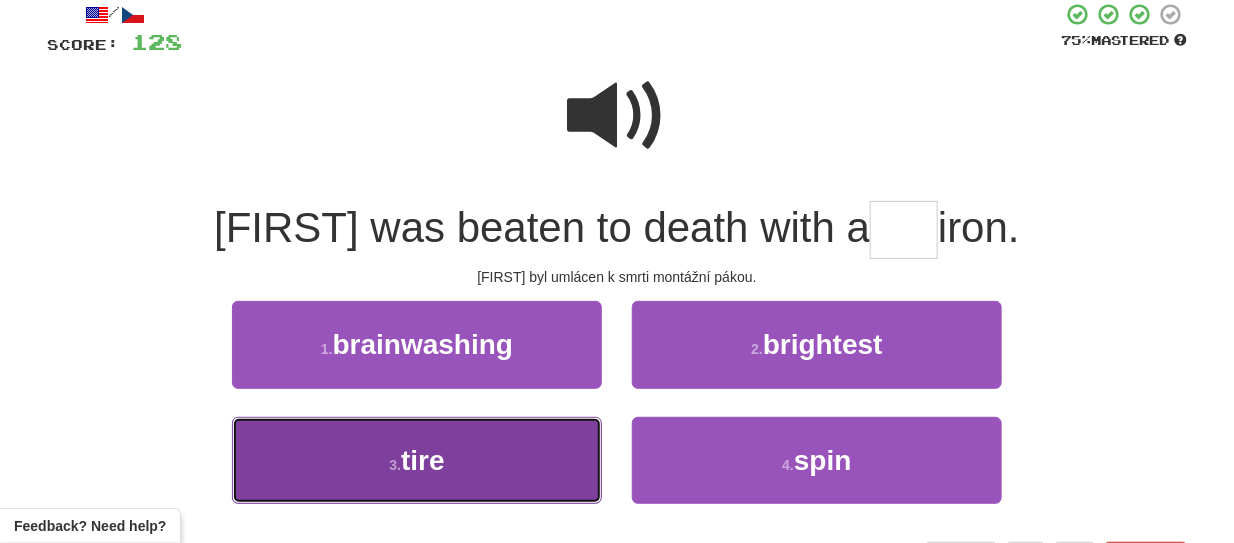 click on "3 .  tire" at bounding box center [417, 460] 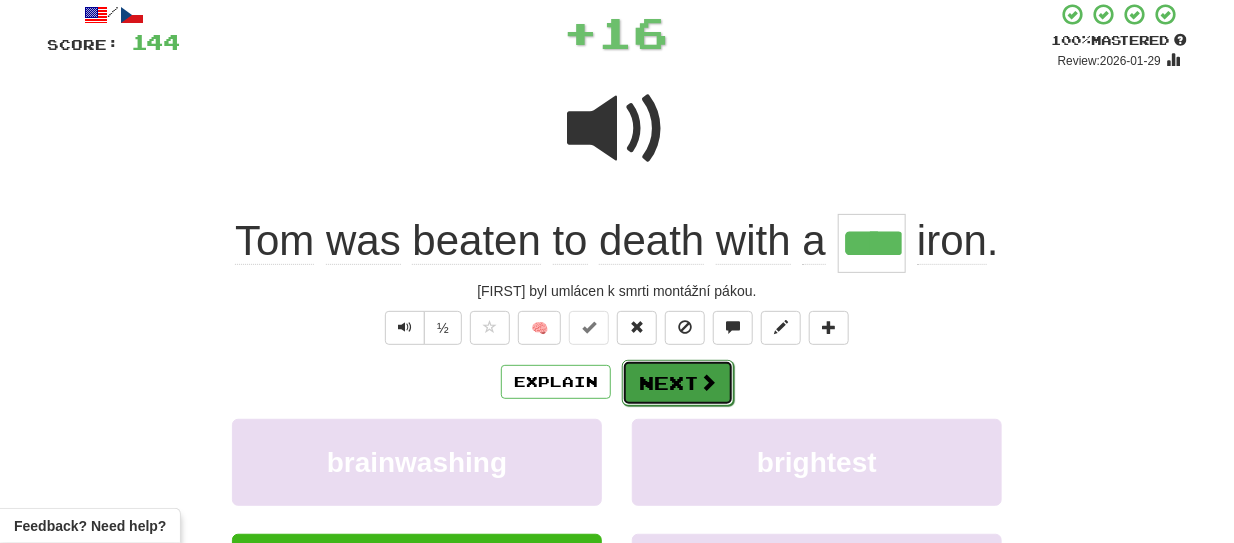 click on "Next" at bounding box center (678, 383) 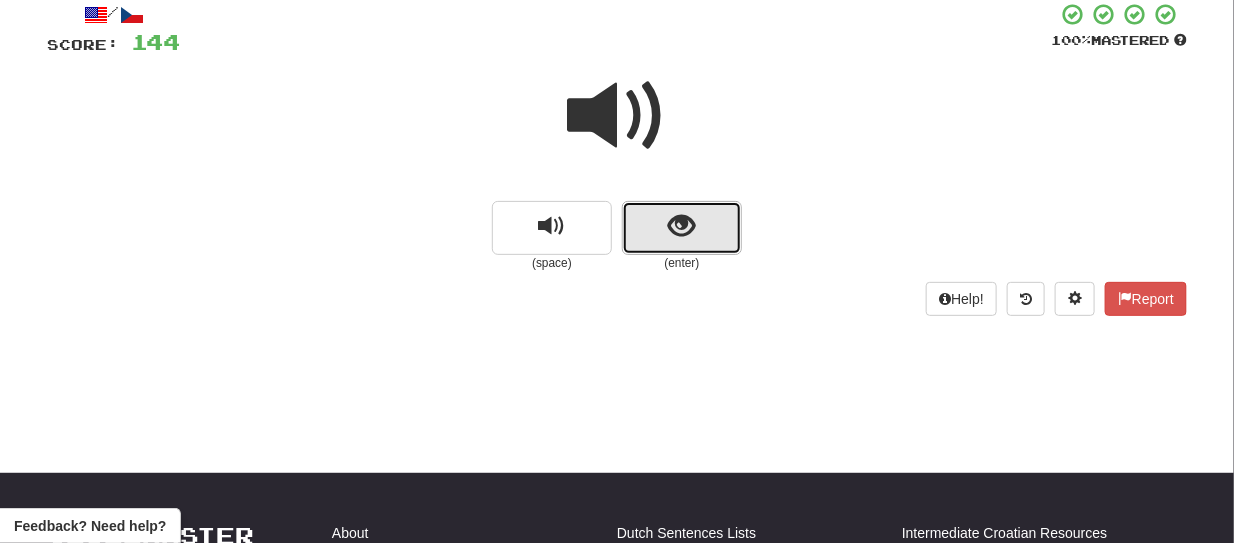 click at bounding box center (682, 228) 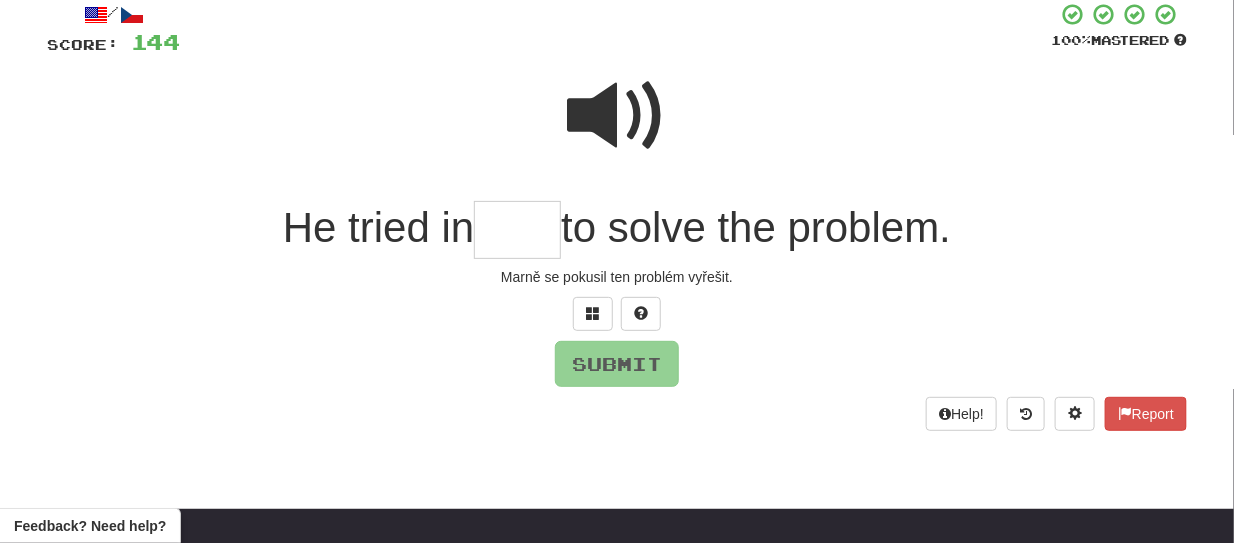 click at bounding box center (617, 116) 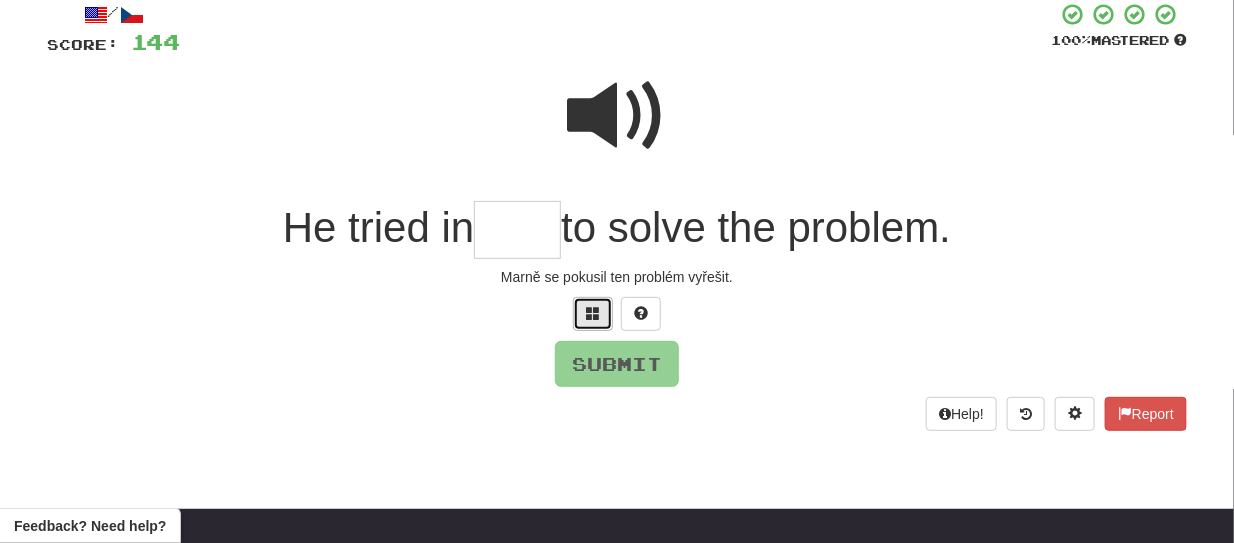 click at bounding box center (593, 313) 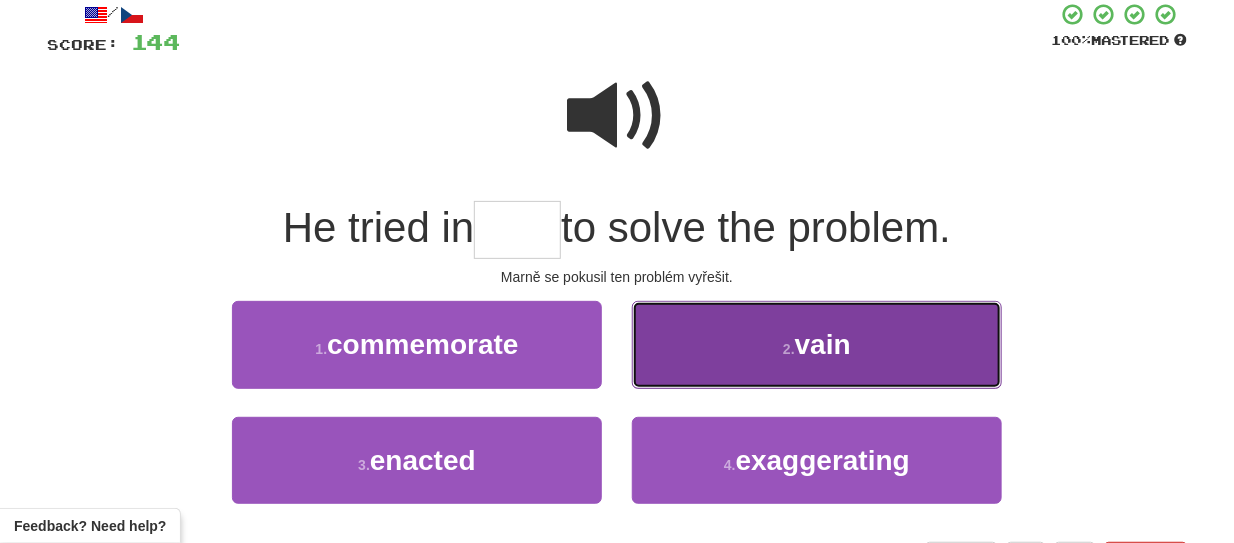 click on "2 .  vain" at bounding box center [817, 344] 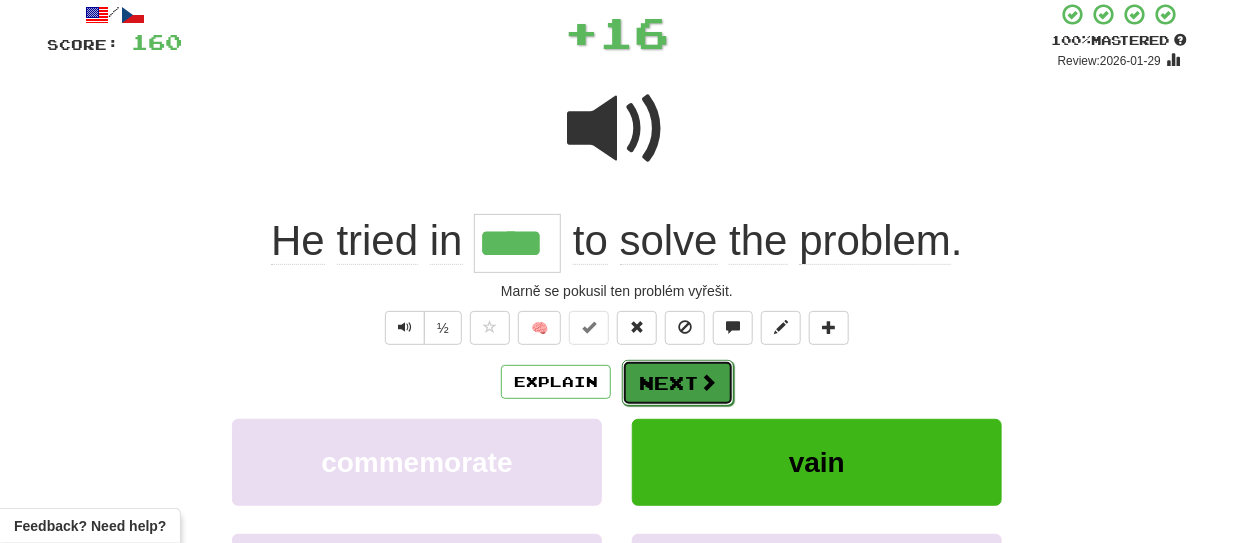 click on "Next" at bounding box center (678, 383) 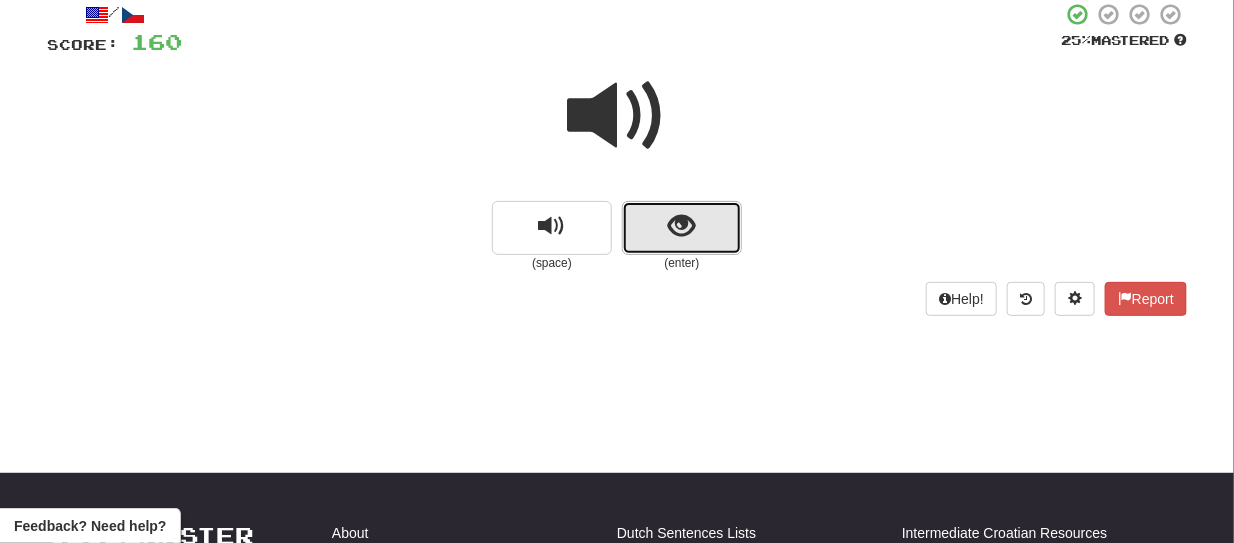 click at bounding box center (682, 228) 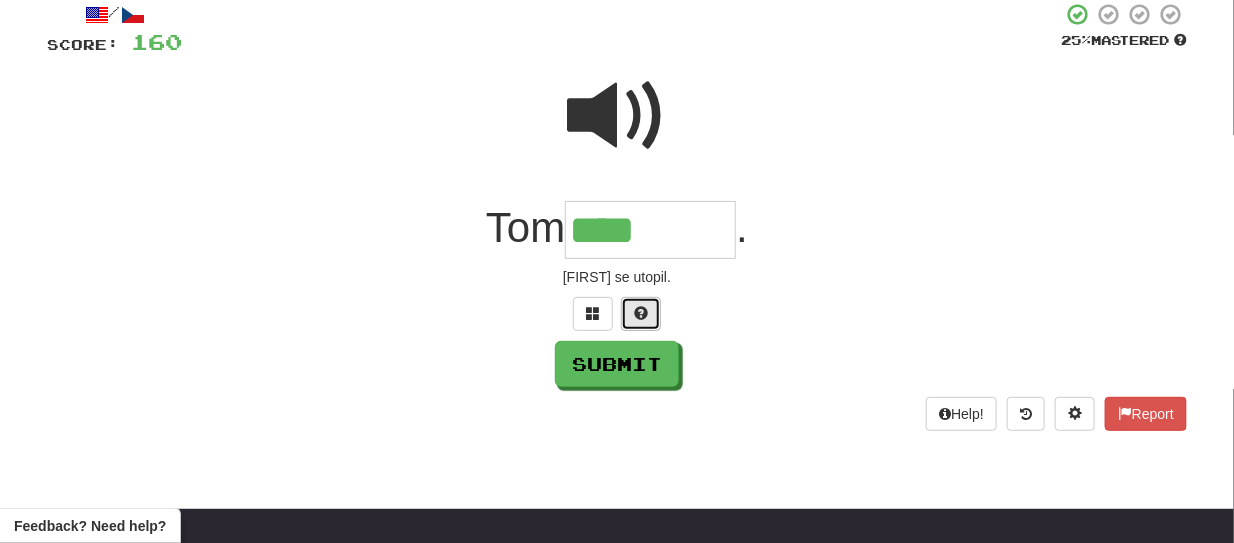 click at bounding box center (641, 313) 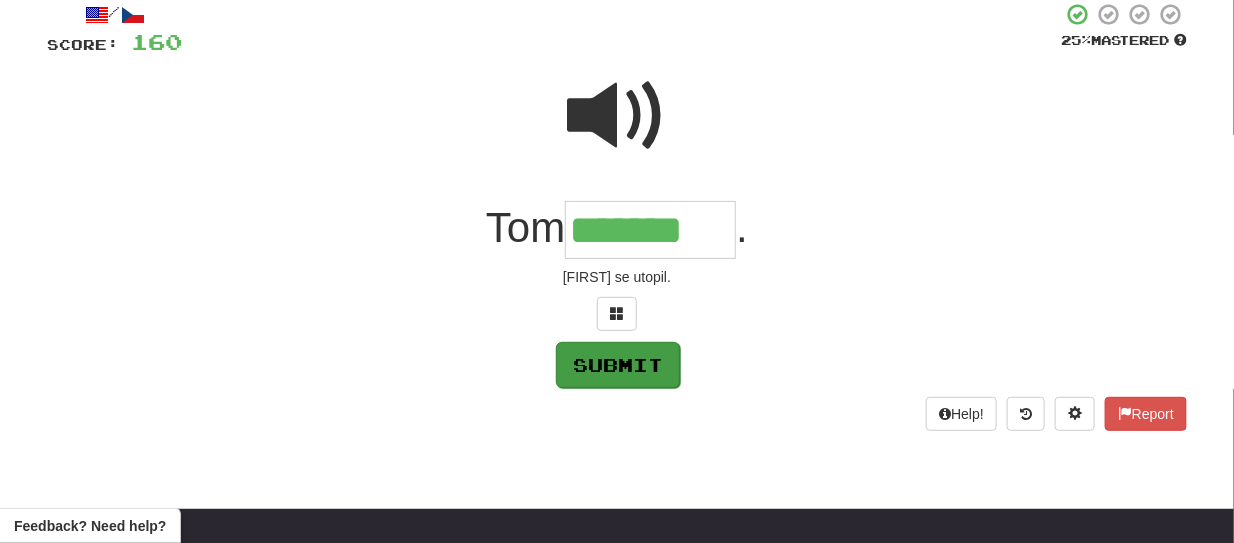 type on "*******" 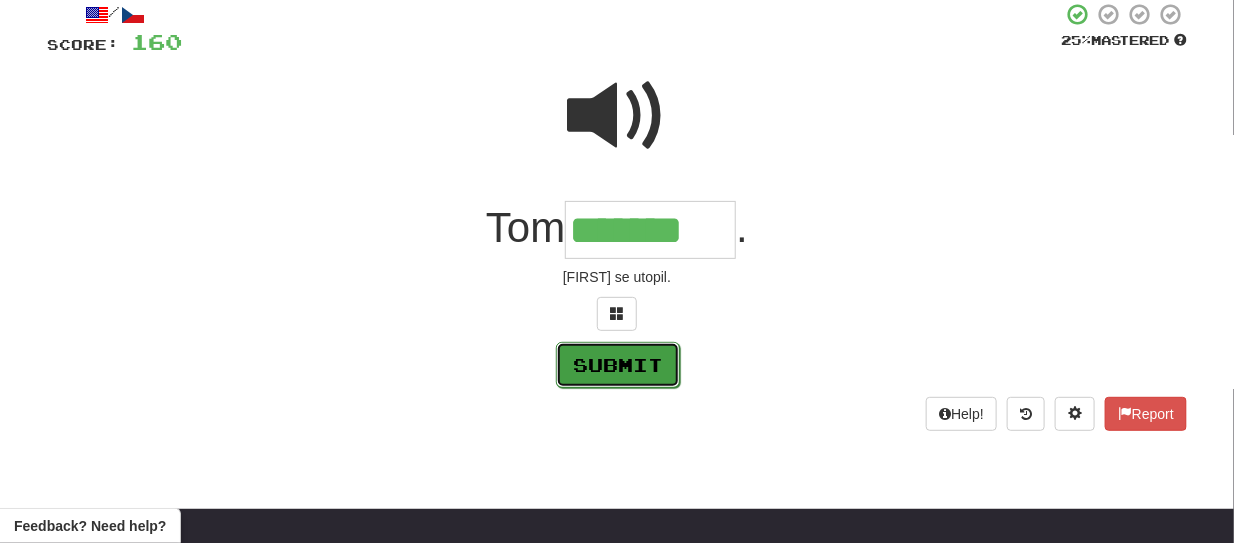 click on "Submit" at bounding box center (618, 365) 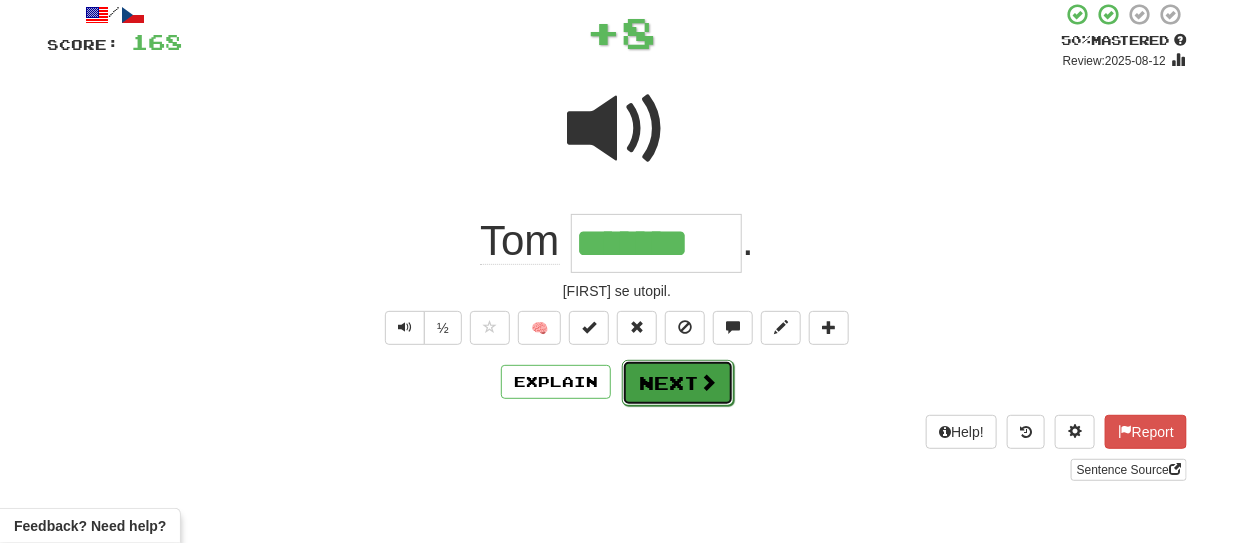 click on "Next" at bounding box center (678, 383) 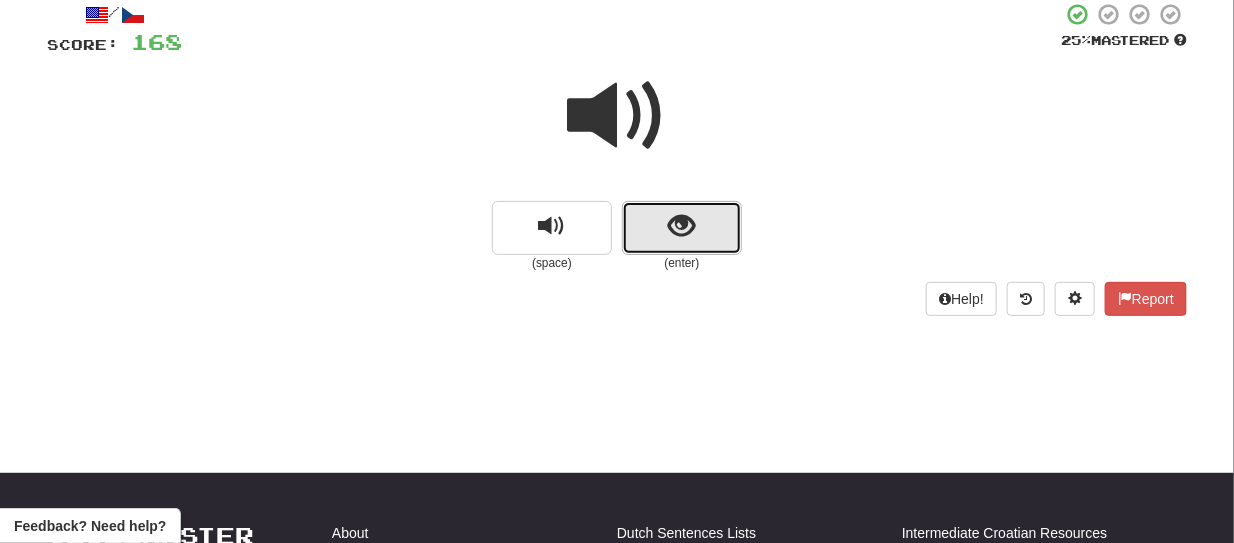 click at bounding box center [682, 228] 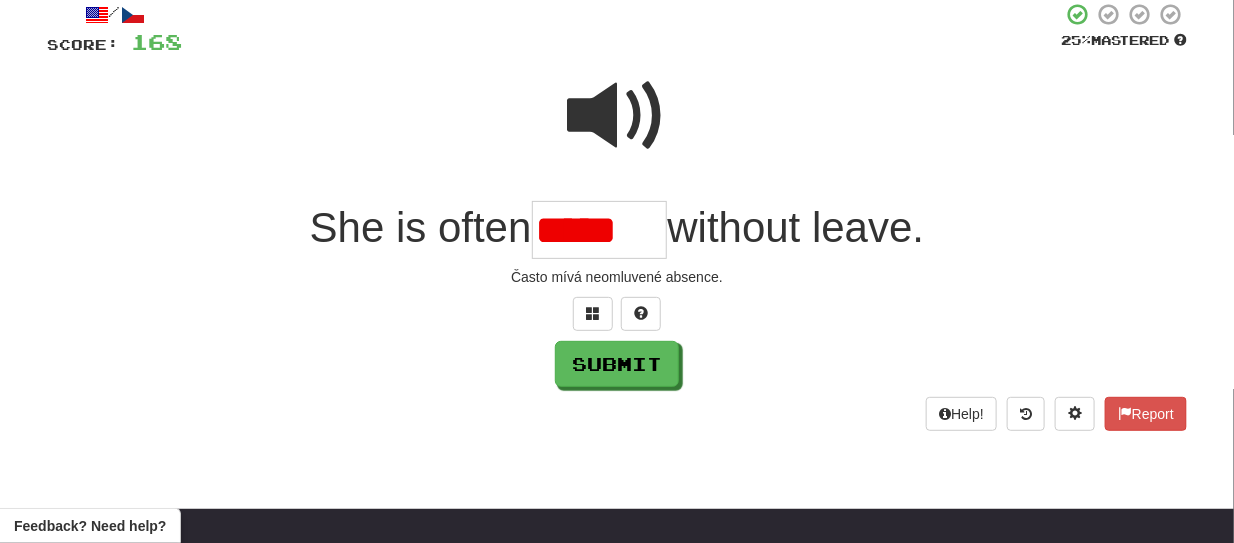 scroll, scrollTop: 0, scrollLeft: 0, axis: both 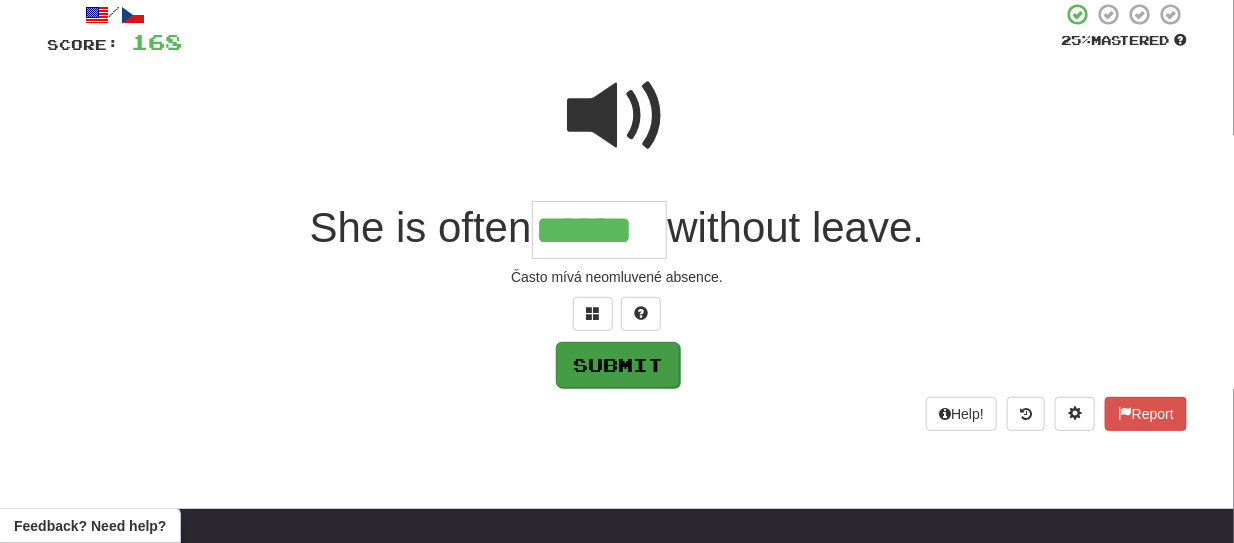 type on "******" 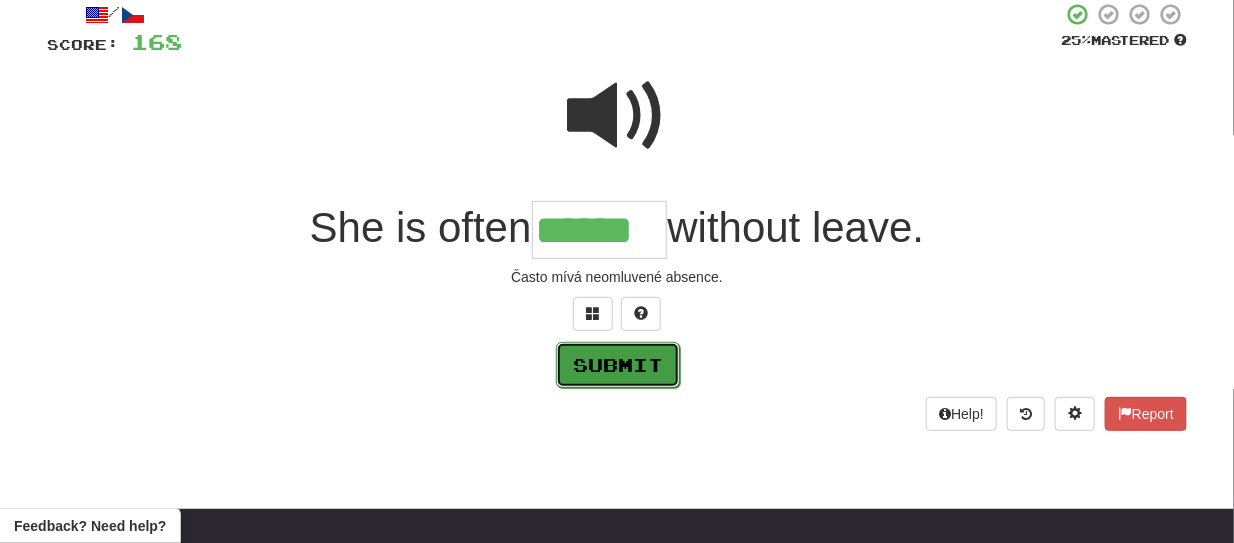 click on "Submit" at bounding box center (618, 365) 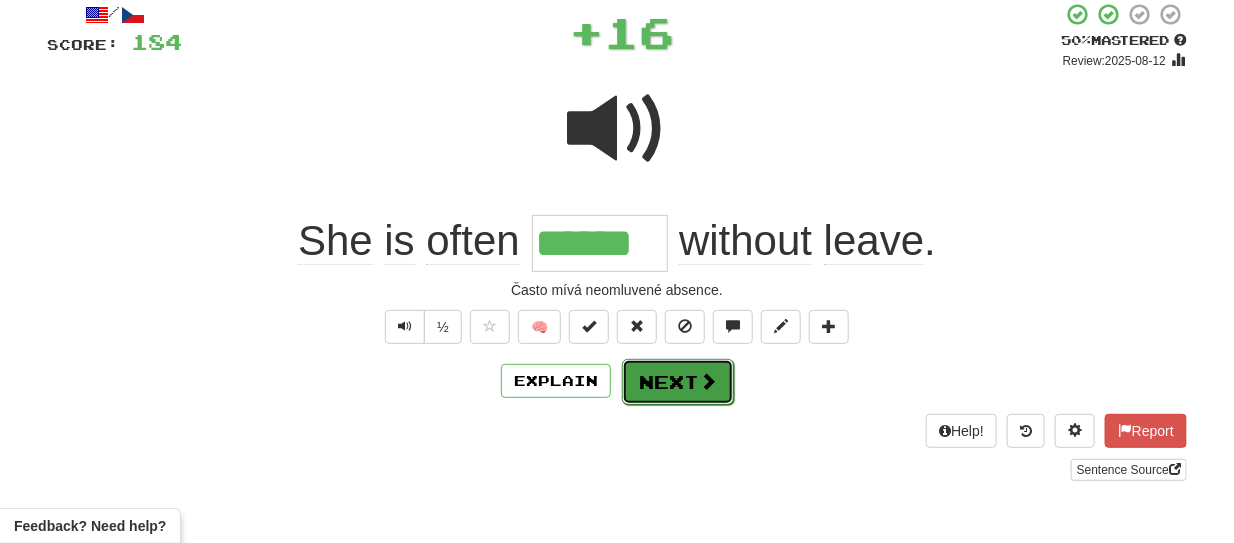 click at bounding box center (708, 381) 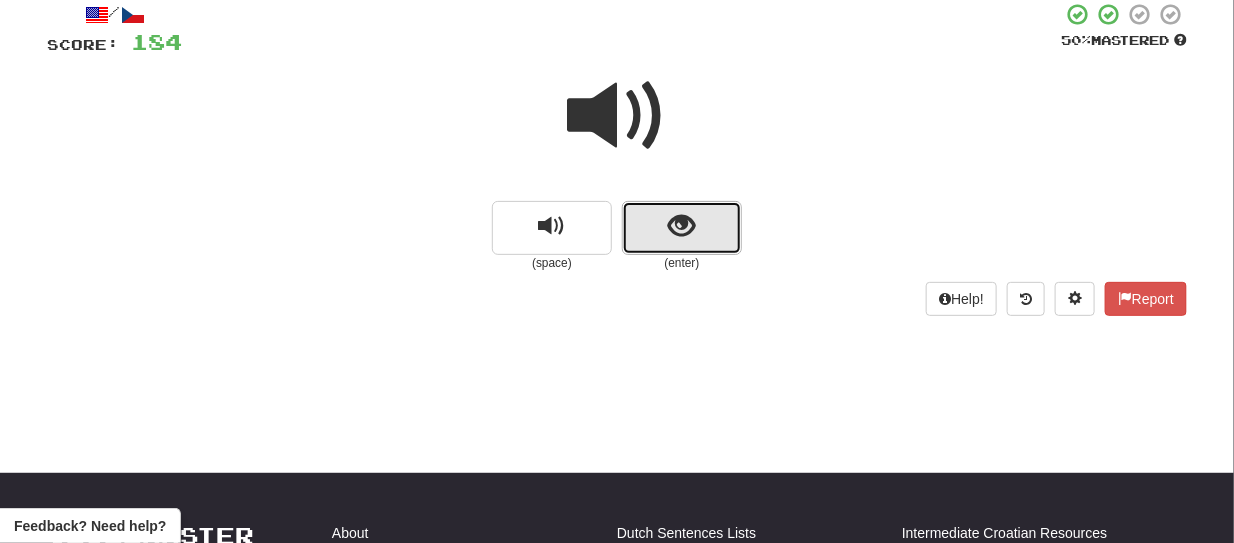 click at bounding box center [682, 228] 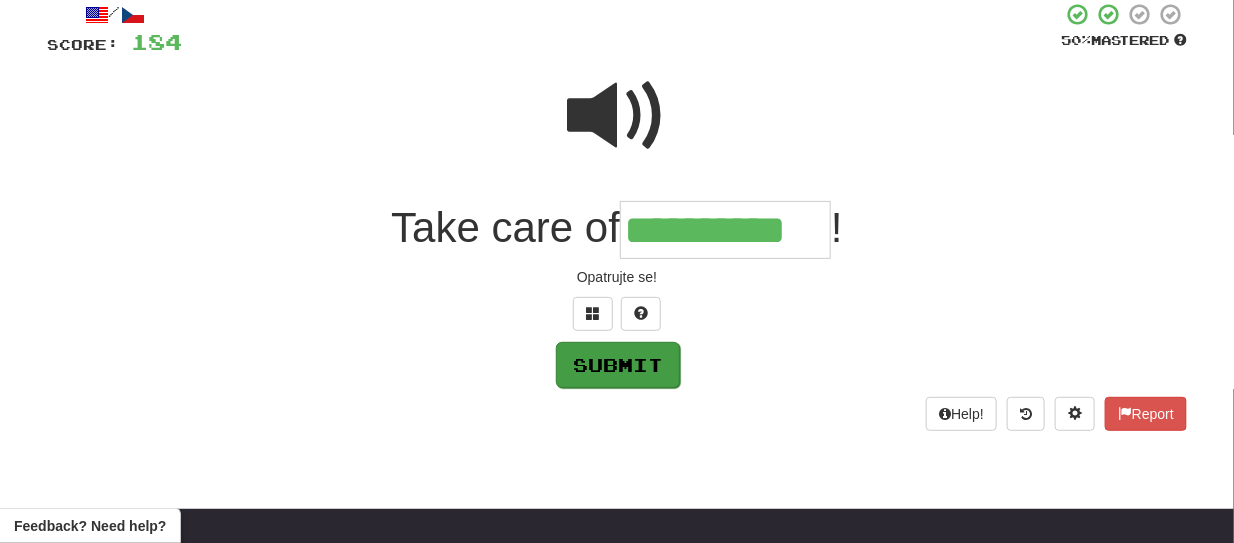 type on "**********" 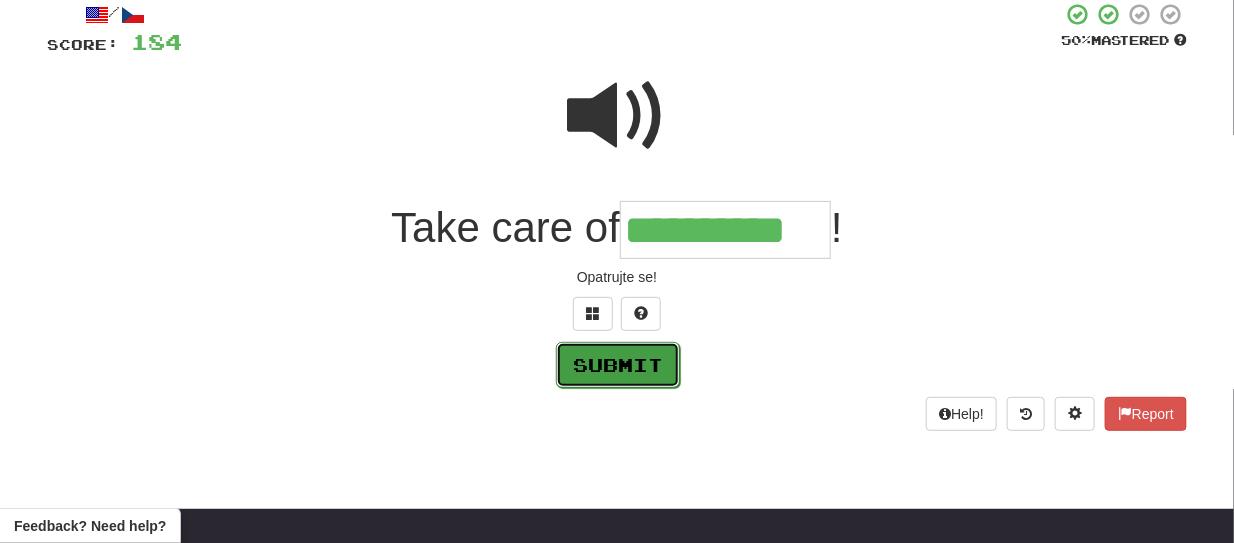 click on "Submit" at bounding box center [618, 365] 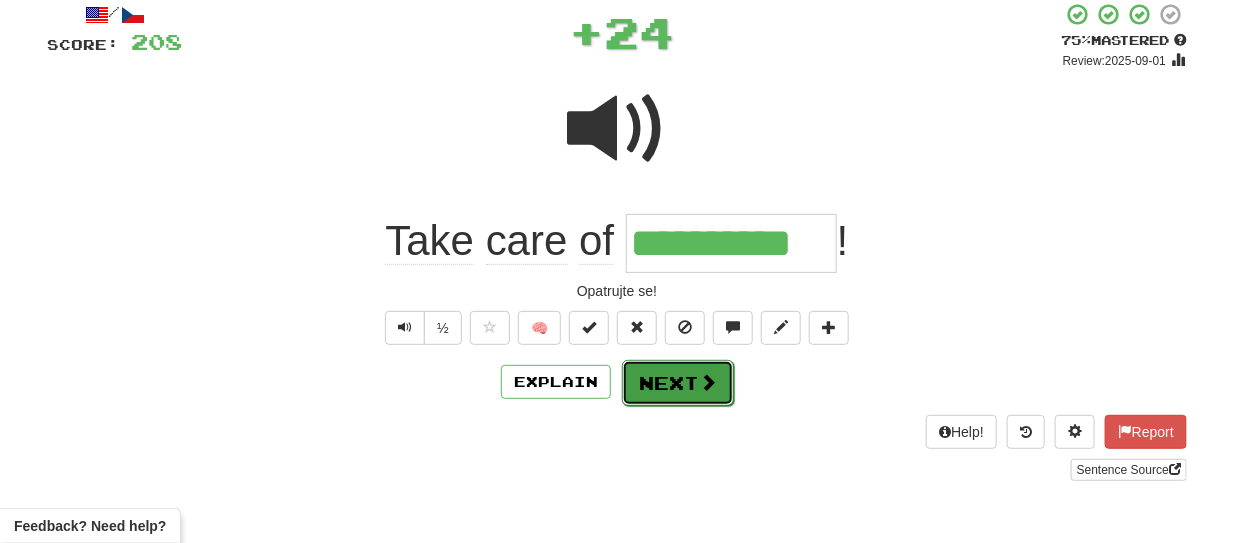 click on "Next" at bounding box center (678, 383) 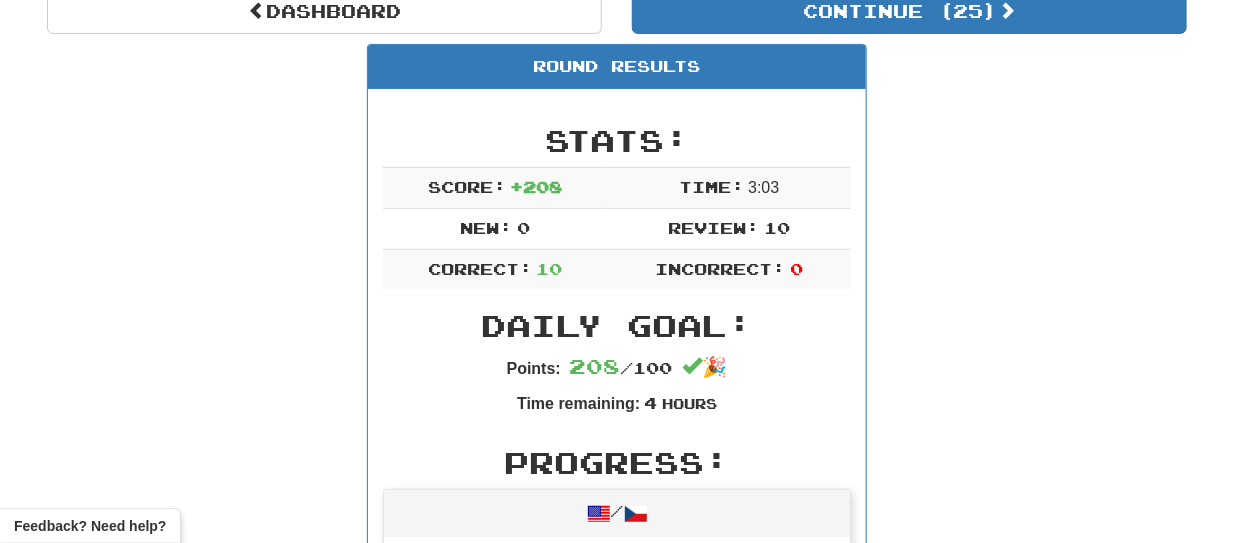 scroll, scrollTop: 207, scrollLeft: 0, axis: vertical 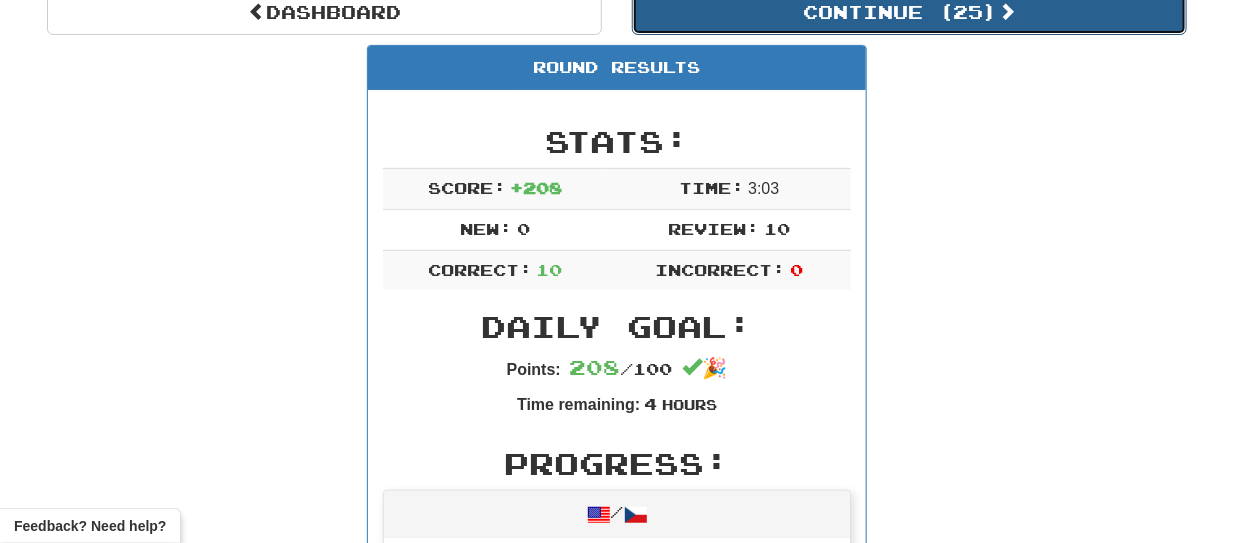 click on "Continue ( 25 )" at bounding box center [909, 12] 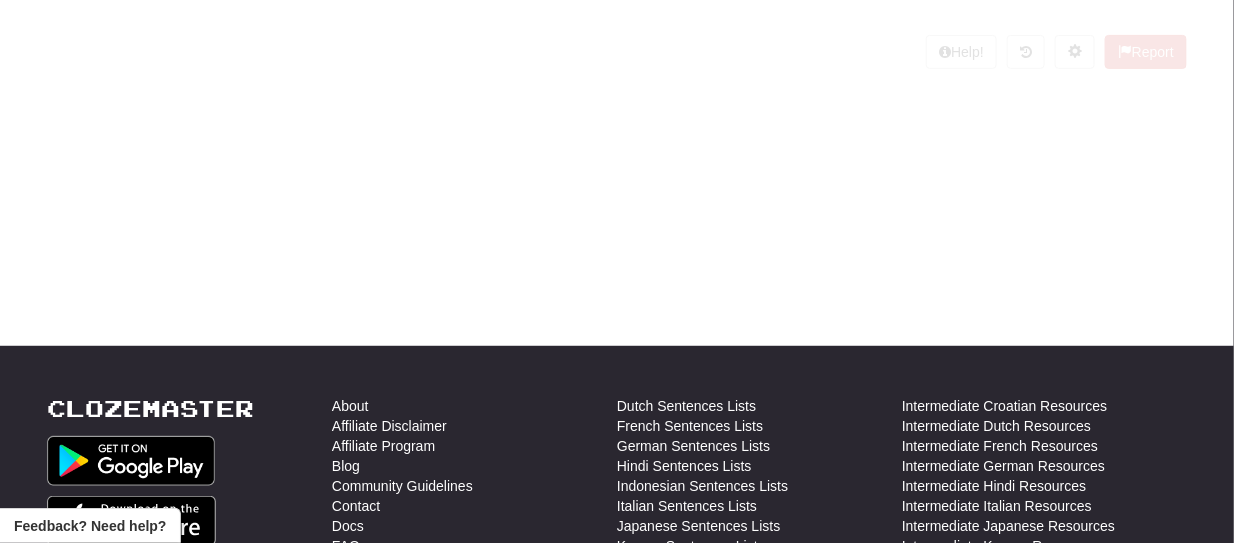 scroll, scrollTop: 207, scrollLeft: 0, axis: vertical 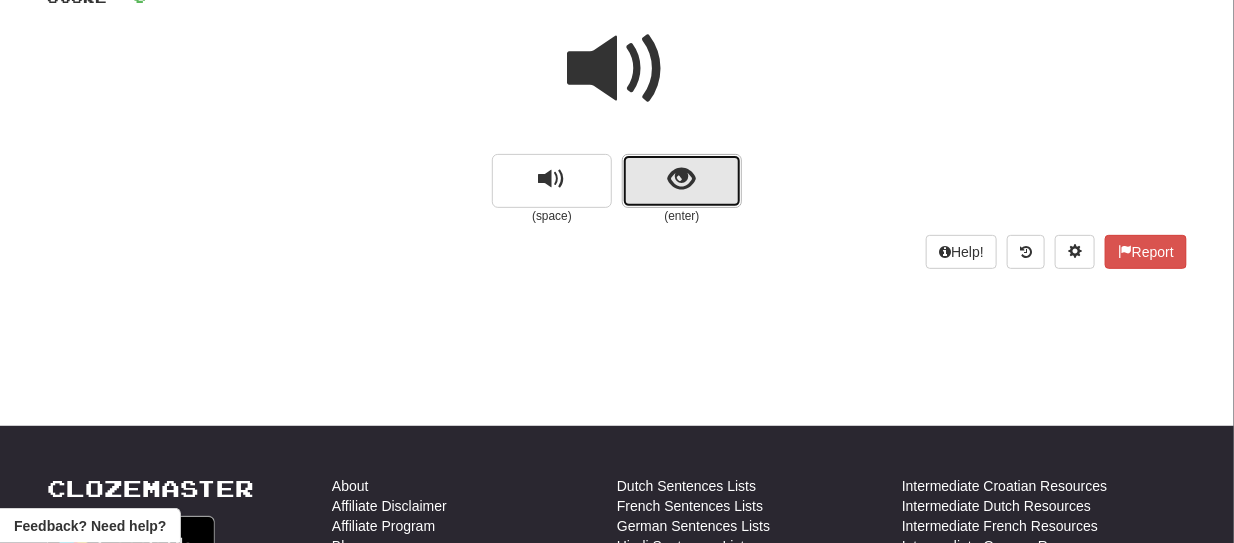 click at bounding box center (682, 181) 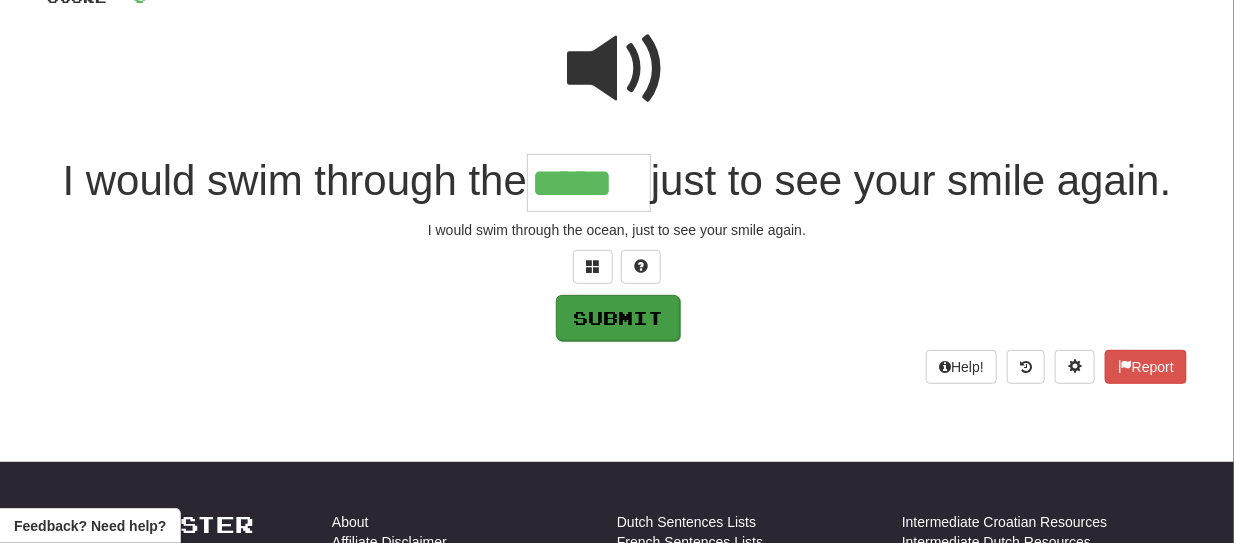 type on "*****" 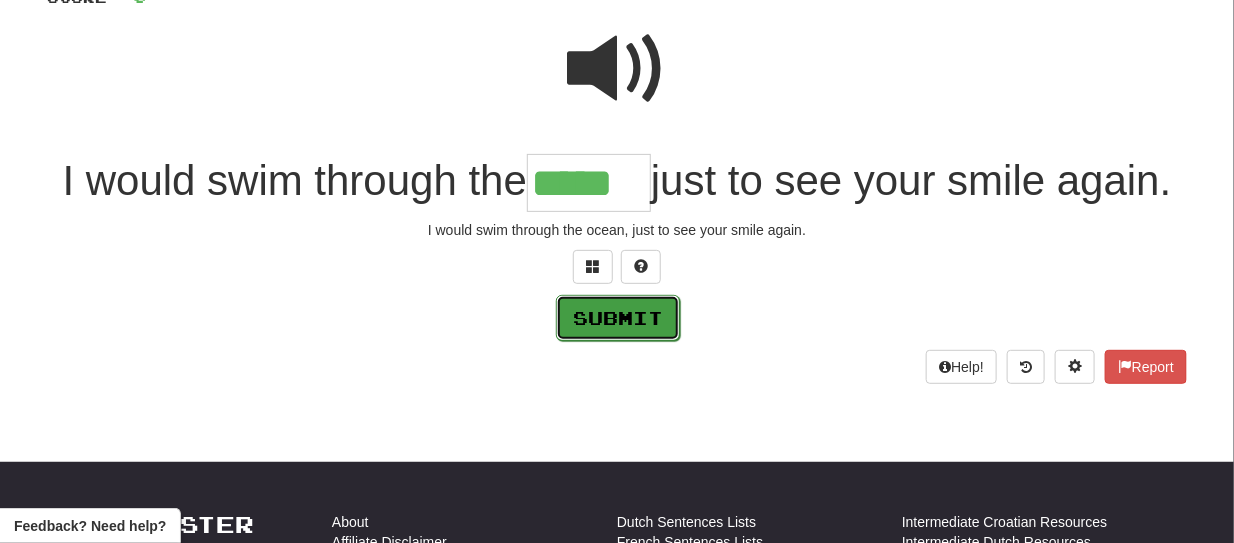 click on "Submit" at bounding box center [618, 318] 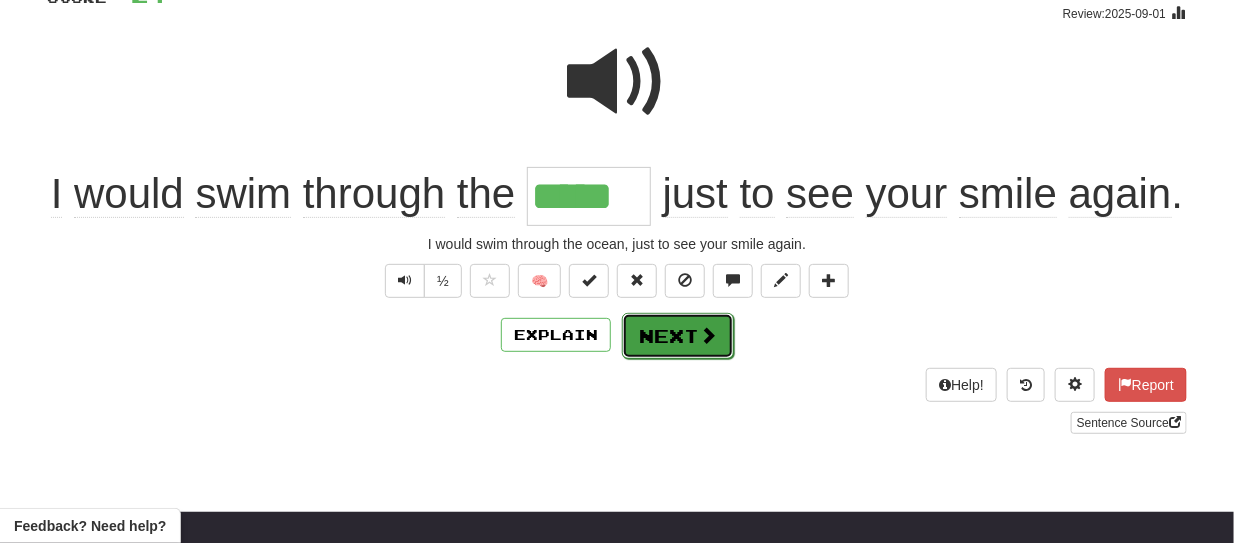 click on "Next" at bounding box center [678, 336] 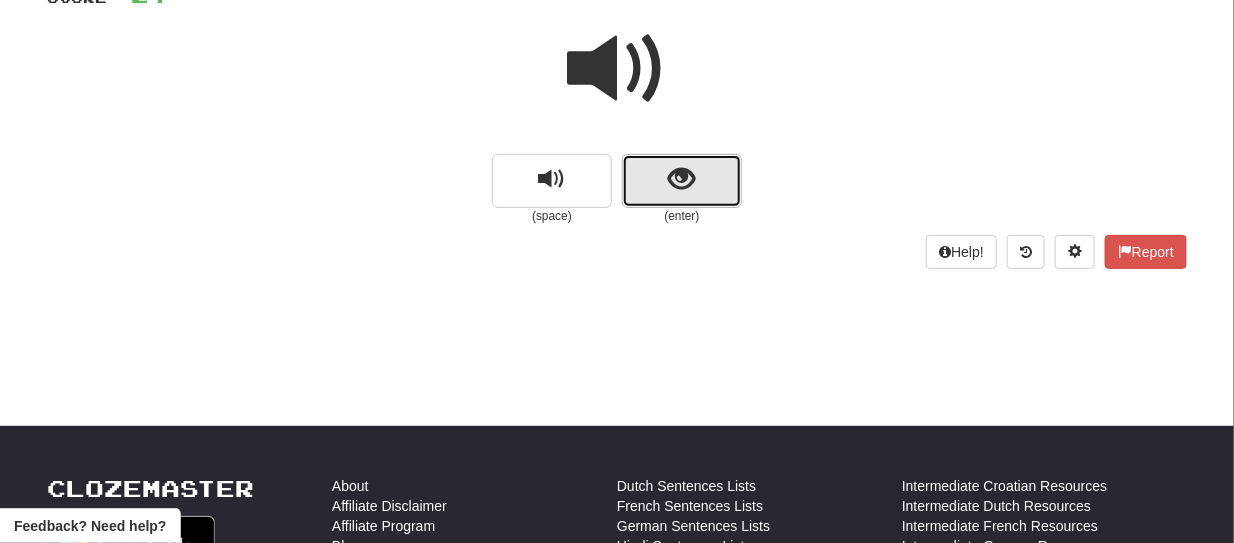 click at bounding box center [682, 181] 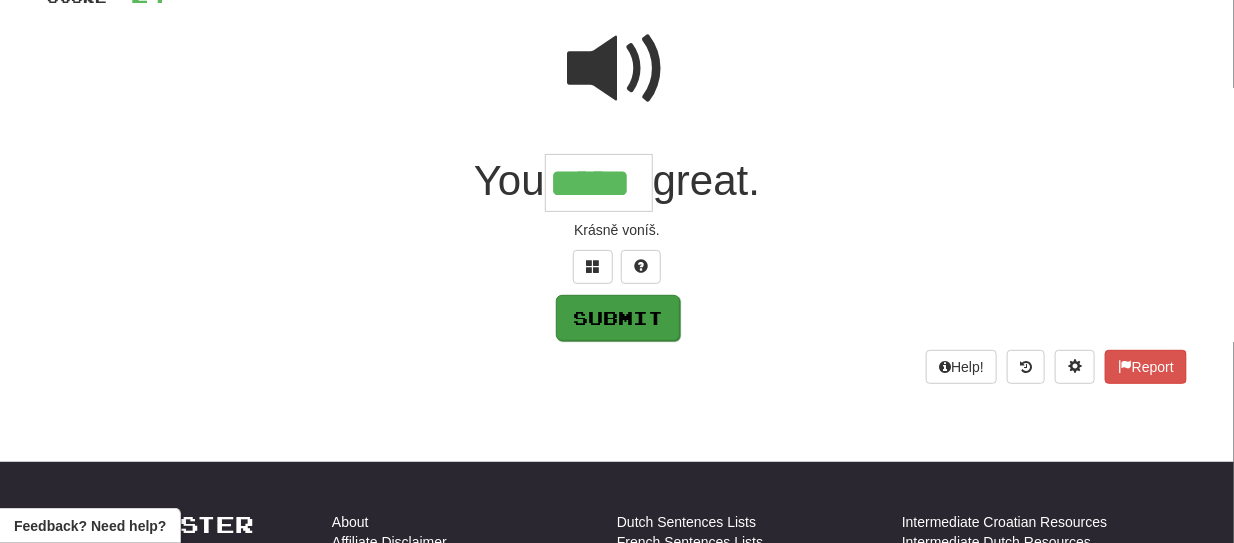 type on "*****" 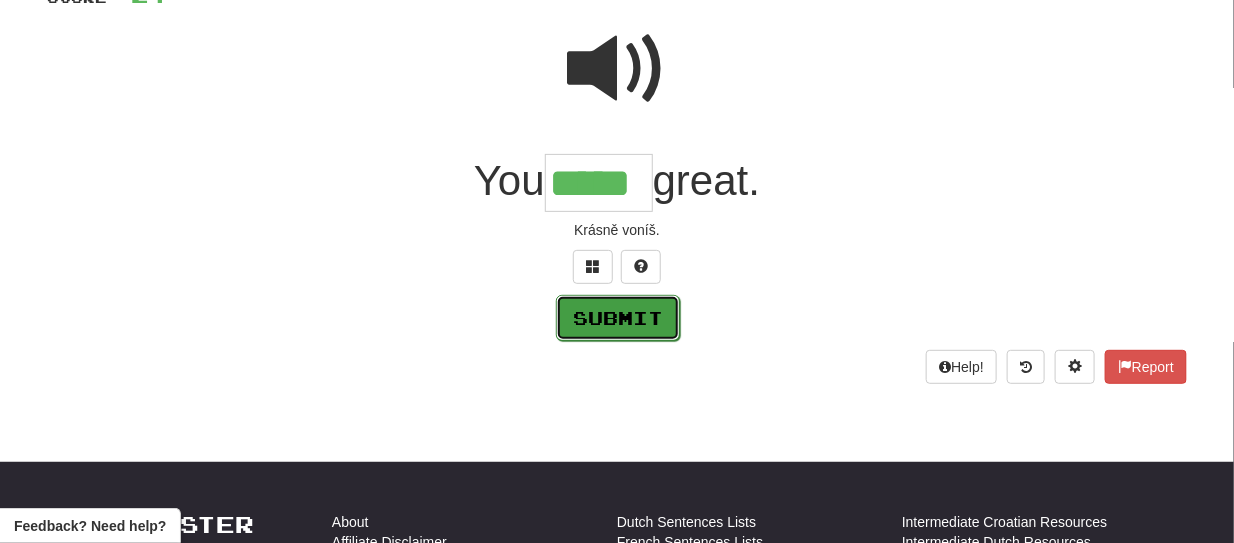 click on "Submit" at bounding box center [618, 318] 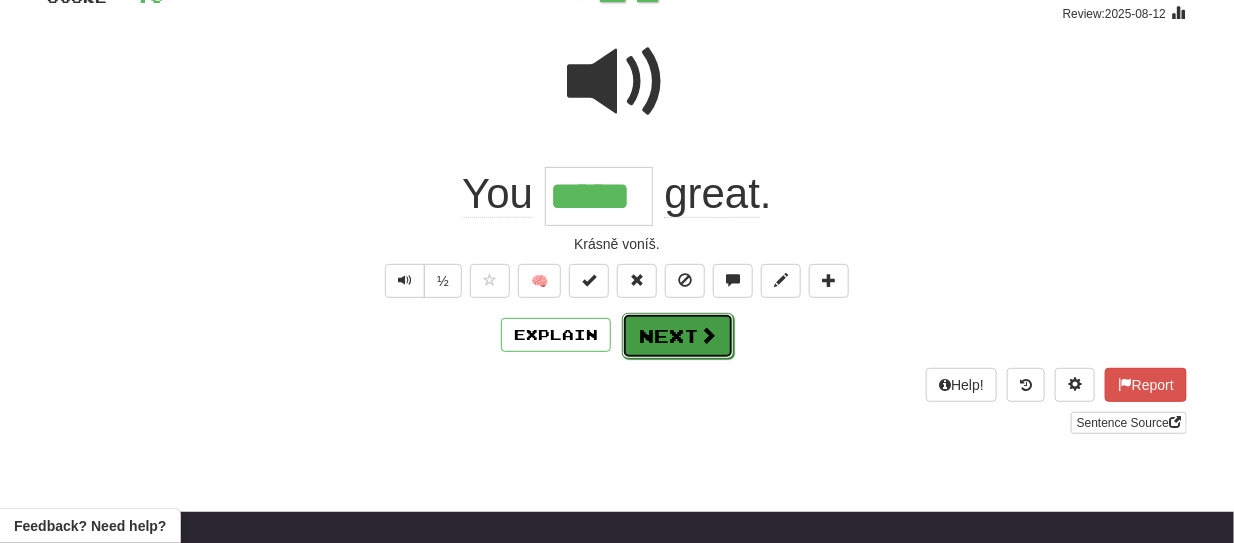 click on "Next" at bounding box center (678, 336) 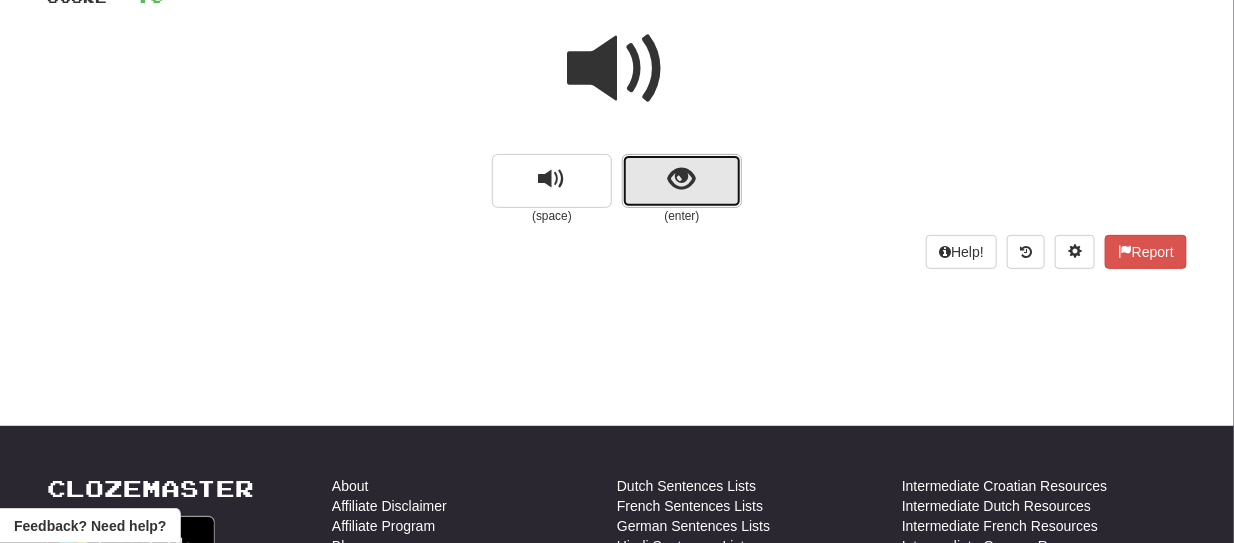 click at bounding box center (682, 181) 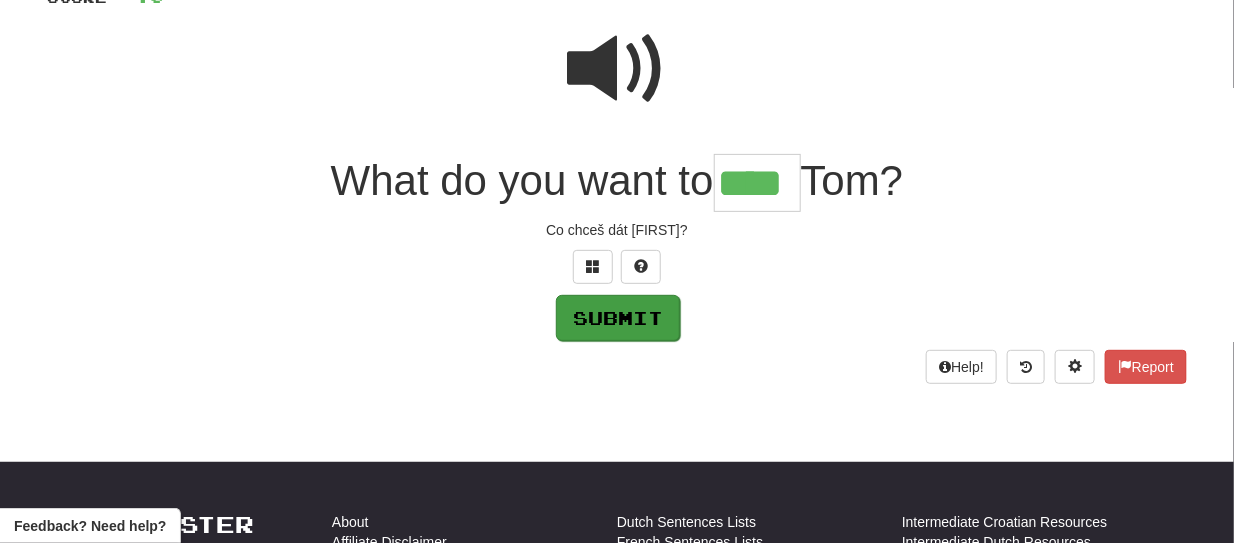 type on "****" 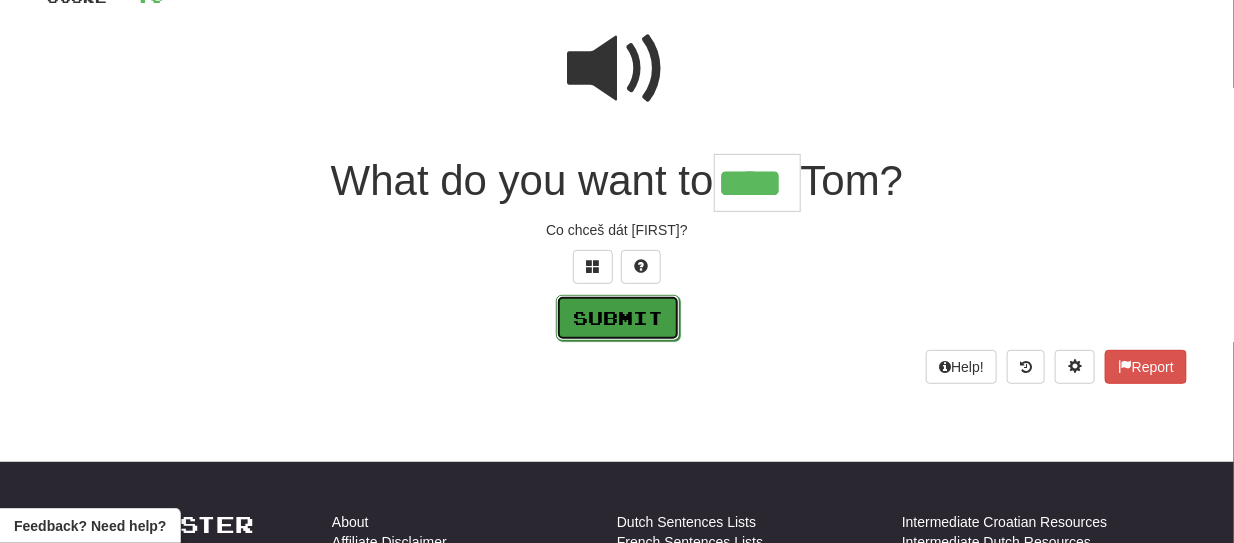 click on "Submit" at bounding box center [618, 318] 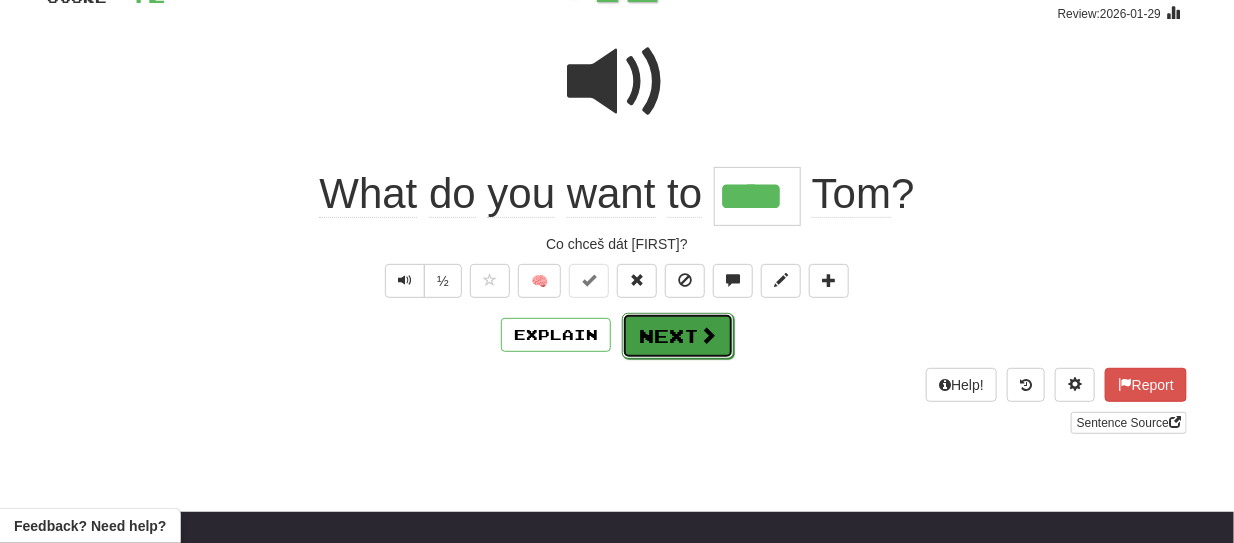 click on "Next" at bounding box center (678, 336) 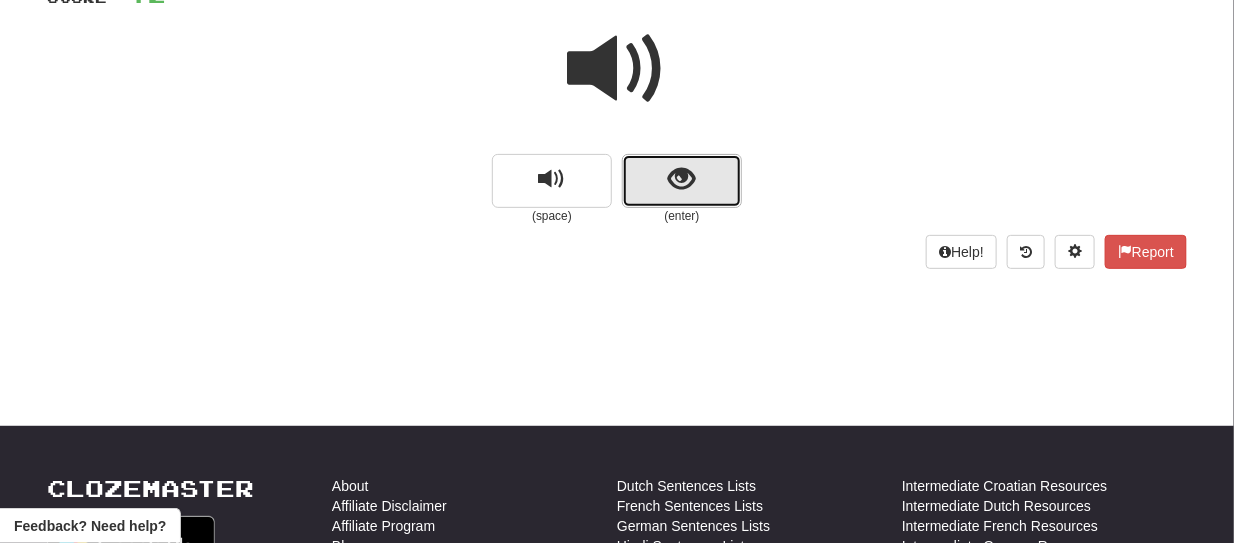 click at bounding box center (682, 181) 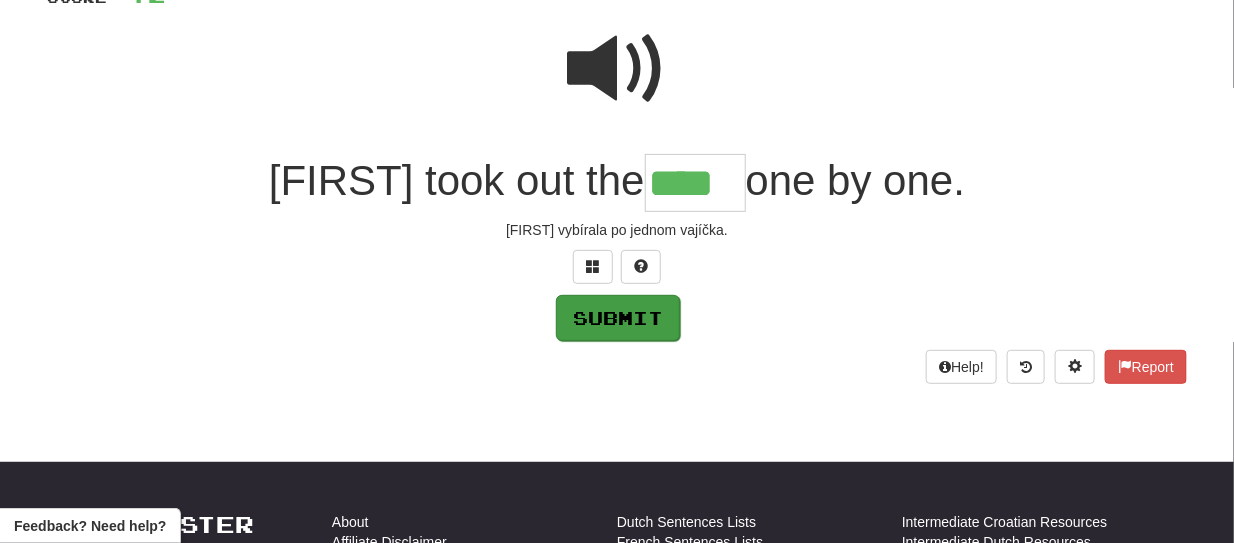 type on "****" 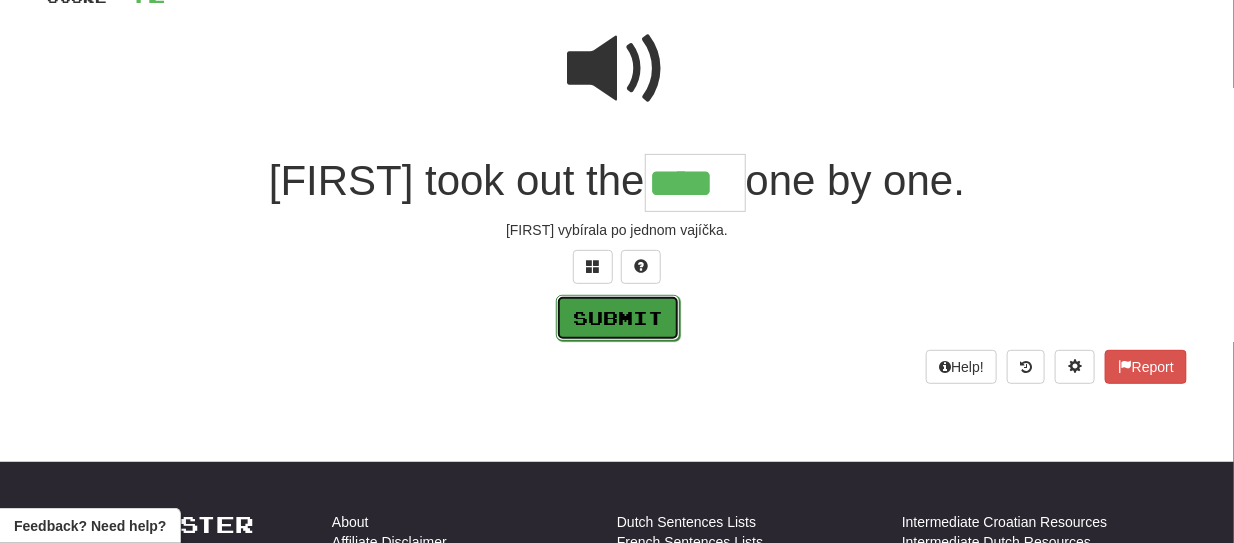 click on "Submit" at bounding box center (618, 318) 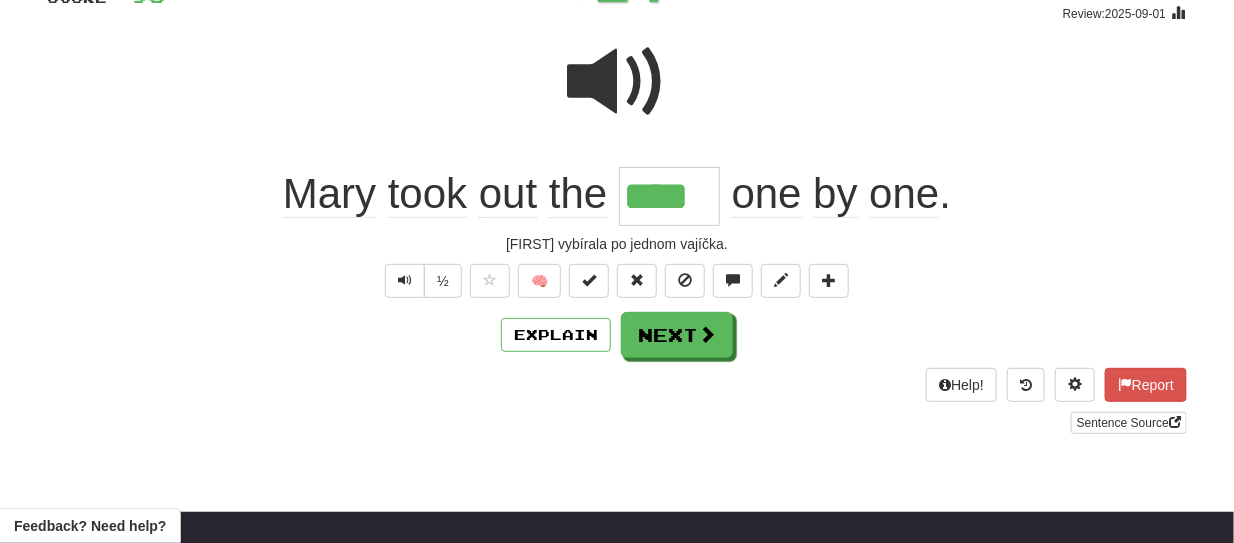 click on "Next" at bounding box center (677, 335) 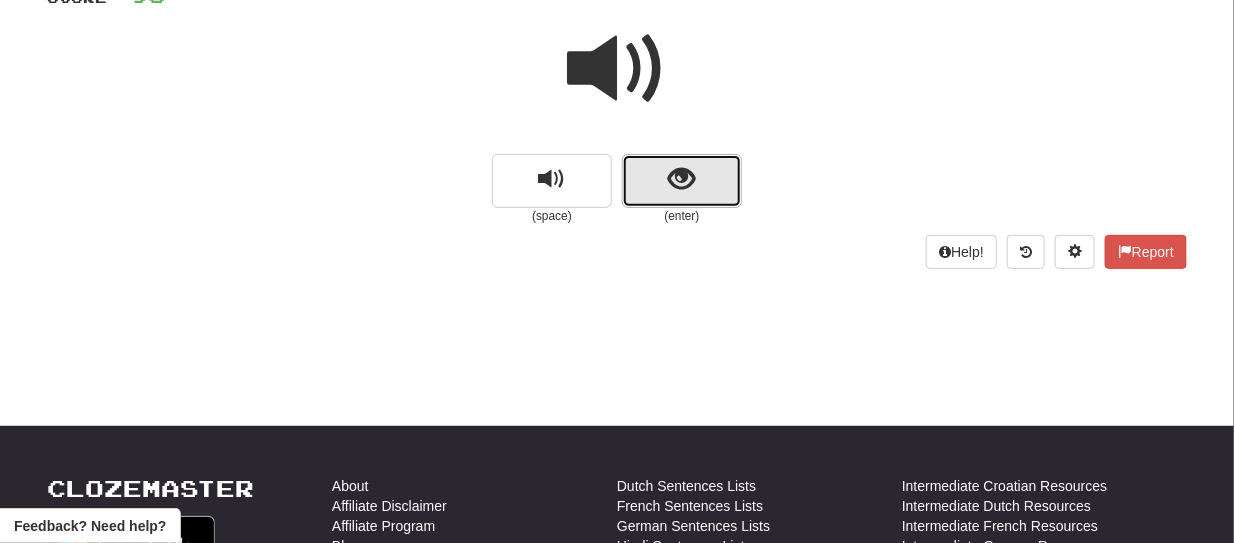 click at bounding box center [682, 181] 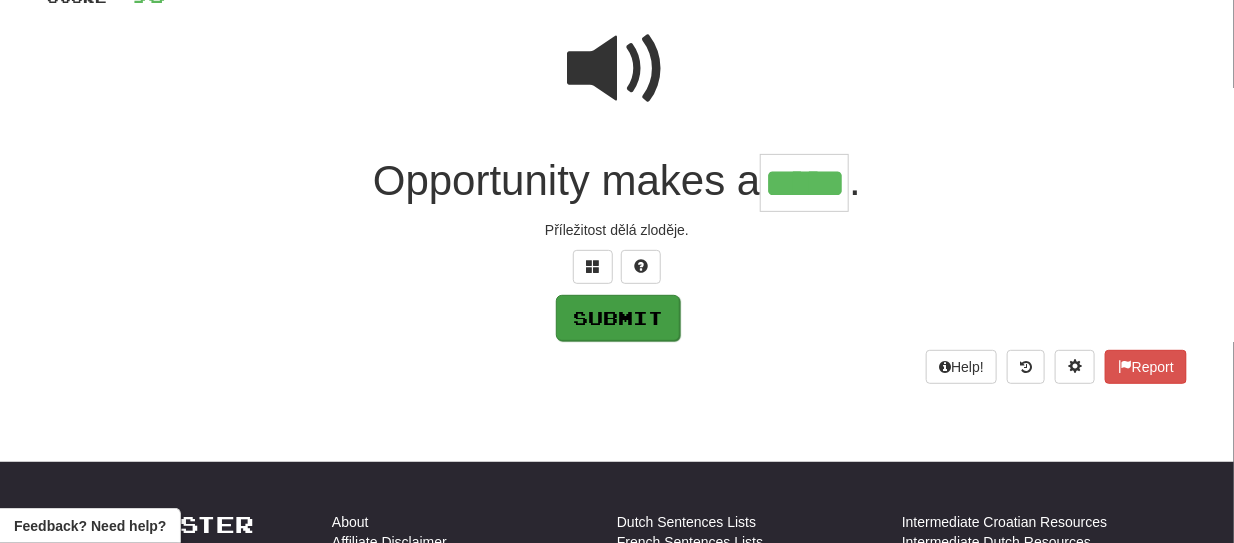 type on "*****" 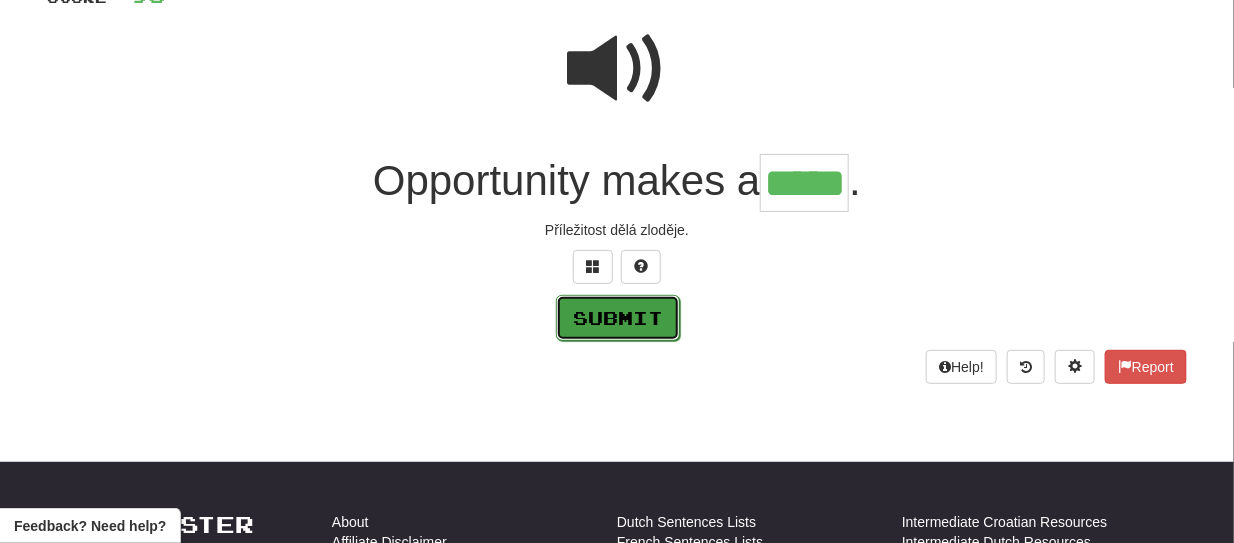 click on "Submit" at bounding box center (618, 318) 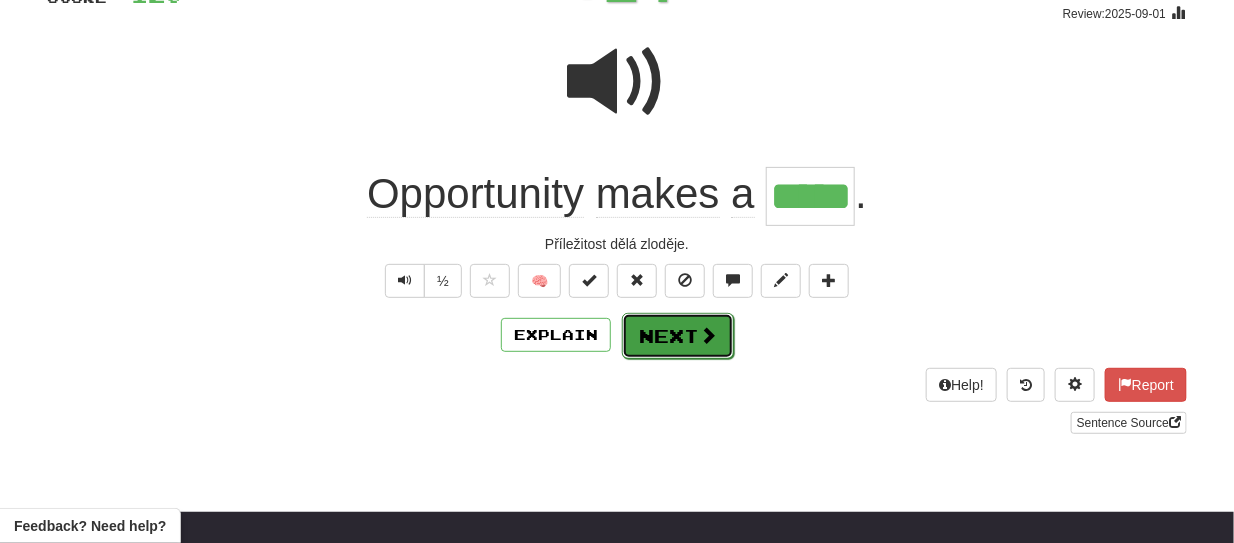 click on "Next" at bounding box center [678, 336] 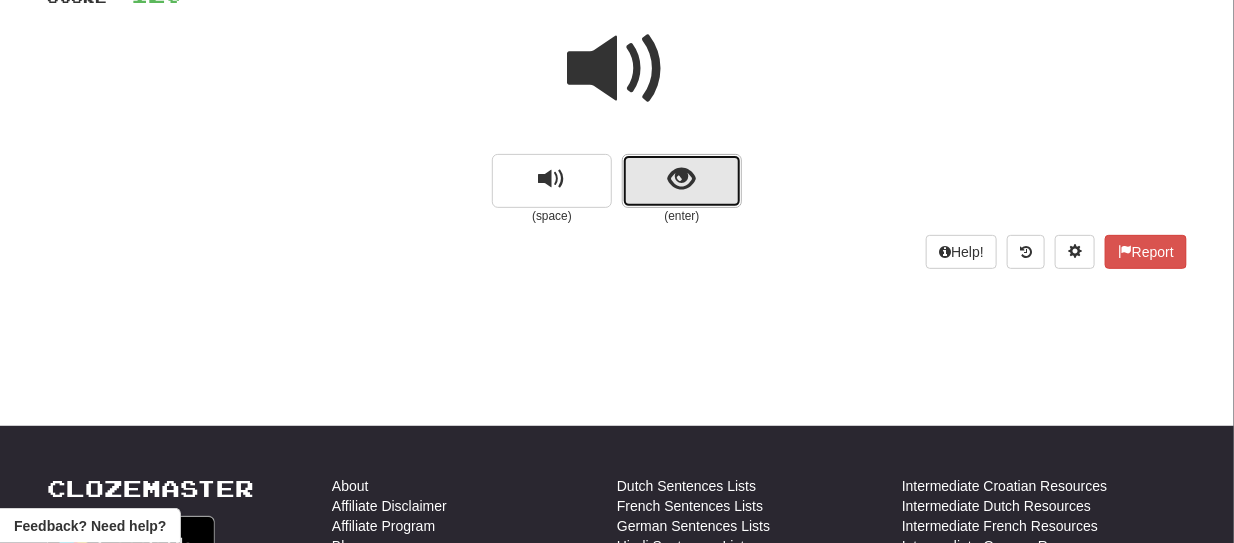 click at bounding box center (682, 181) 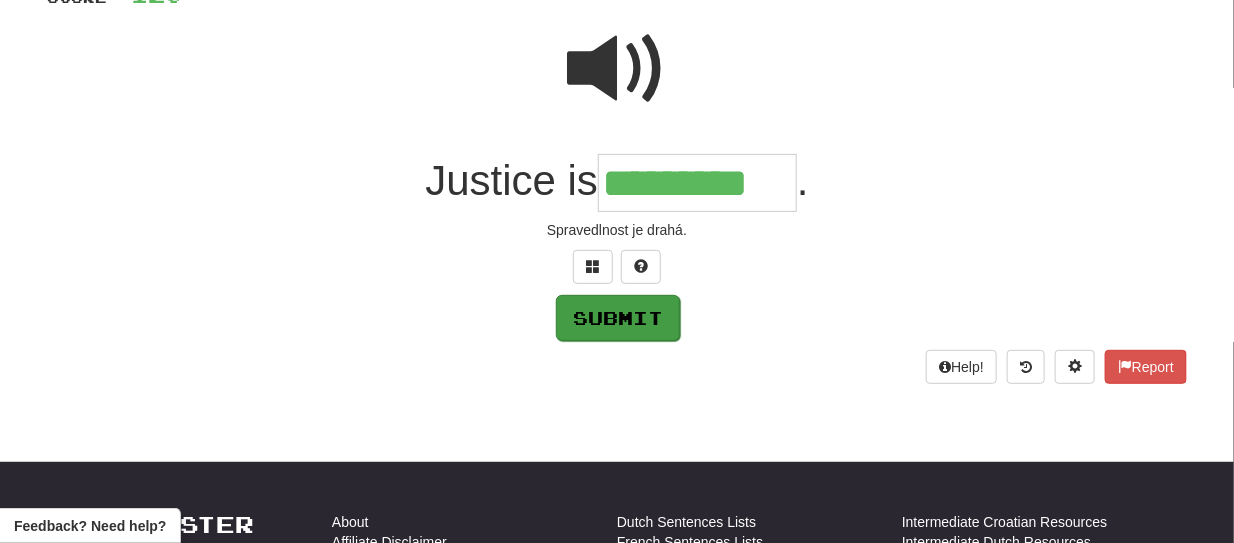 type on "*********" 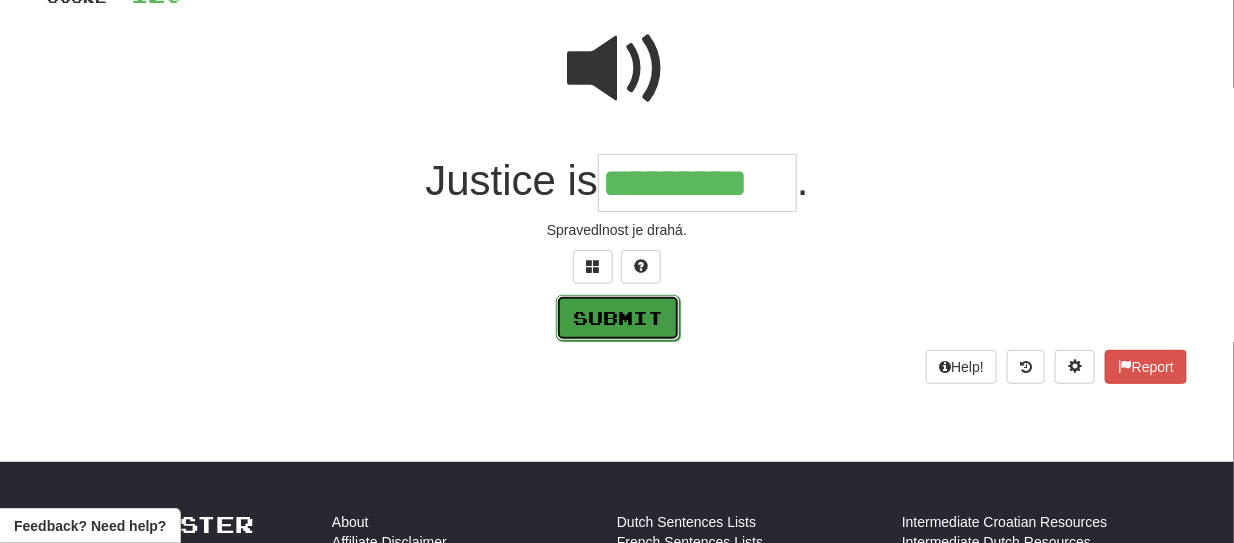 click on "Submit" at bounding box center [618, 318] 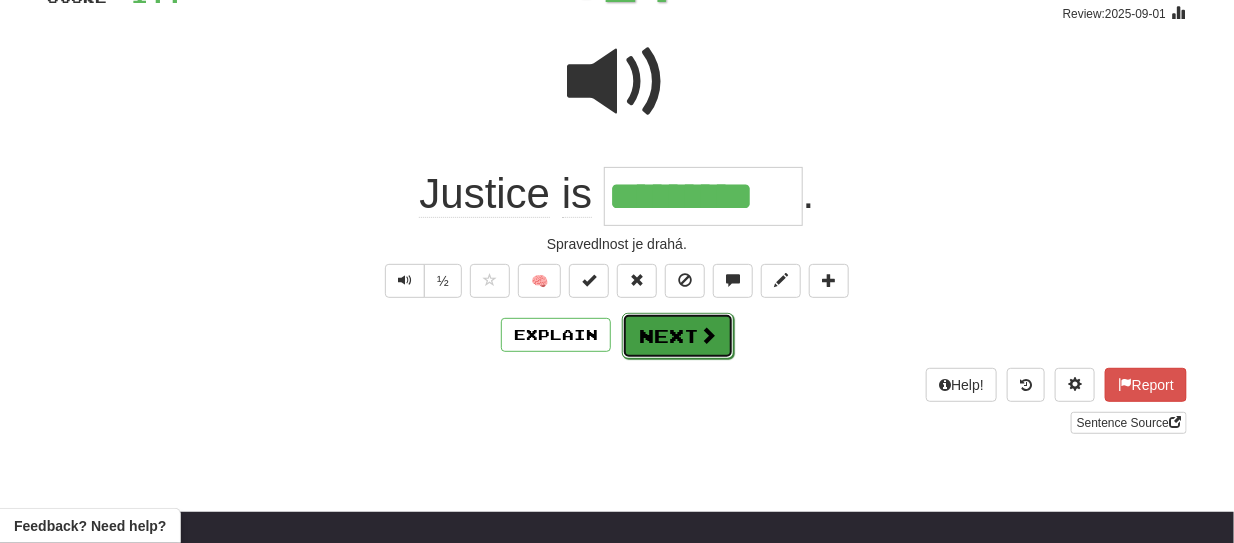 click on "Next" at bounding box center [678, 336] 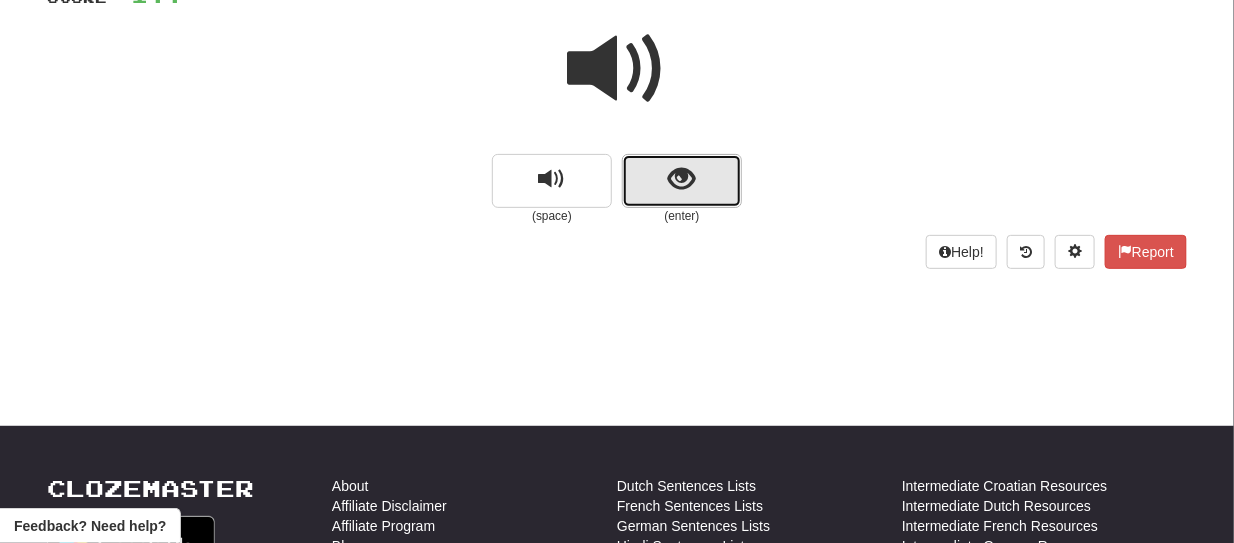 click at bounding box center [682, 181] 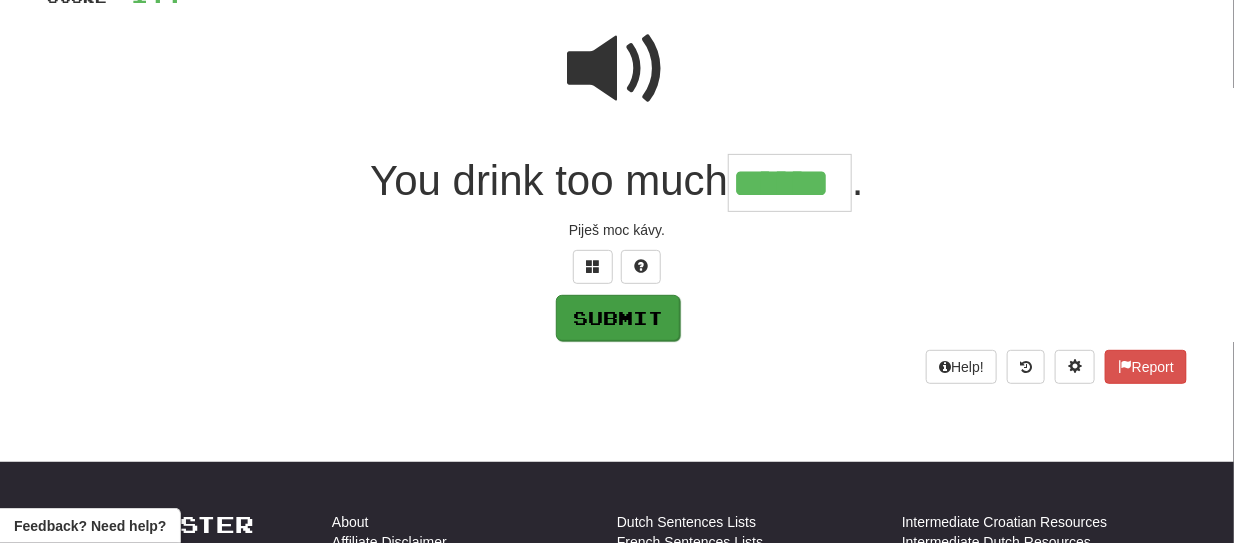 type on "******" 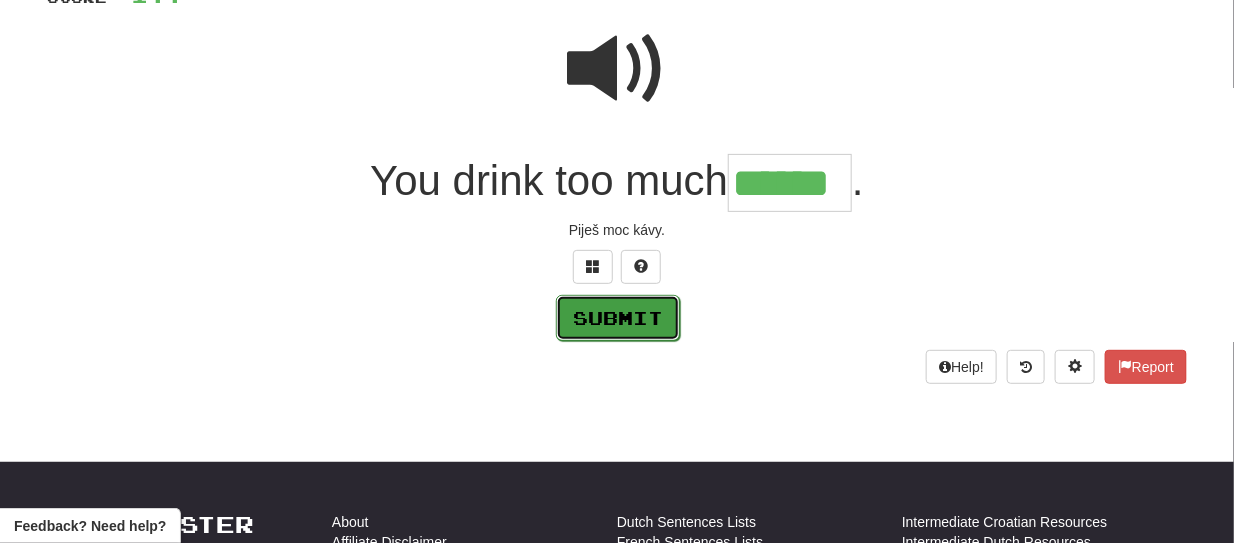 click on "Submit" at bounding box center [618, 318] 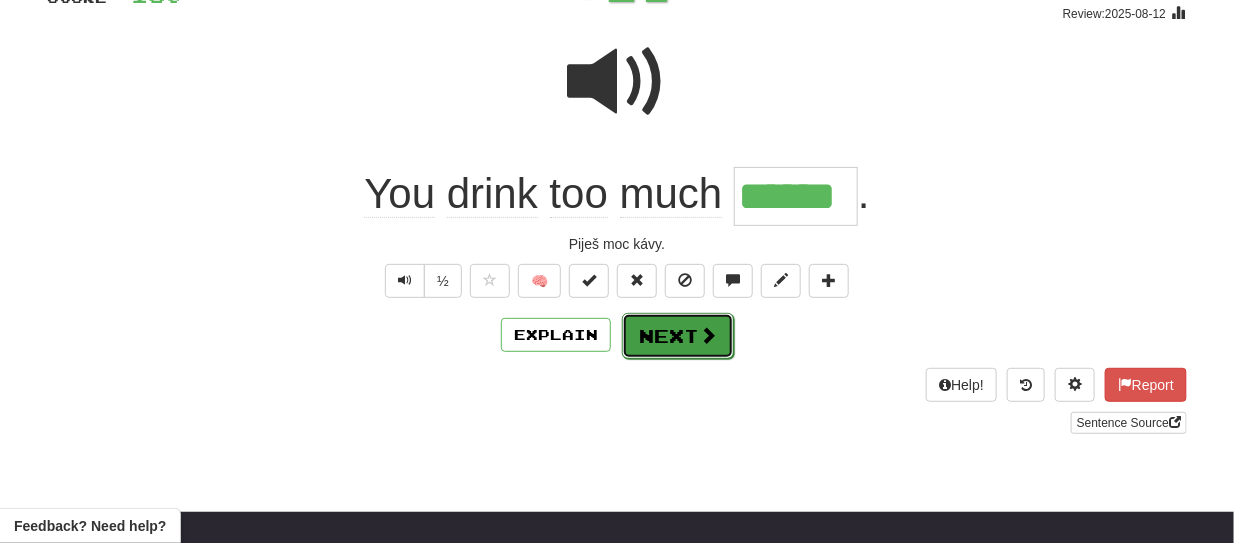 click on "Next" at bounding box center (678, 336) 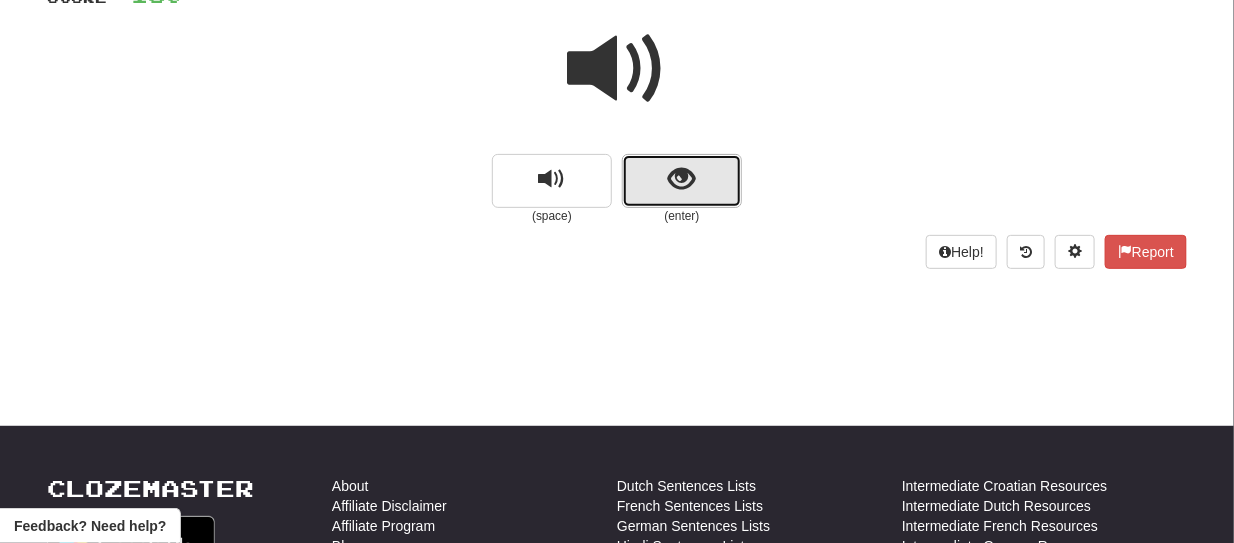 click at bounding box center (682, 181) 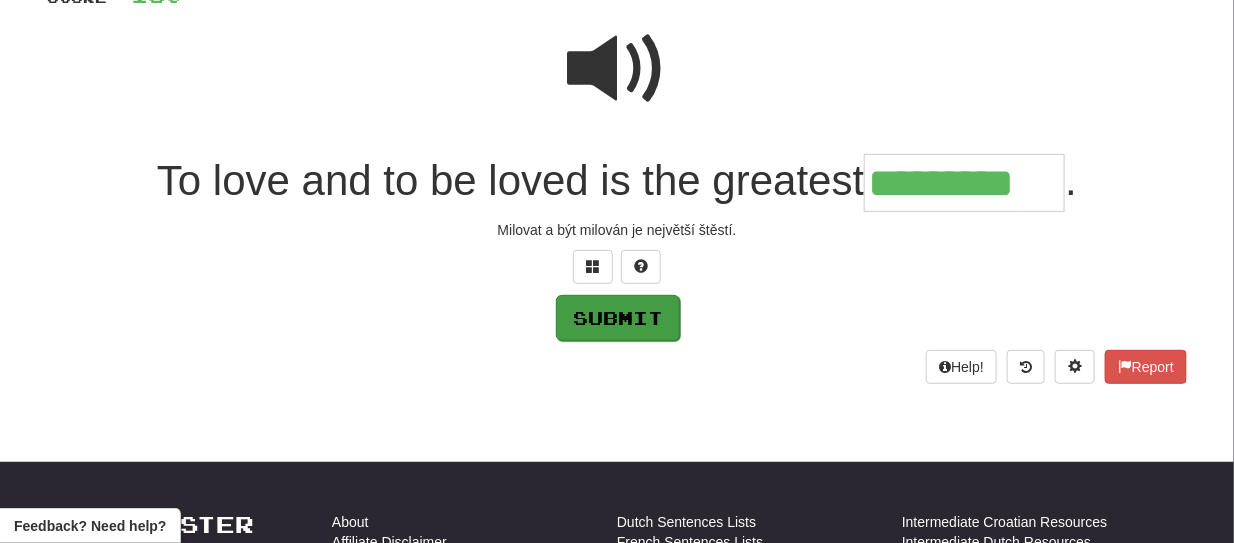 type on "*********" 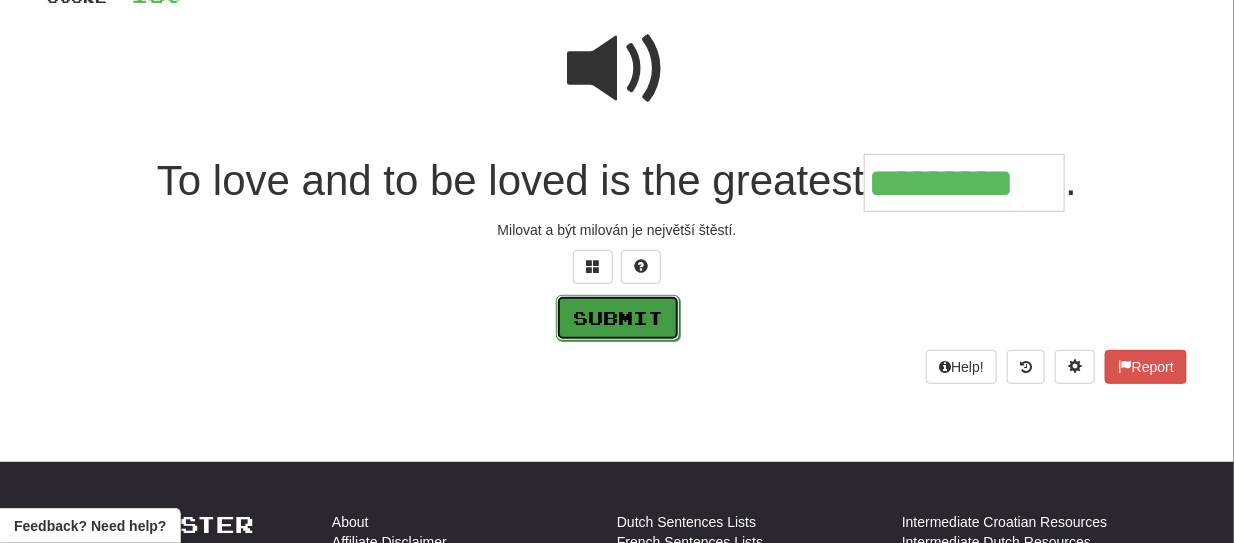 click on "Submit" at bounding box center (618, 318) 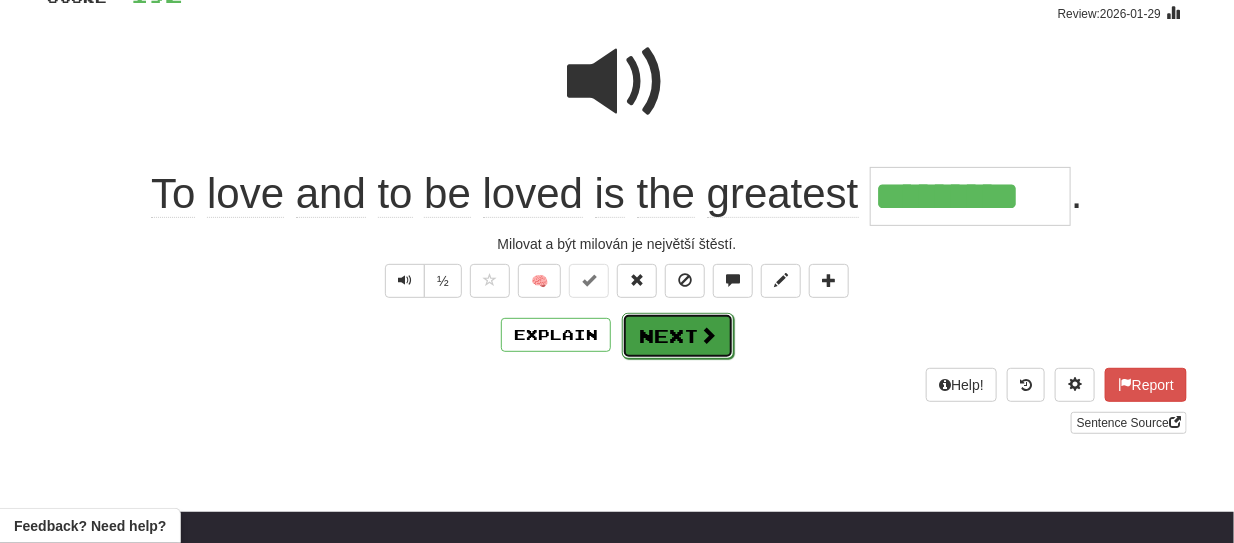 click on "Next" at bounding box center [678, 336] 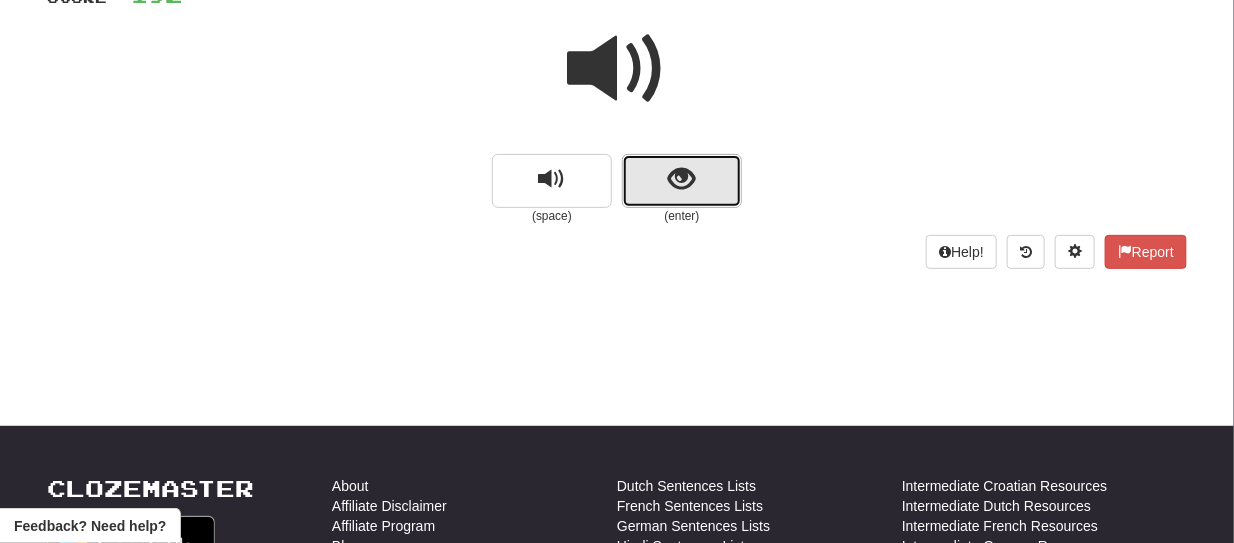 click at bounding box center [682, 181] 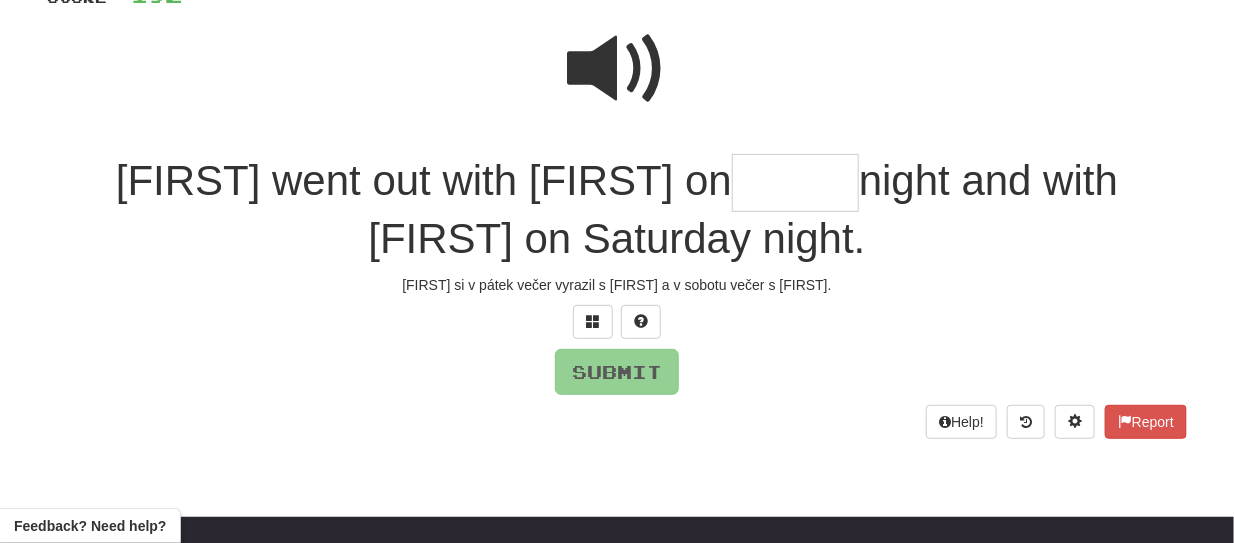 click at bounding box center [617, 69] 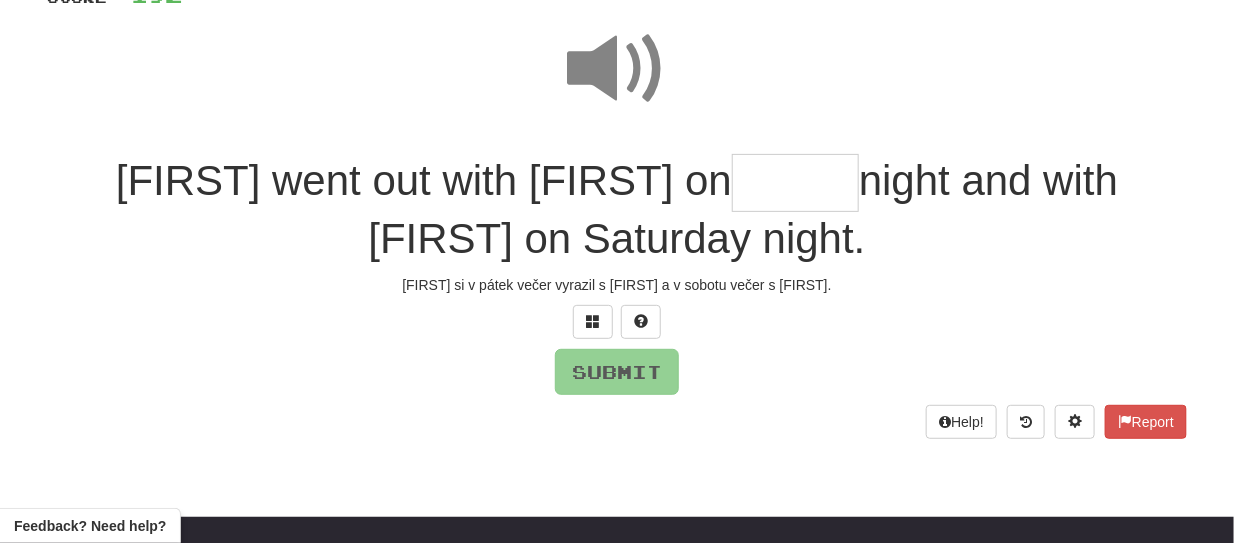 click at bounding box center (795, 183) 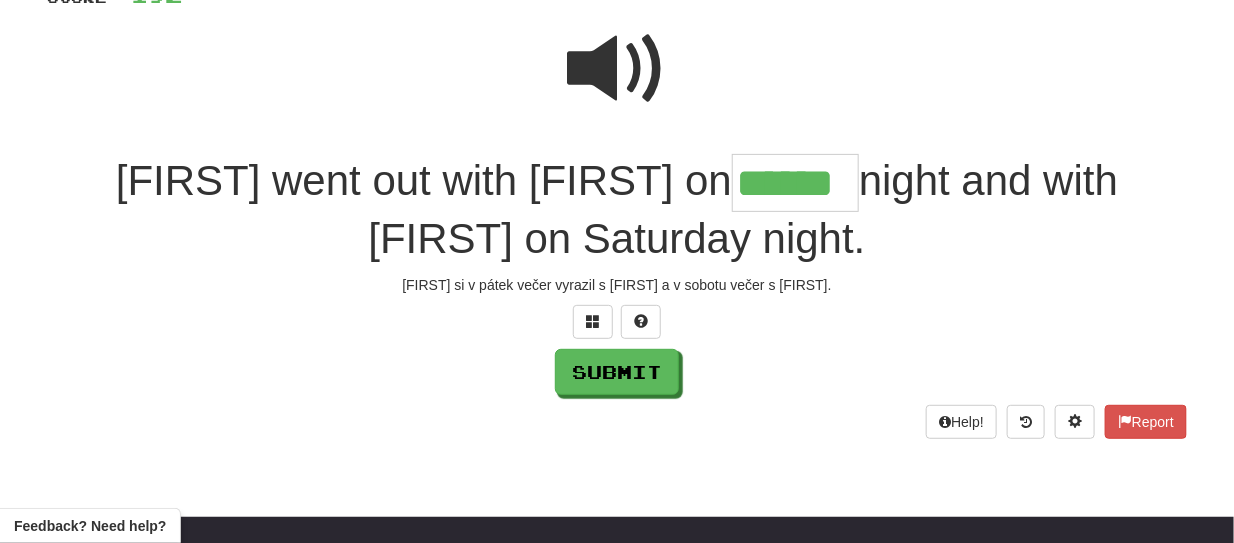 scroll, scrollTop: 0, scrollLeft: 0, axis: both 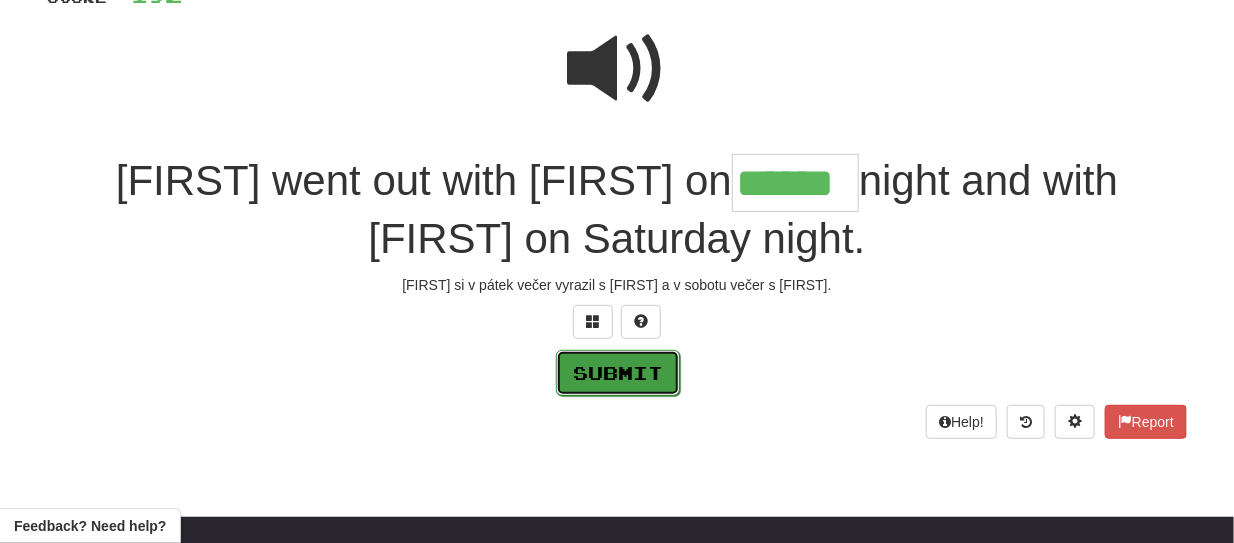 click on "Submit" at bounding box center [618, 373] 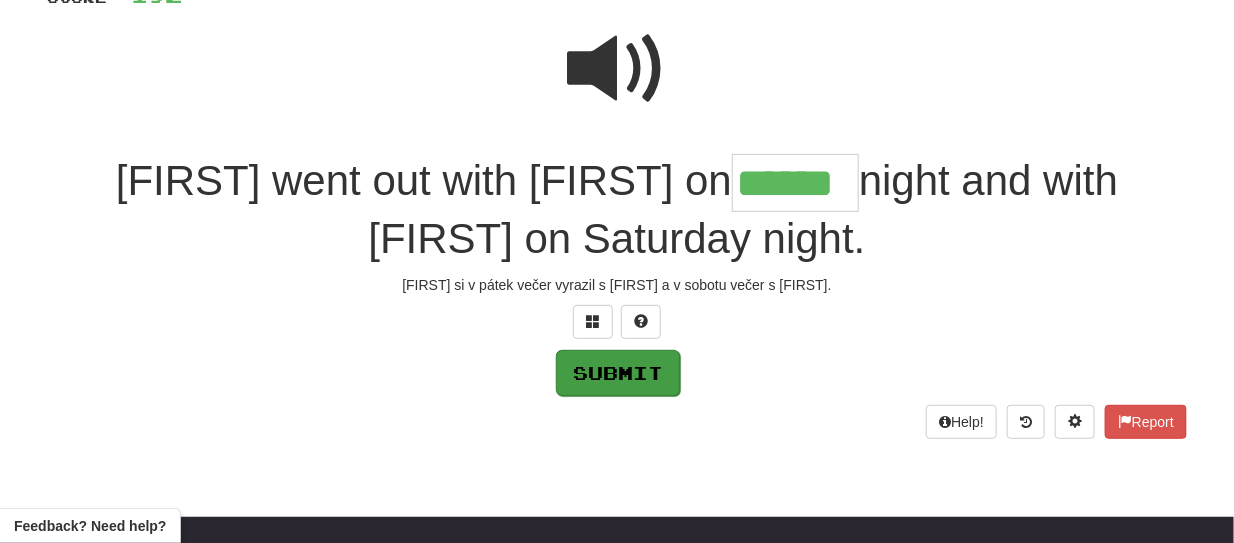 type on "******" 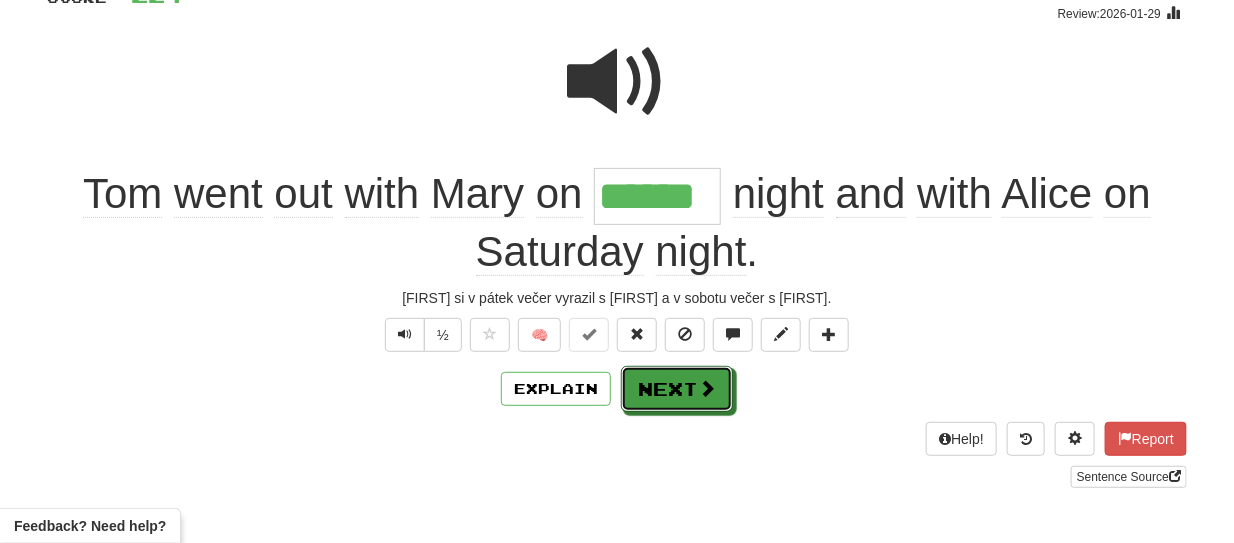 click on "Next" at bounding box center [677, 389] 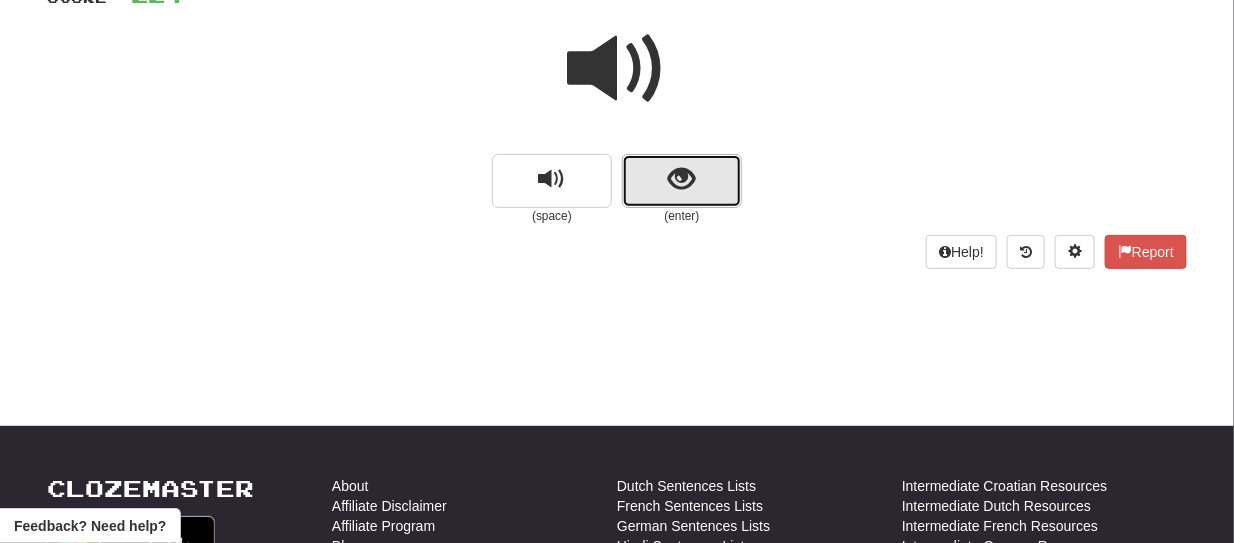 click at bounding box center [682, 181] 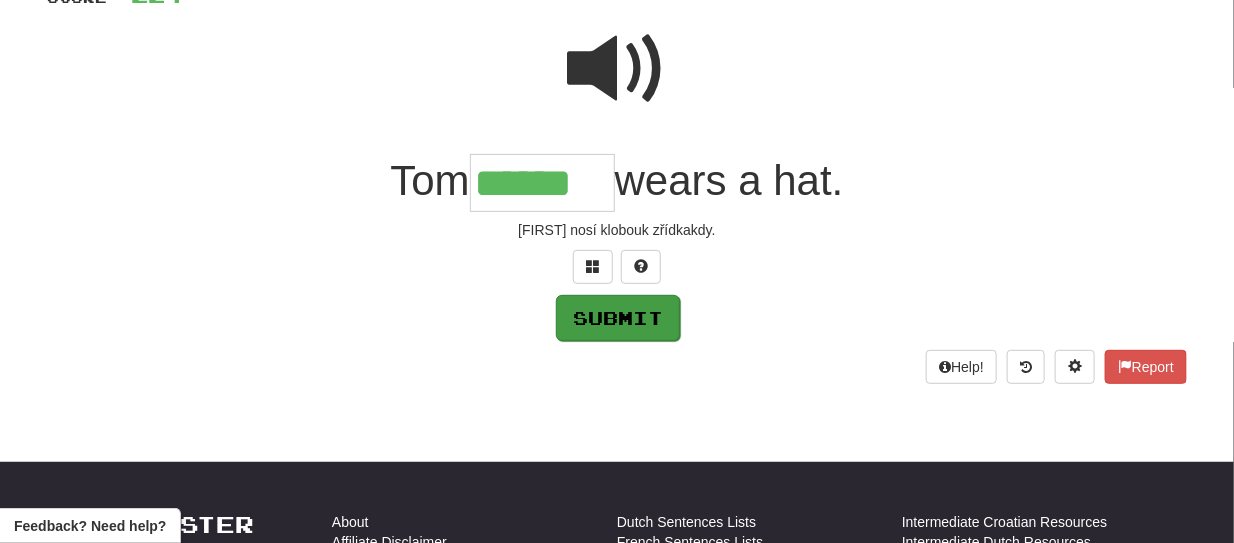 type on "******" 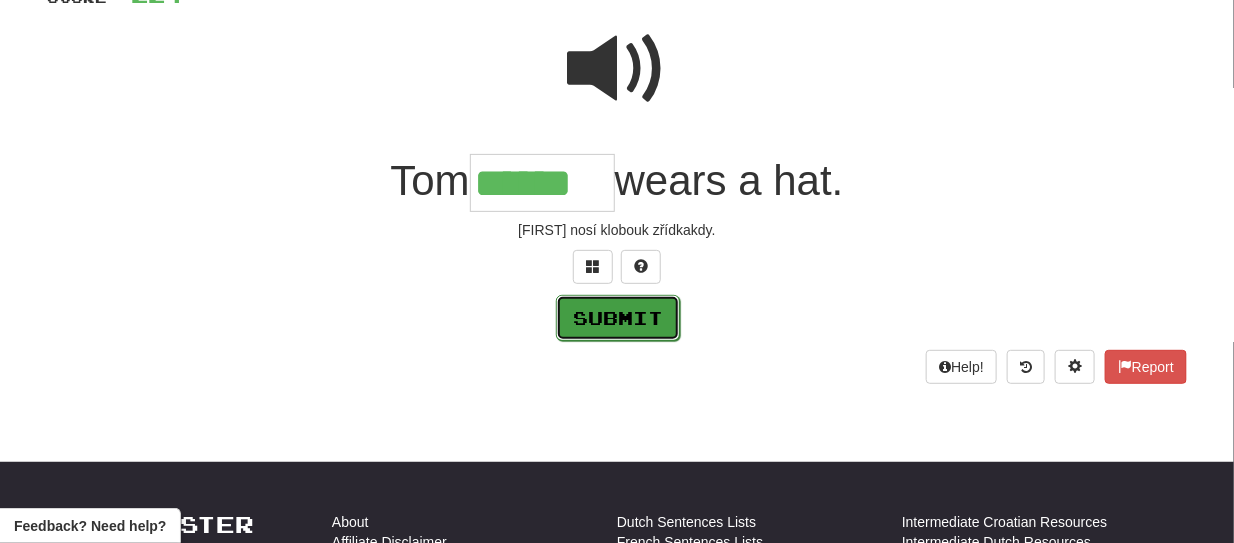 click on "Submit" at bounding box center [618, 318] 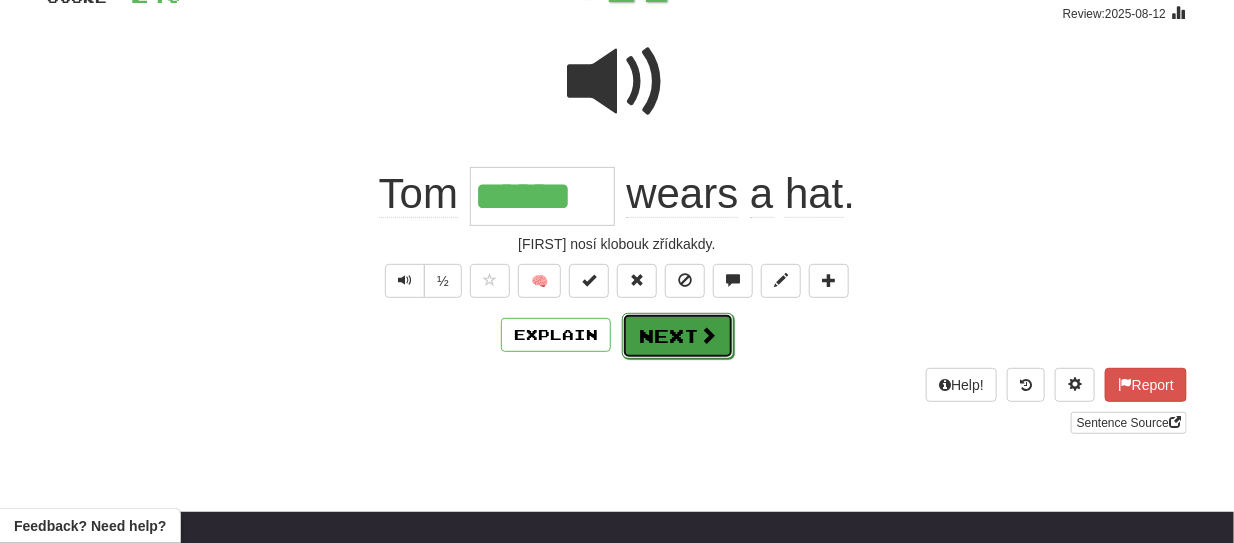 click on "Next" at bounding box center (678, 336) 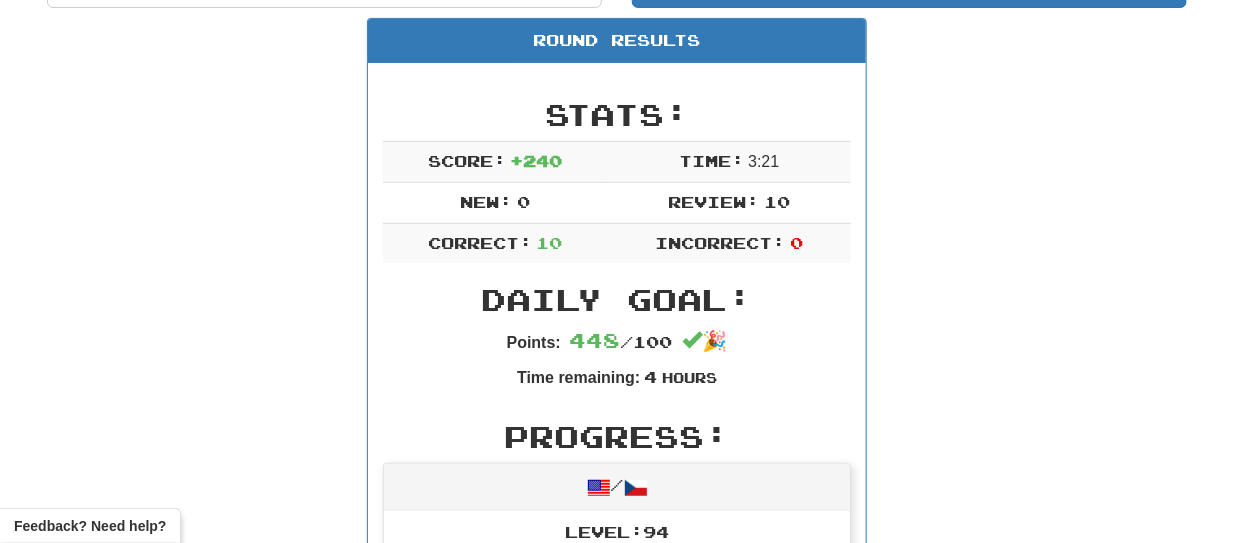 scroll, scrollTop: 254, scrollLeft: 0, axis: vertical 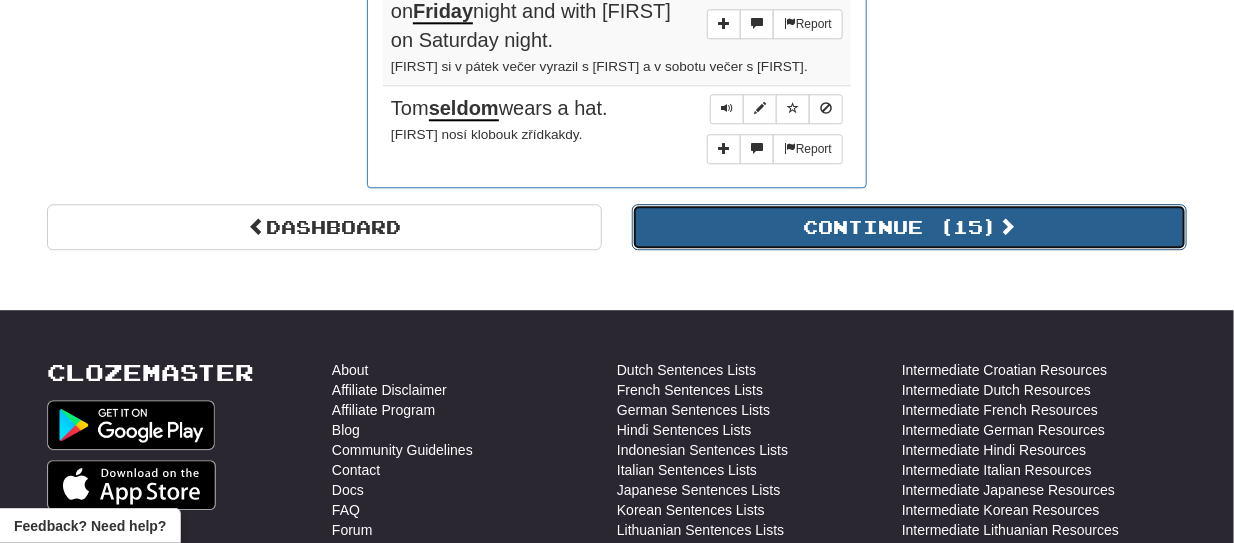click on "Continue ( 15 )" at bounding box center (909, 227) 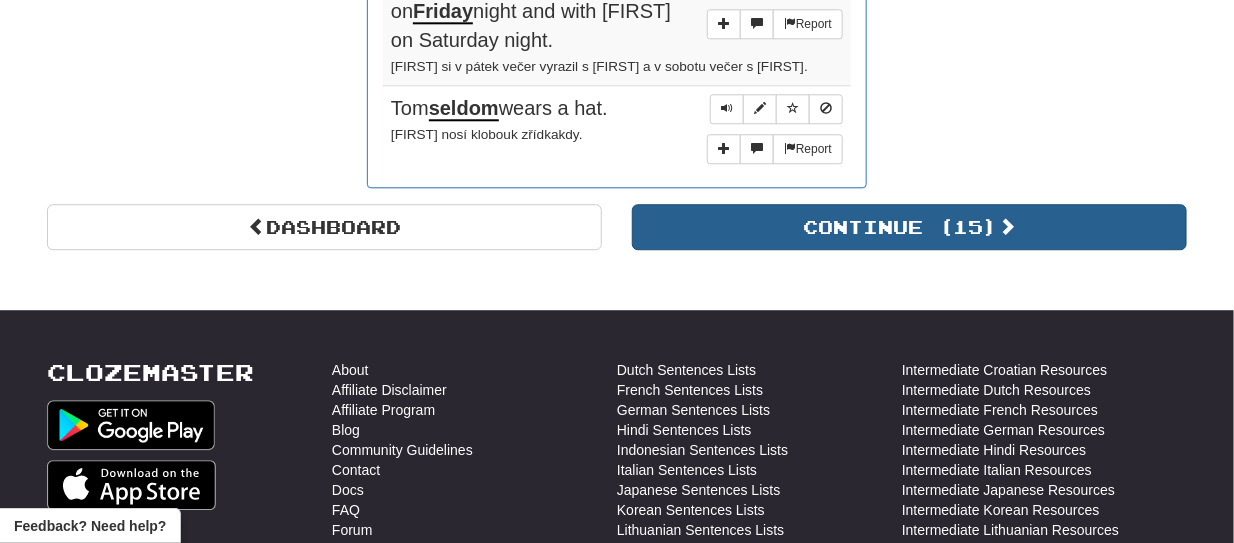 scroll, scrollTop: 710, scrollLeft: 0, axis: vertical 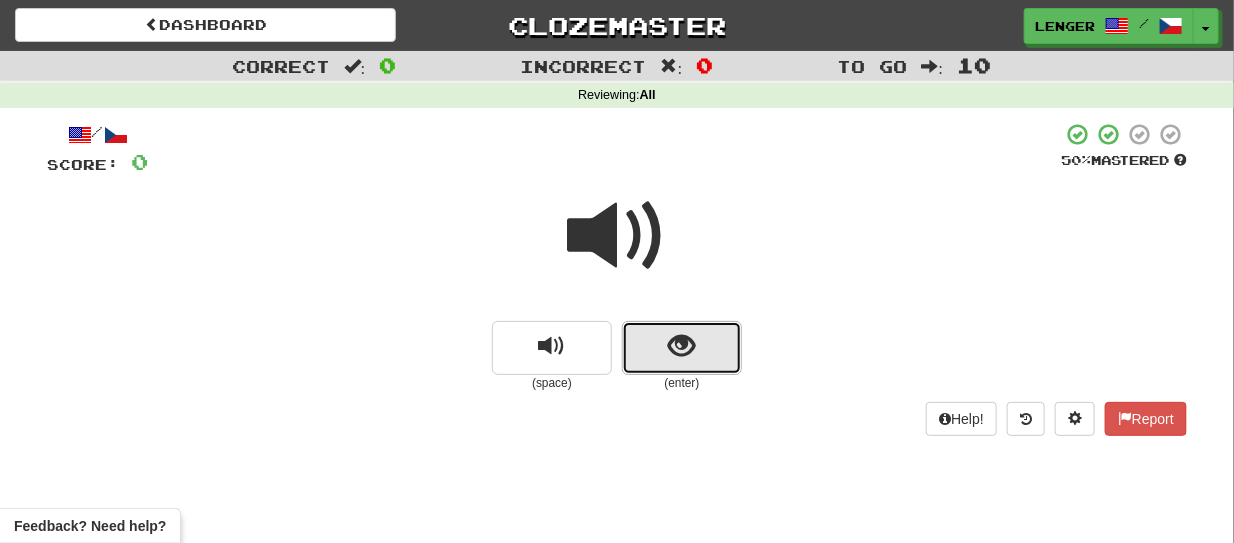 click at bounding box center [682, 348] 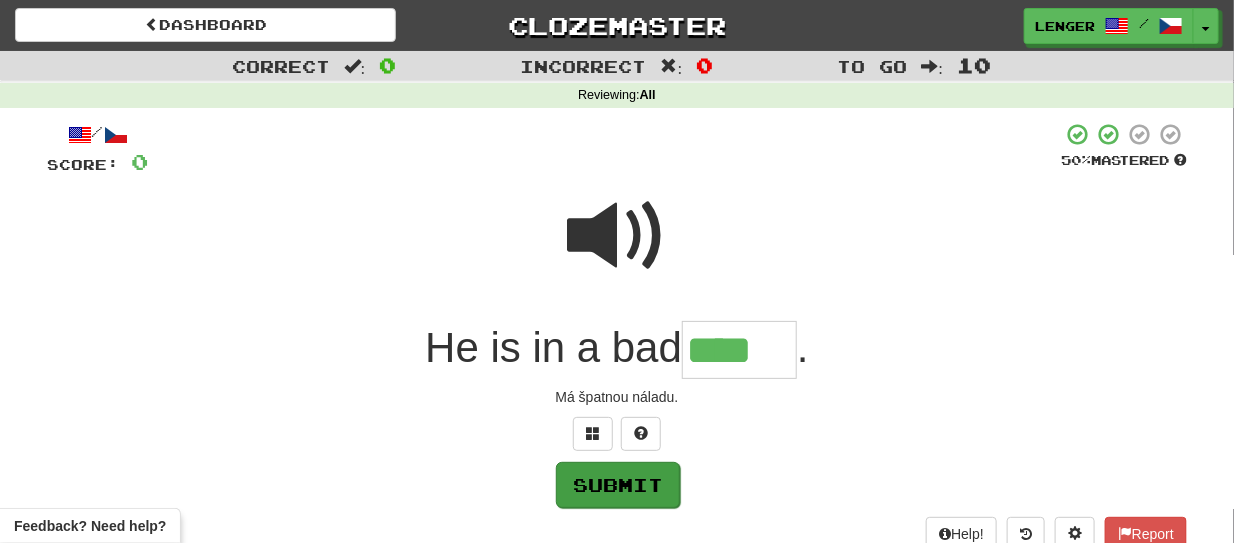 type on "****" 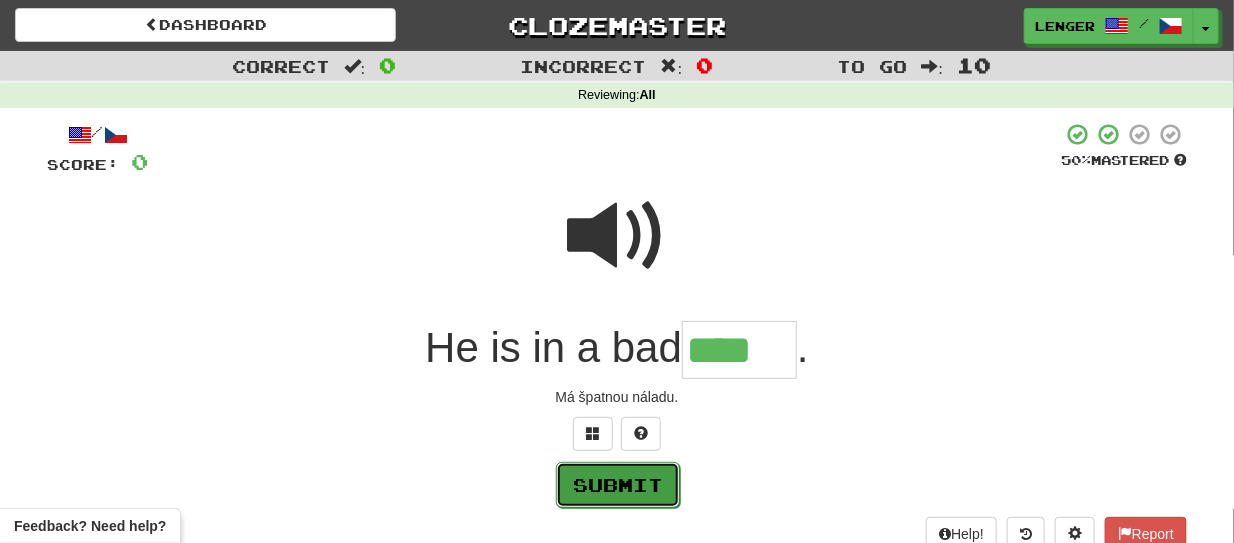 click on "Submit" at bounding box center [618, 485] 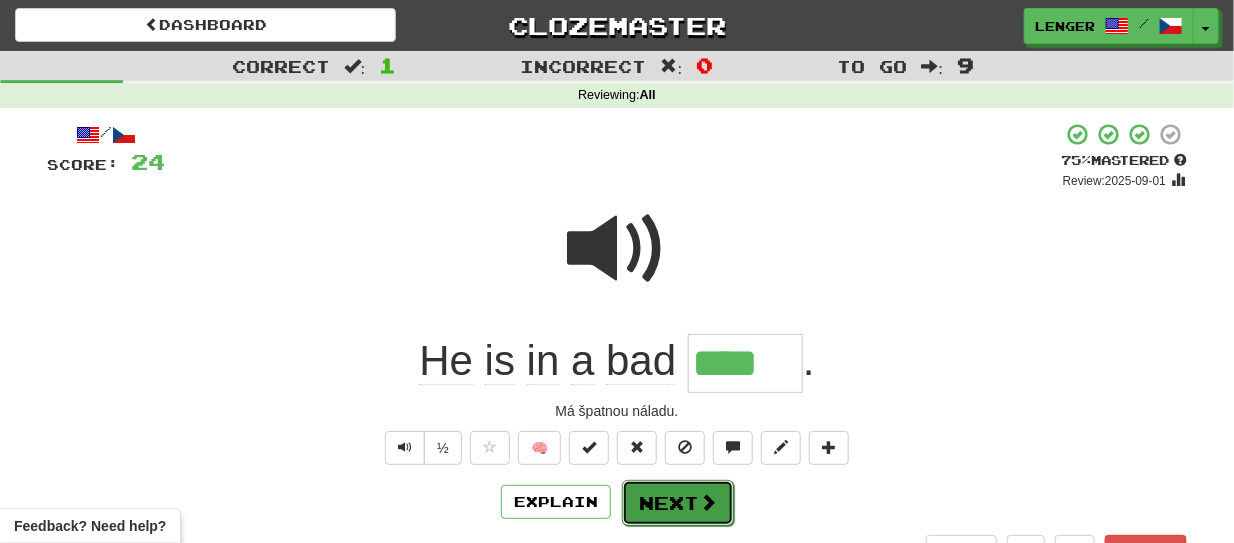 click on "Next" at bounding box center [678, 503] 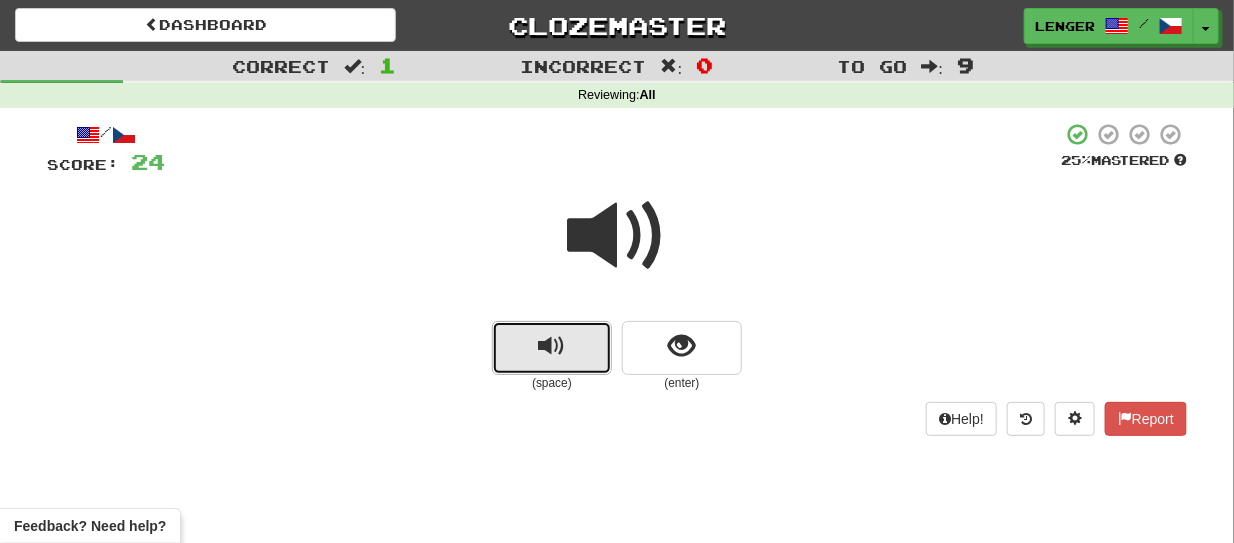 click at bounding box center [552, 348] 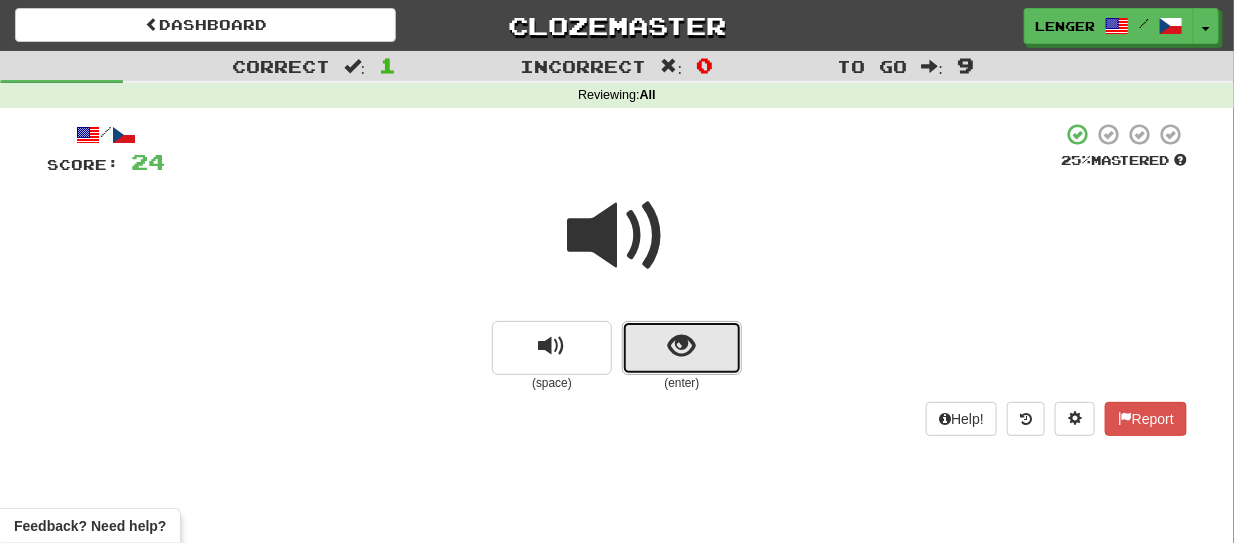 click at bounding box center (682, 348) 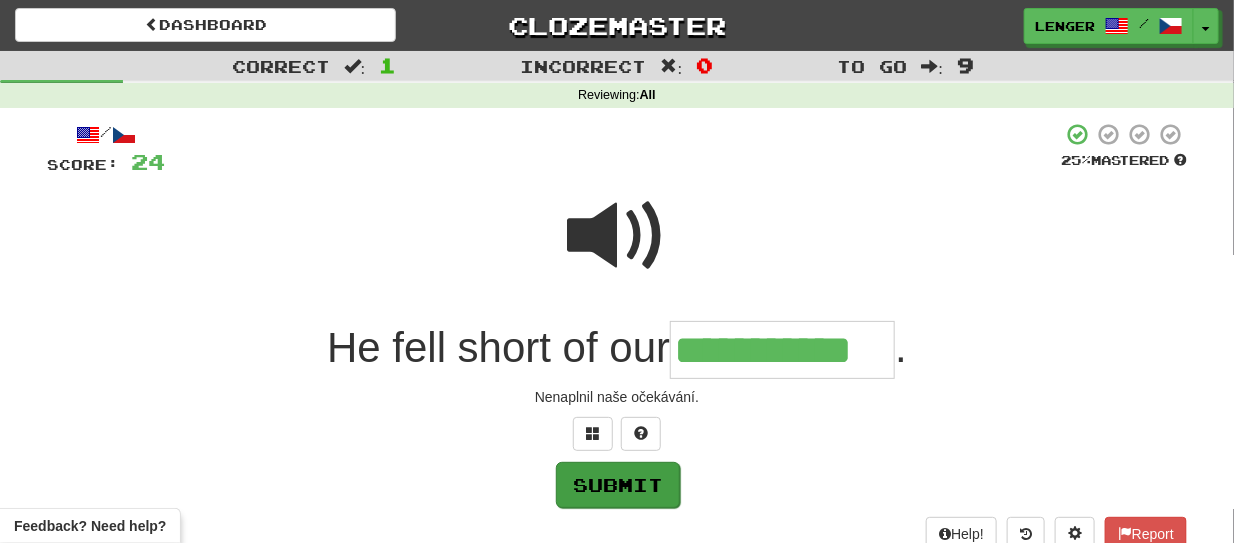type on "**********" 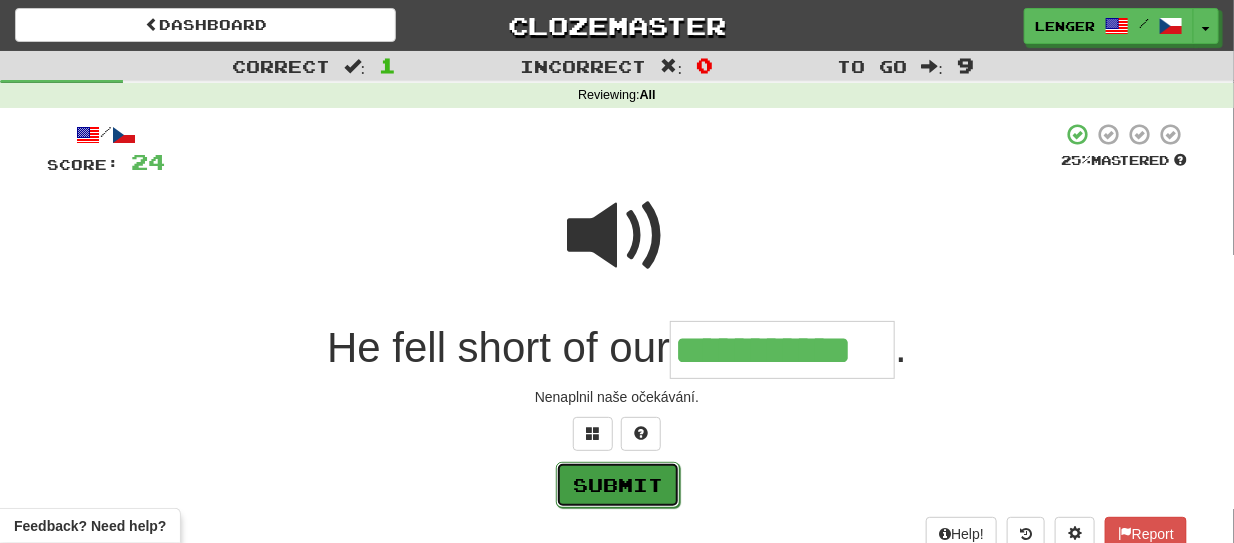 click on "Submit" at bounding box center (618, 485) 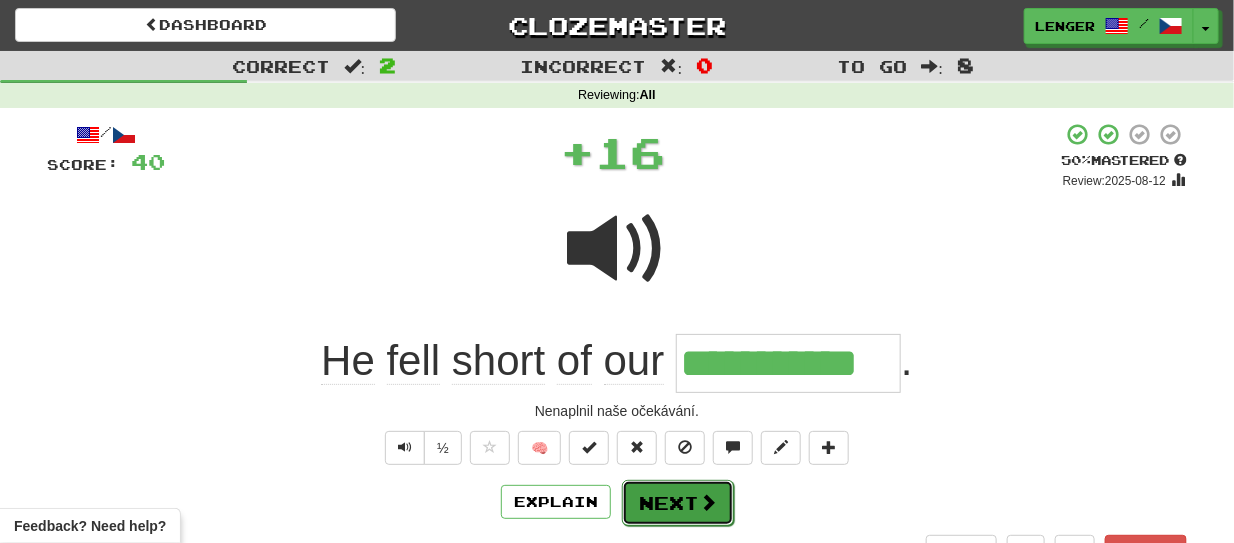 click on "Next" at bounding box center (678, 503) 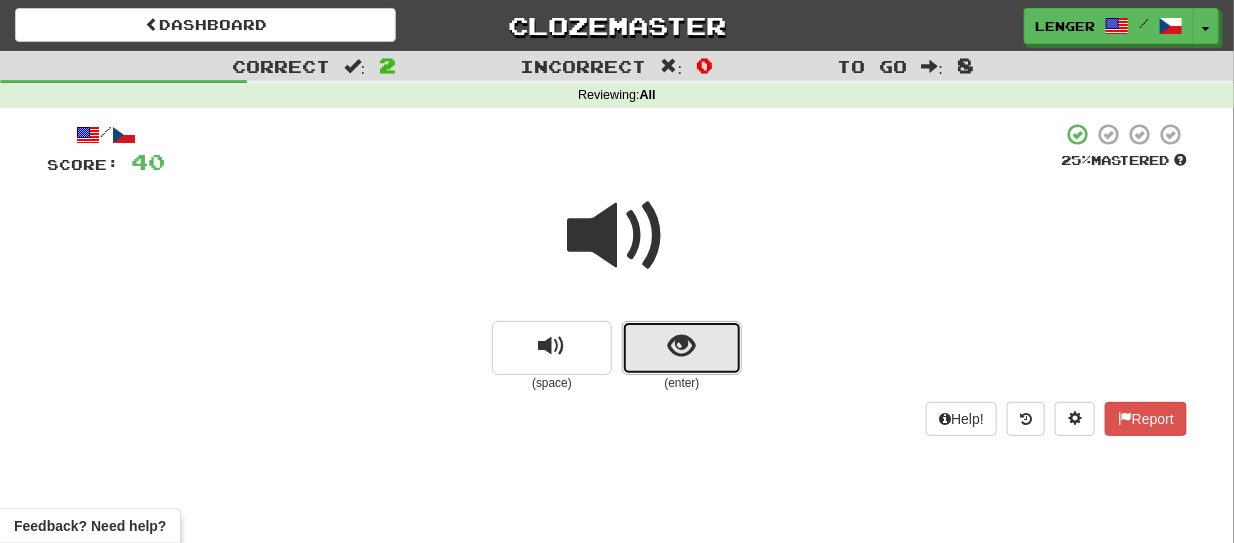 click at bounding box center (682, 348) 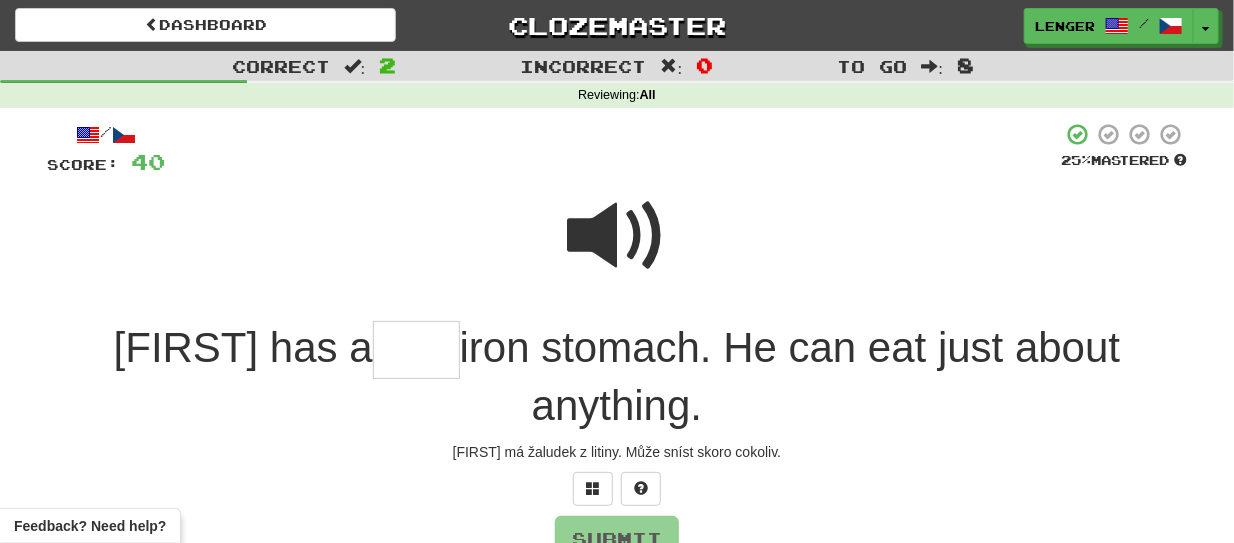 click at bounding box center (617, 236) 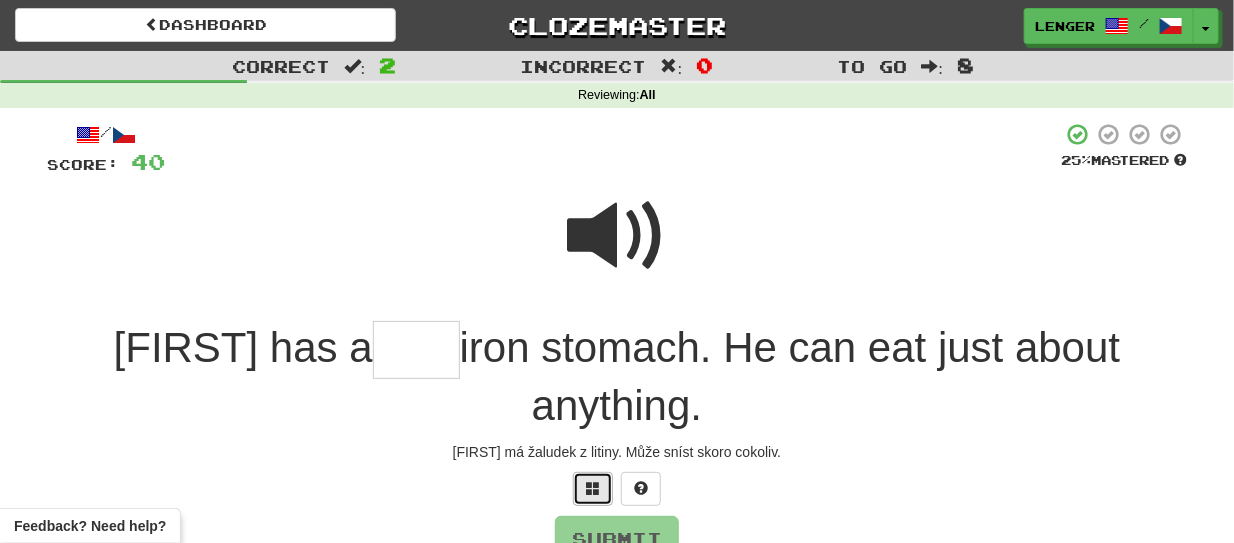 click at bounding box center [593, 488] 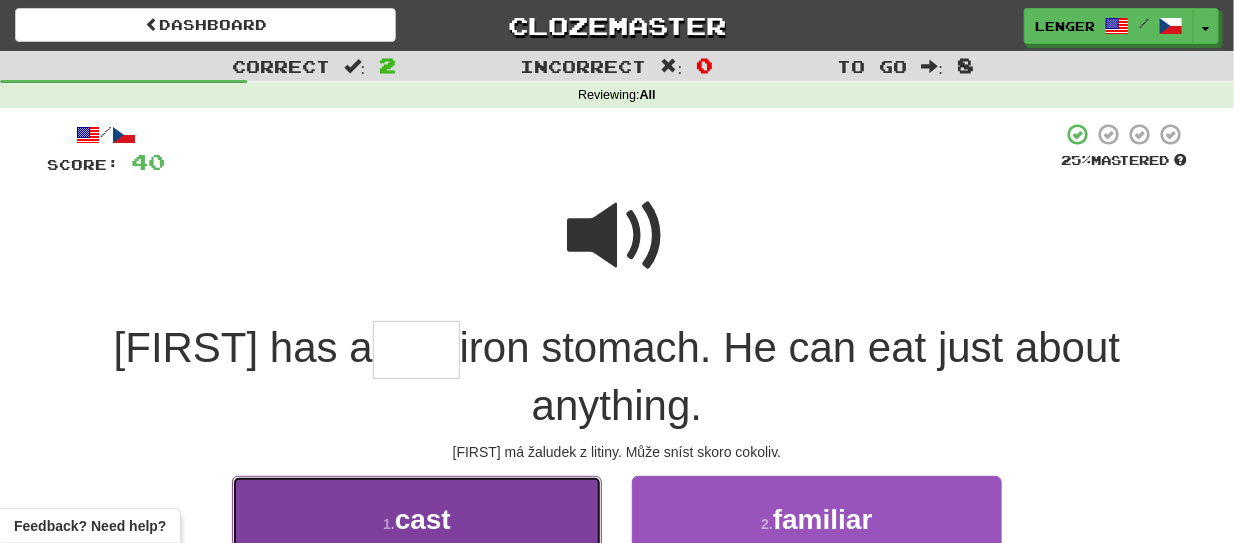 click on "cast" at bounding box center (423, 519) 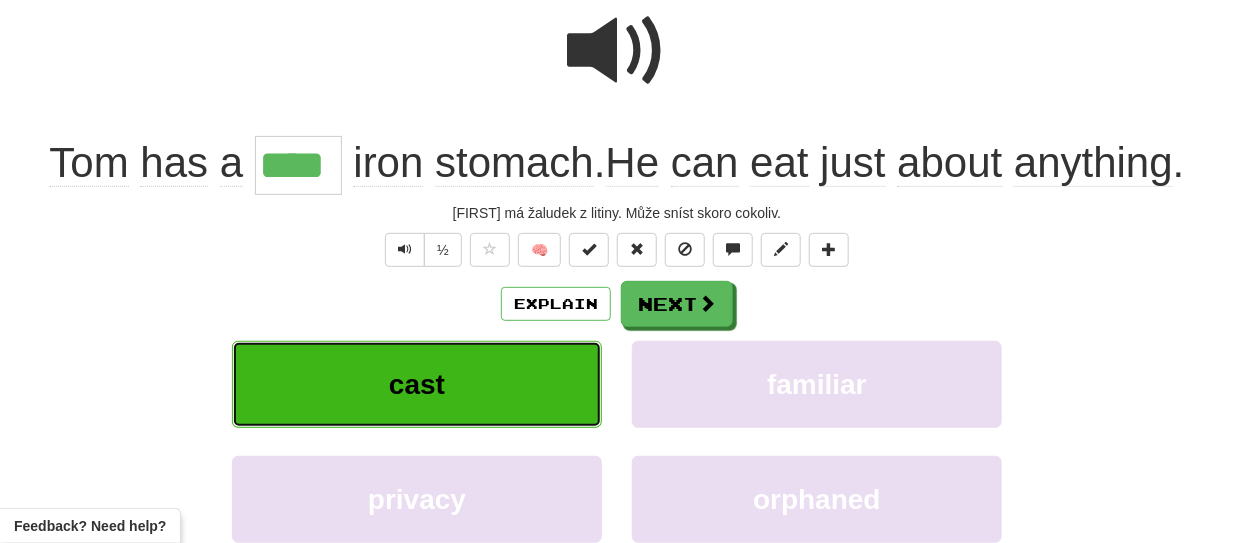scroll, scrollTop: 200, scrollLeft: 0, axis: vertical 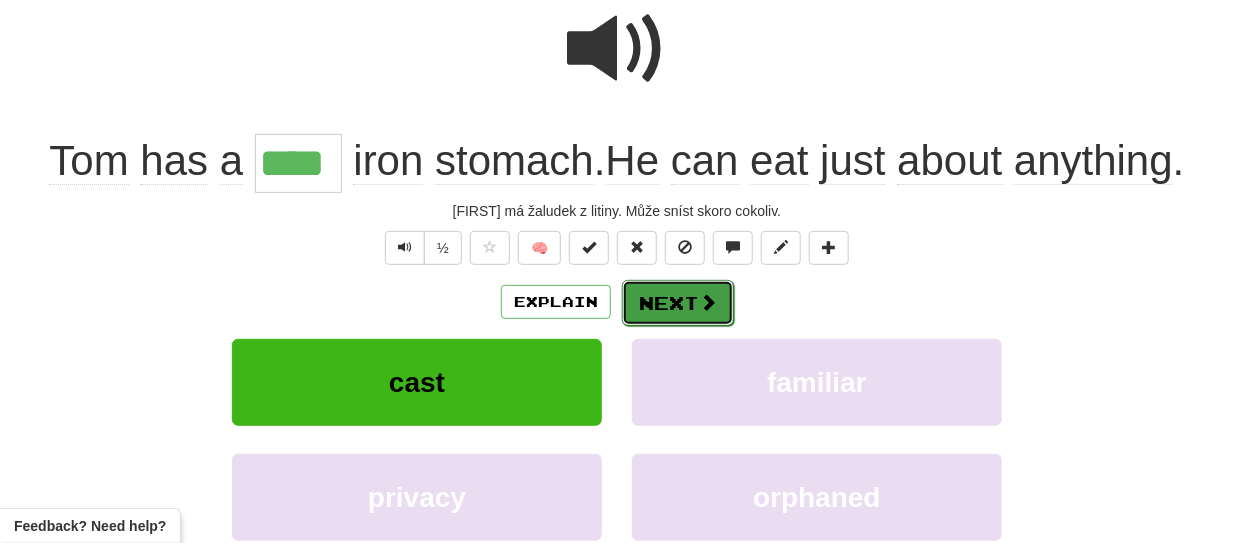 click at bounding box center [708, 302] 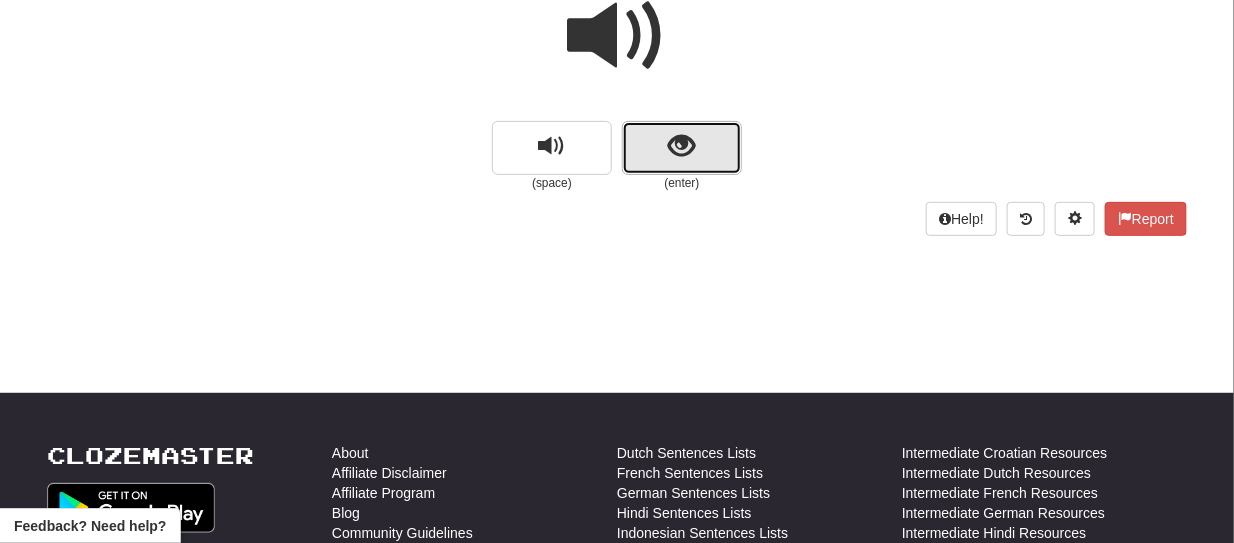 click at bounding box center (682, 148) 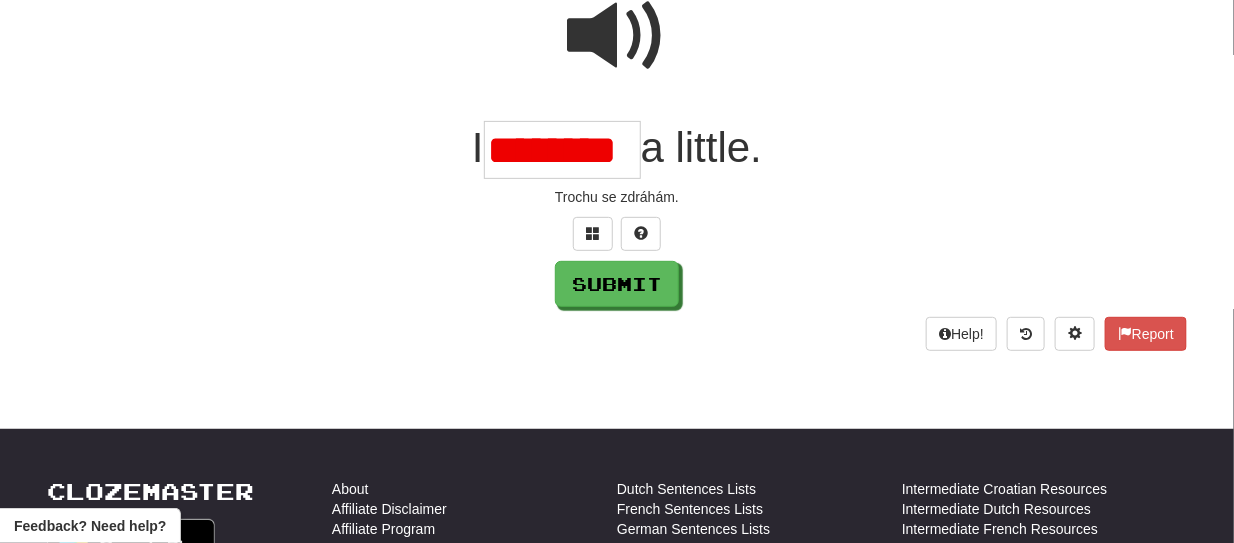 scroll, scrollTop: 0, scrollLeft: 0, axis: both 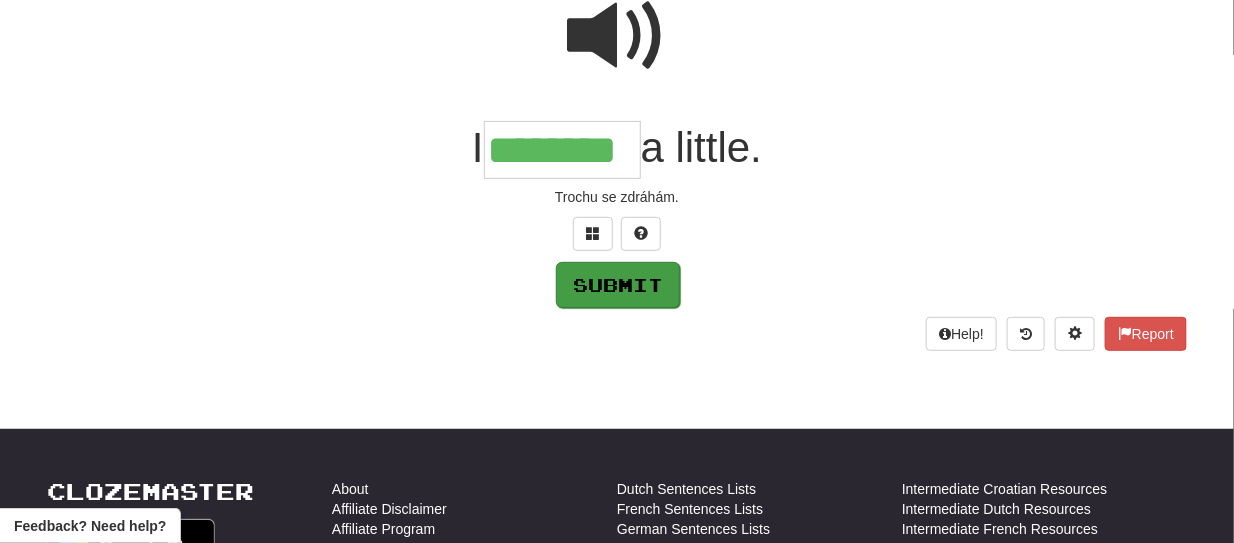 type on "********" 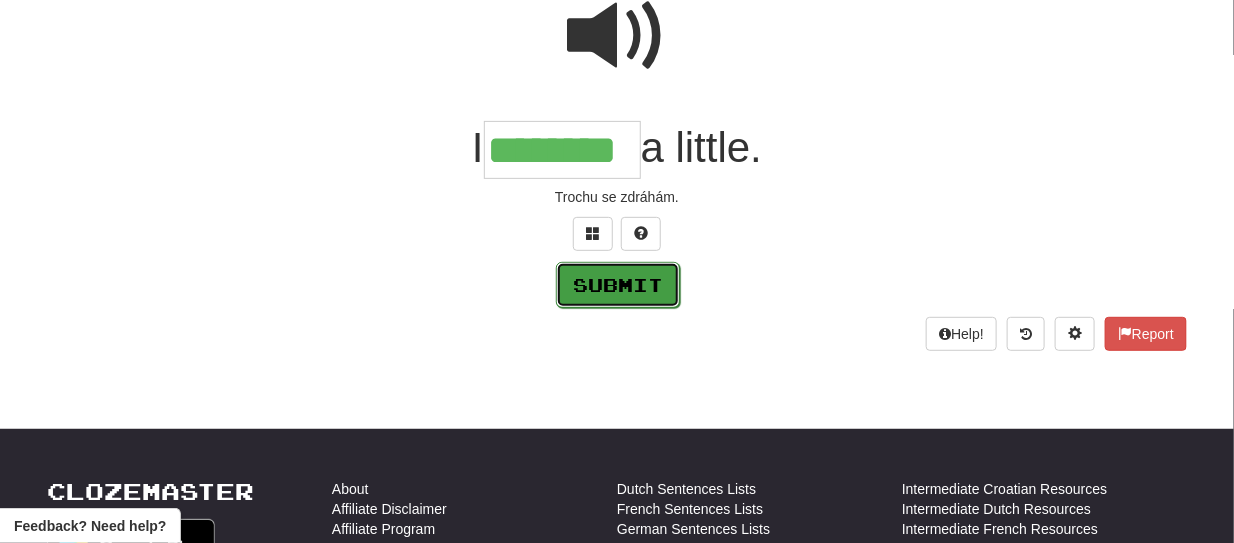 click on "Submit" at bounding box center (618, 285) 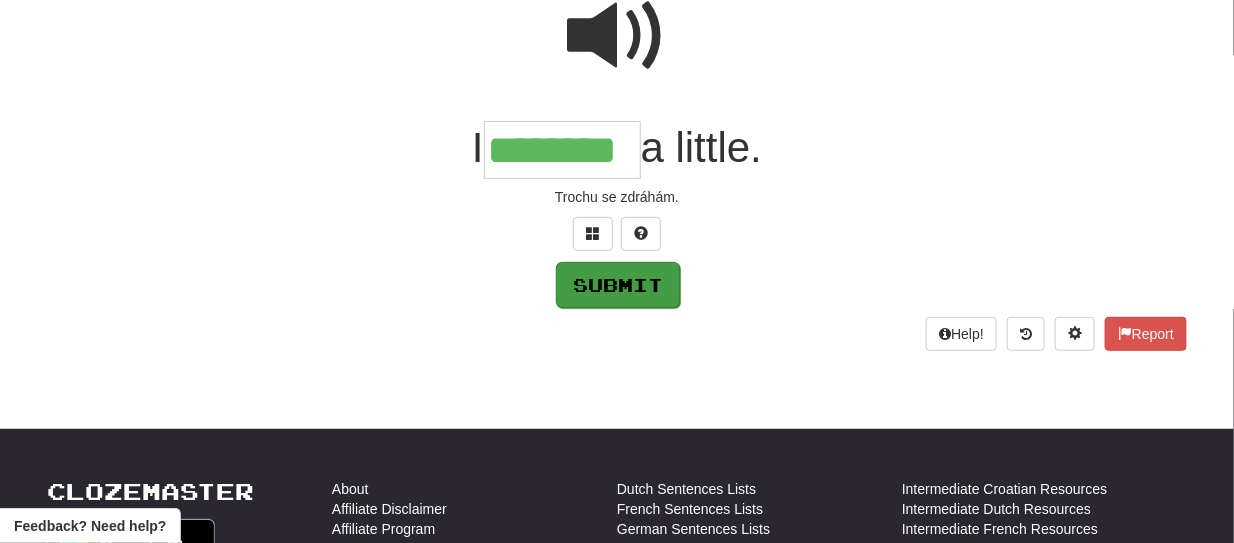 scroll, scrollTop: 213, scrollLeft: 0, axis: vertical 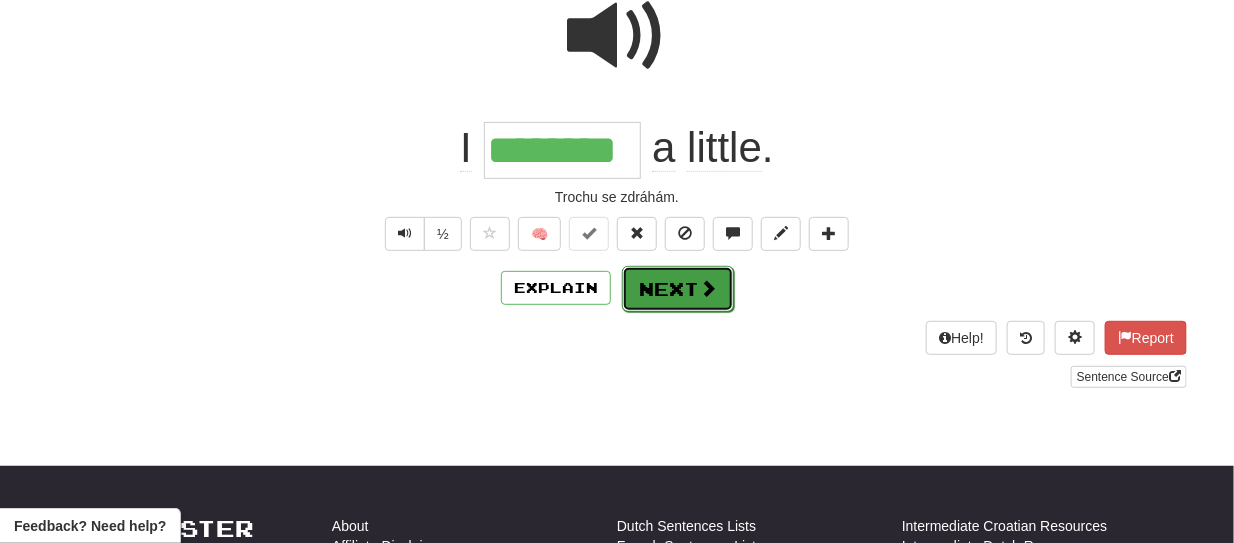 click on "Next" at bounding box center [678, 289] 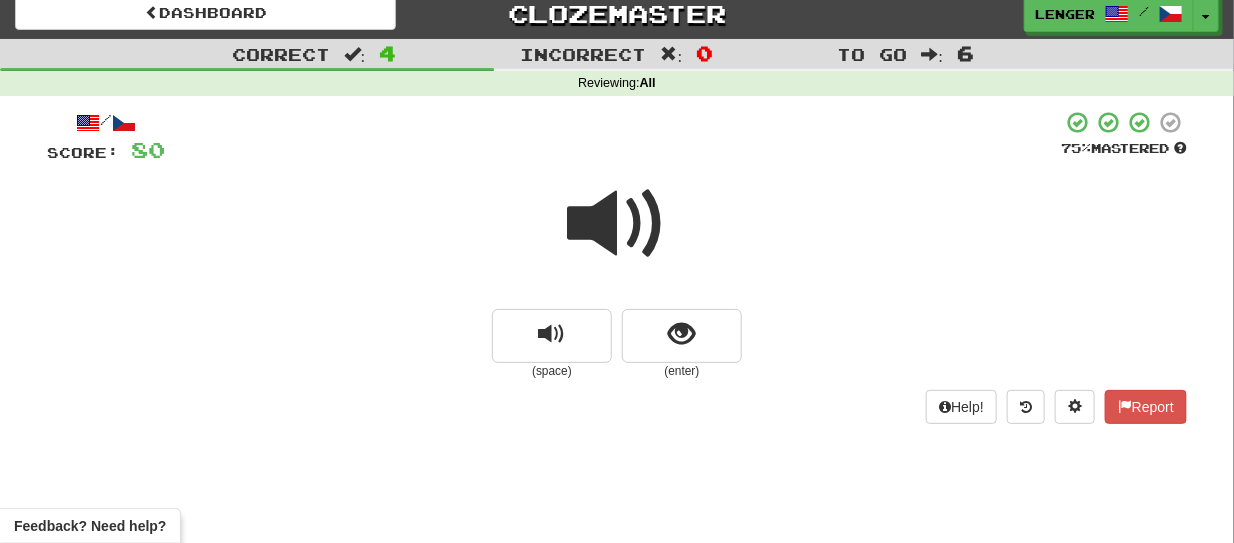 scroll, scrollTop: 84, scrollLeft: 0, axis: vertical 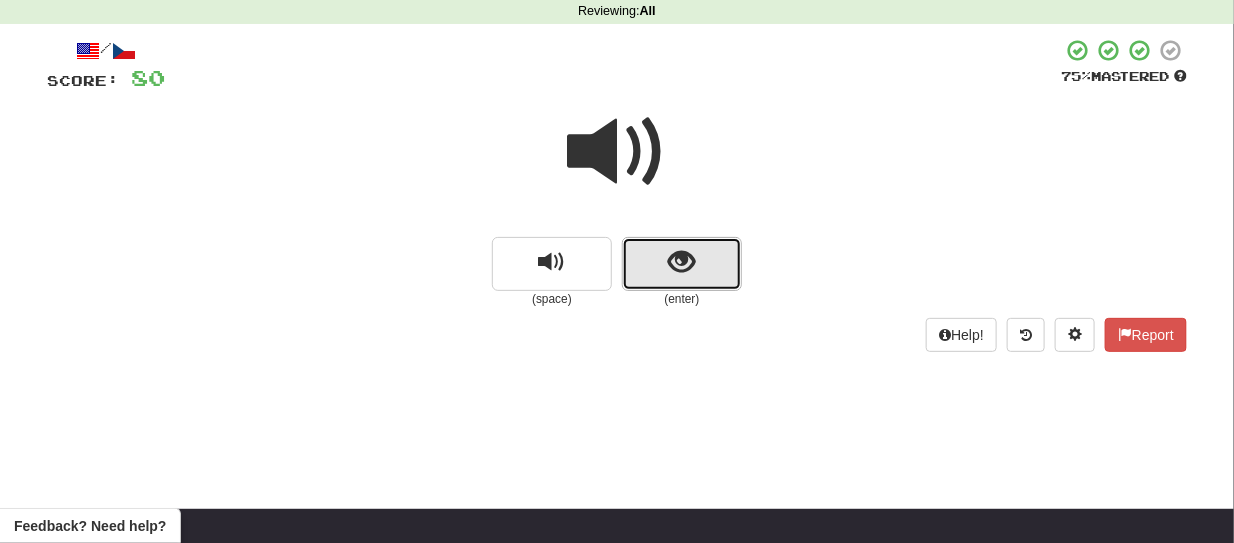 click at bounding box center [682, 264] 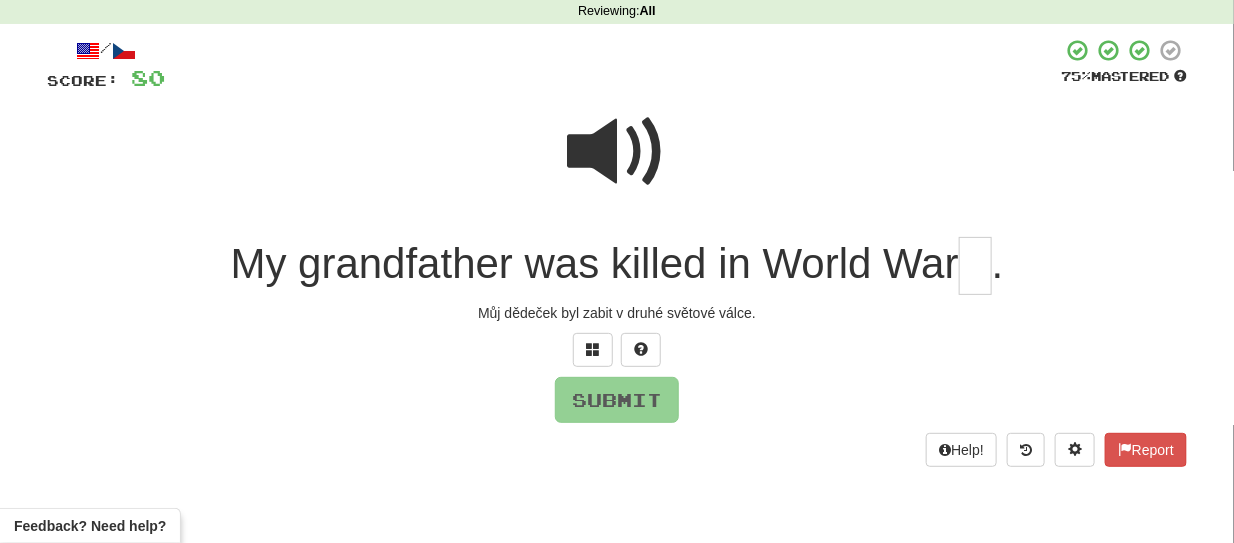 click at bounding box center (975, 266) 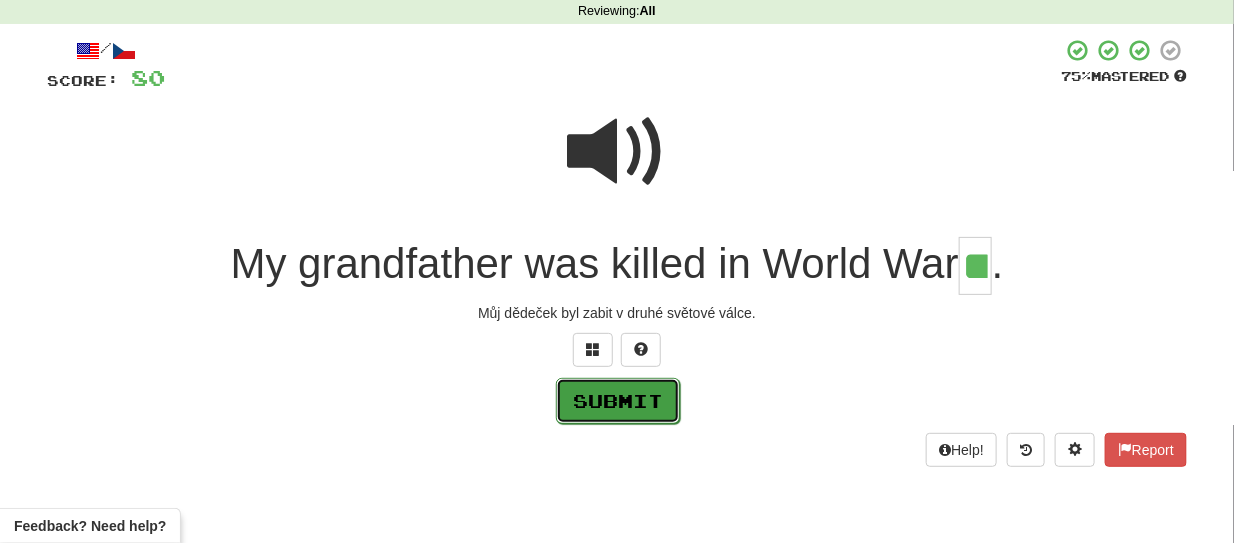 click on "Submit" at bounding box center (618, 401) 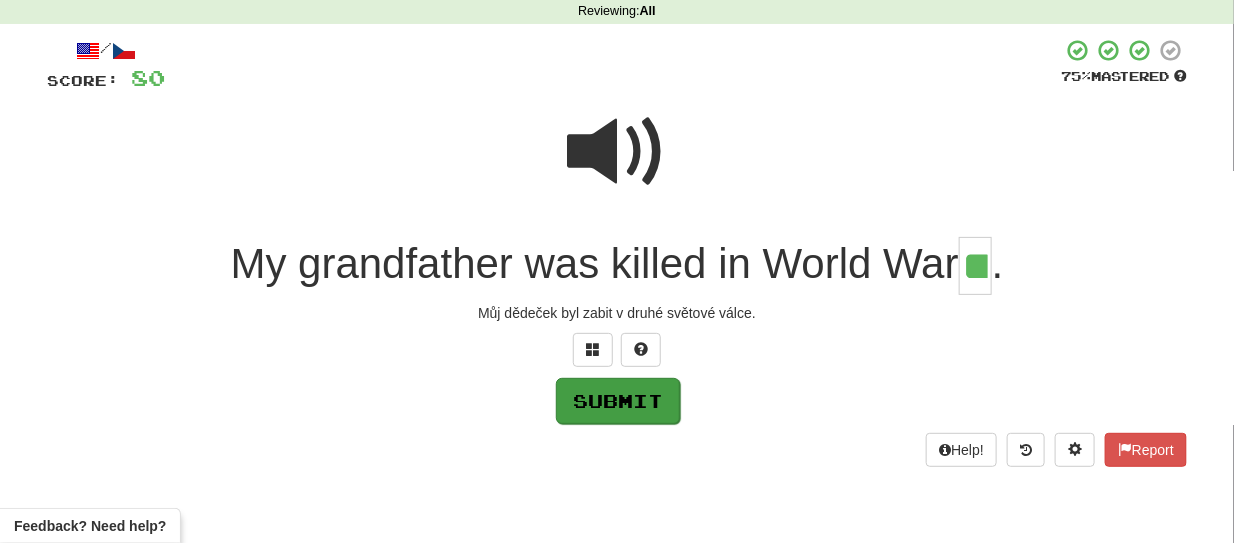 type on "**" 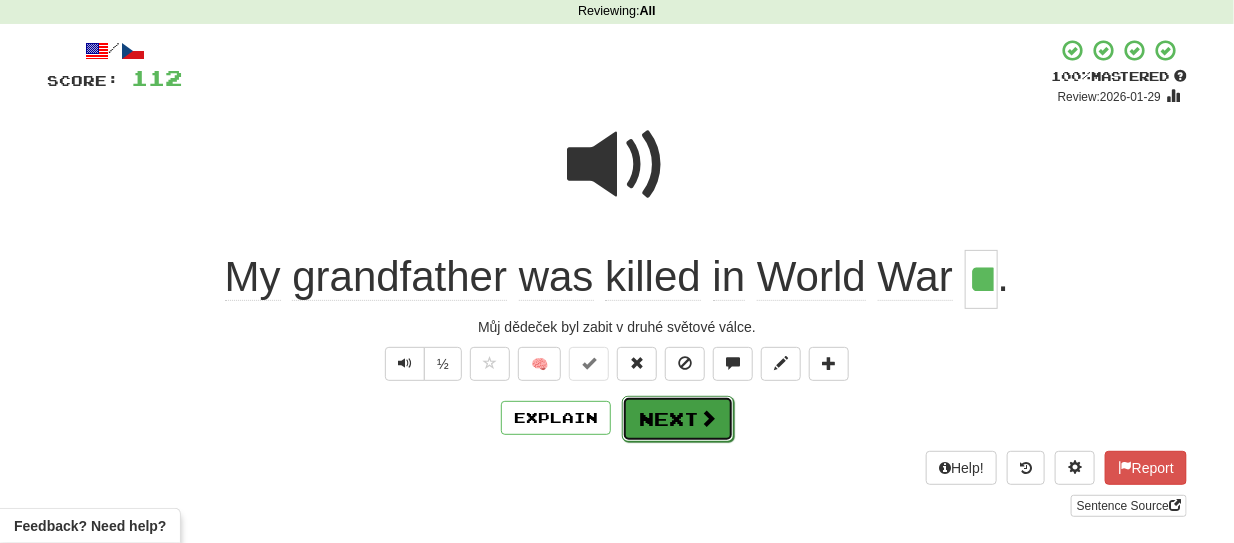 click on "Next" at bounding box center [678, 419] 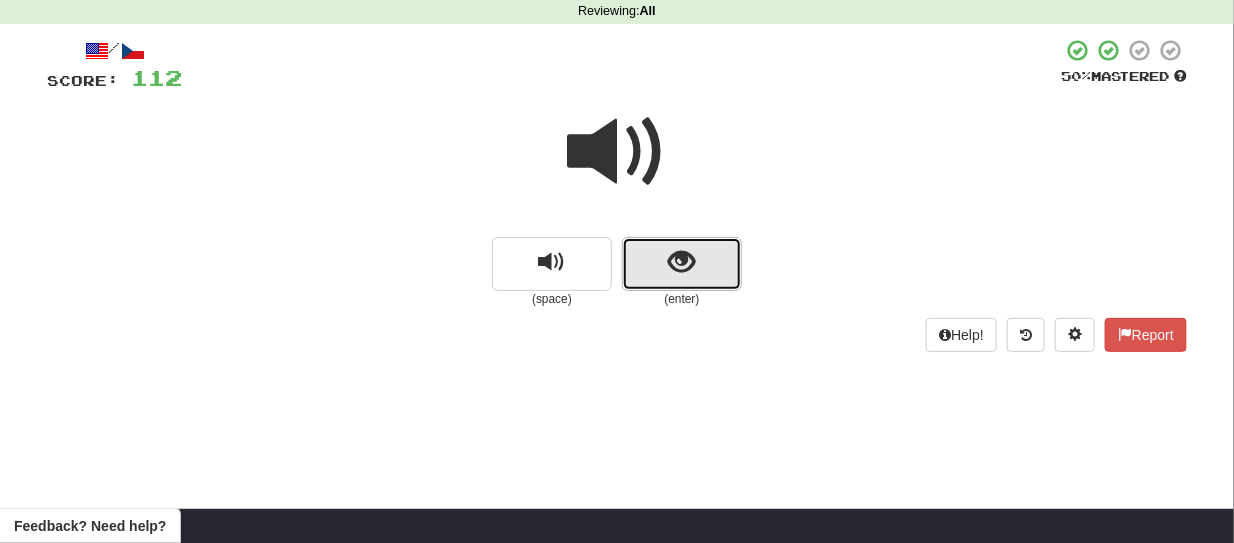 click at bounding box center (682, 264) 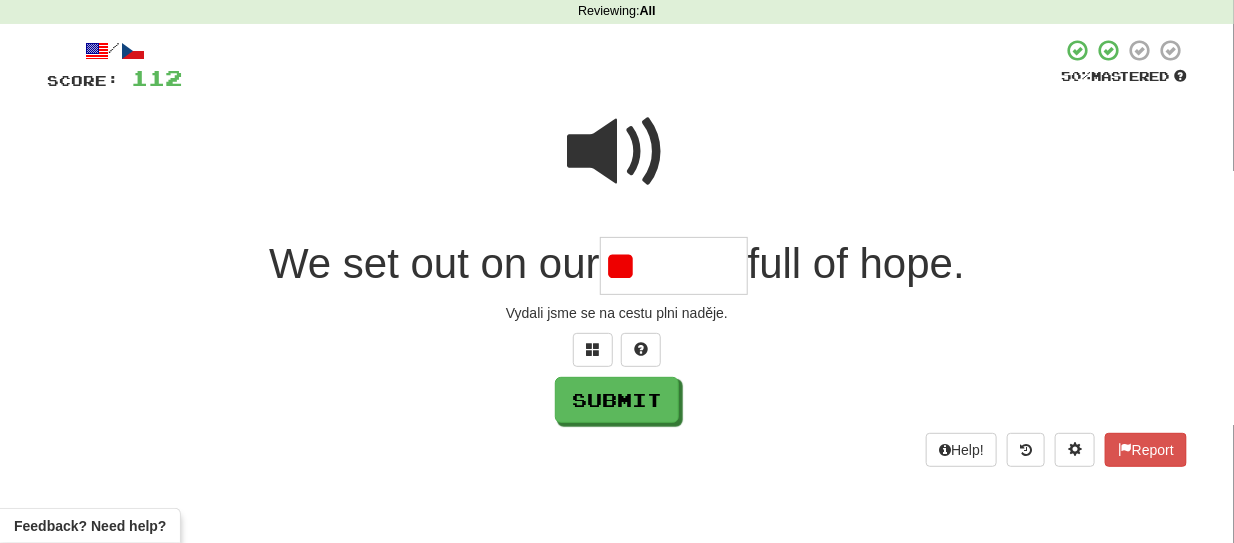 type on "*" 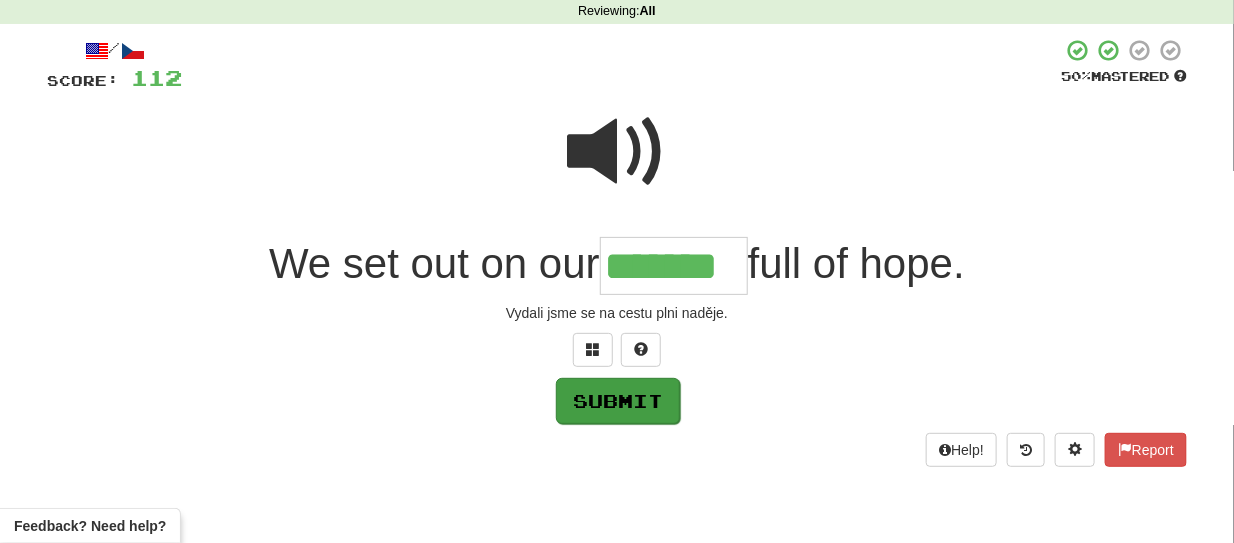 type on "*******" 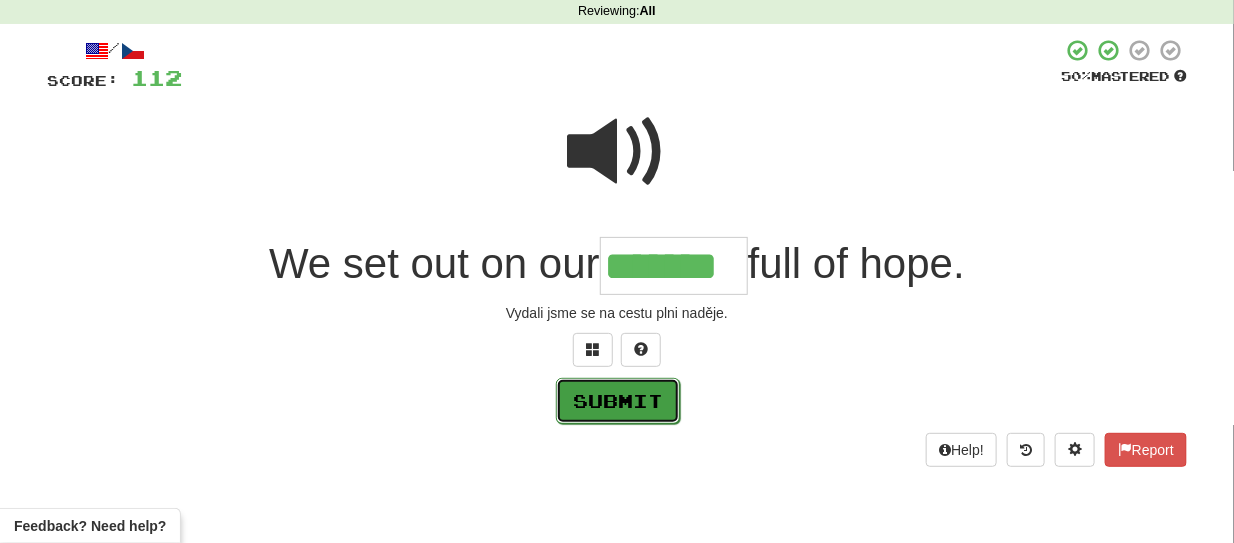 click on "Submit" at bounding box center [618, 401] 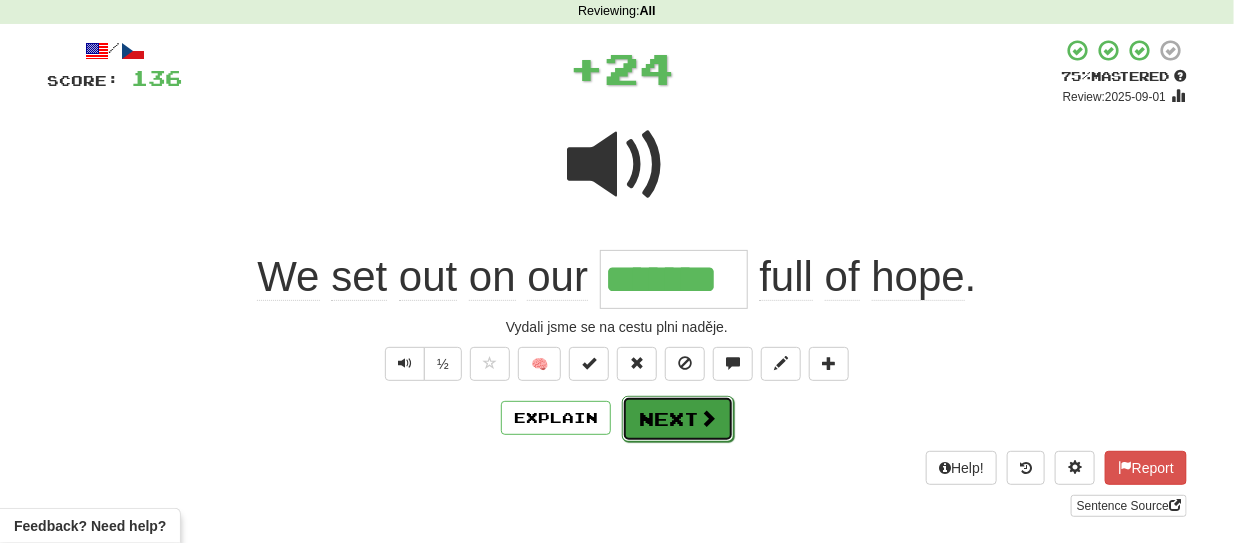 click on "Next" at bounding box center (678, 419) 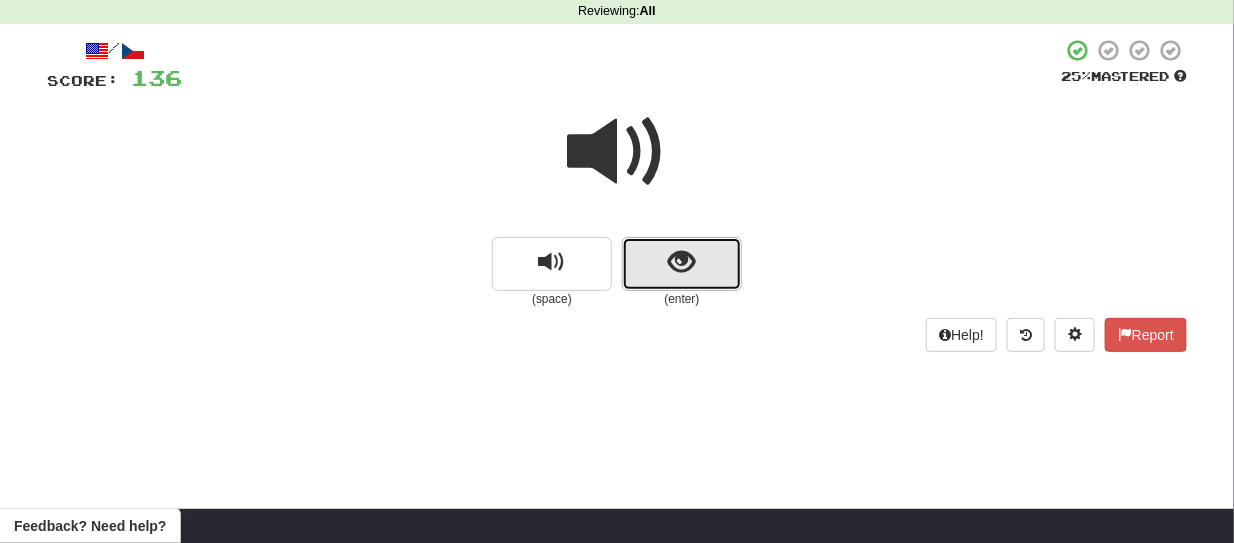 click at bounding box center [682, 264] 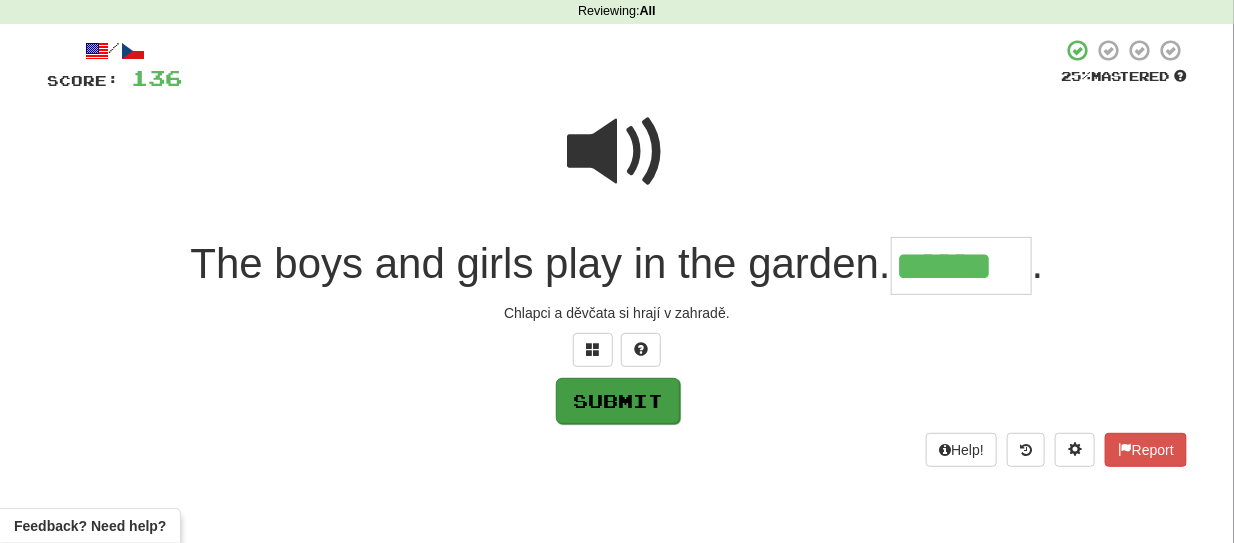type on "******" 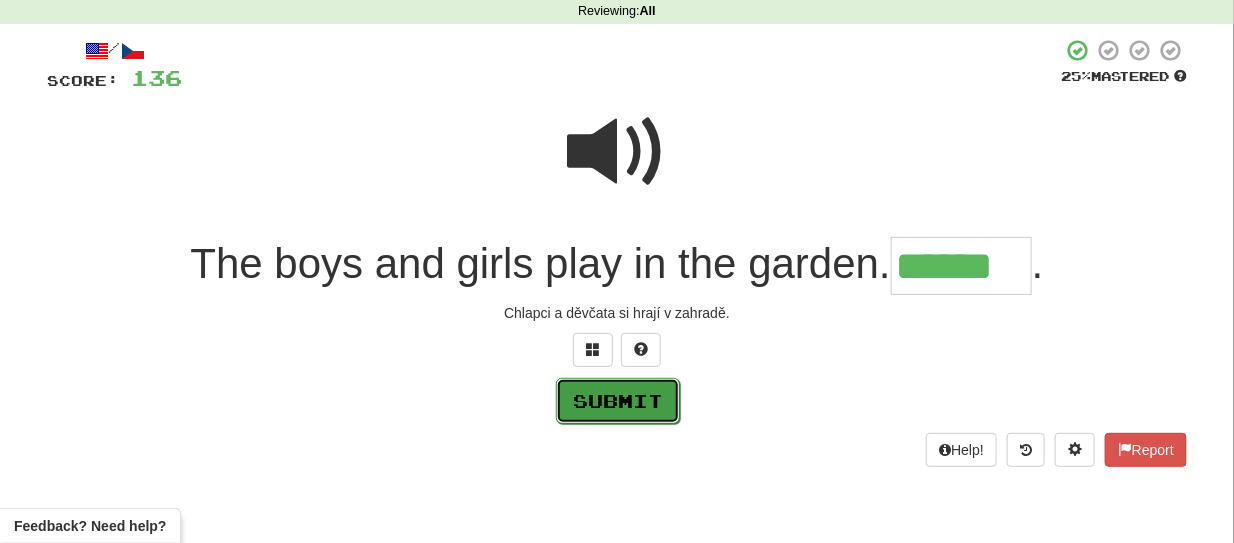 click on "Submit" at bounding box center (618, 401) 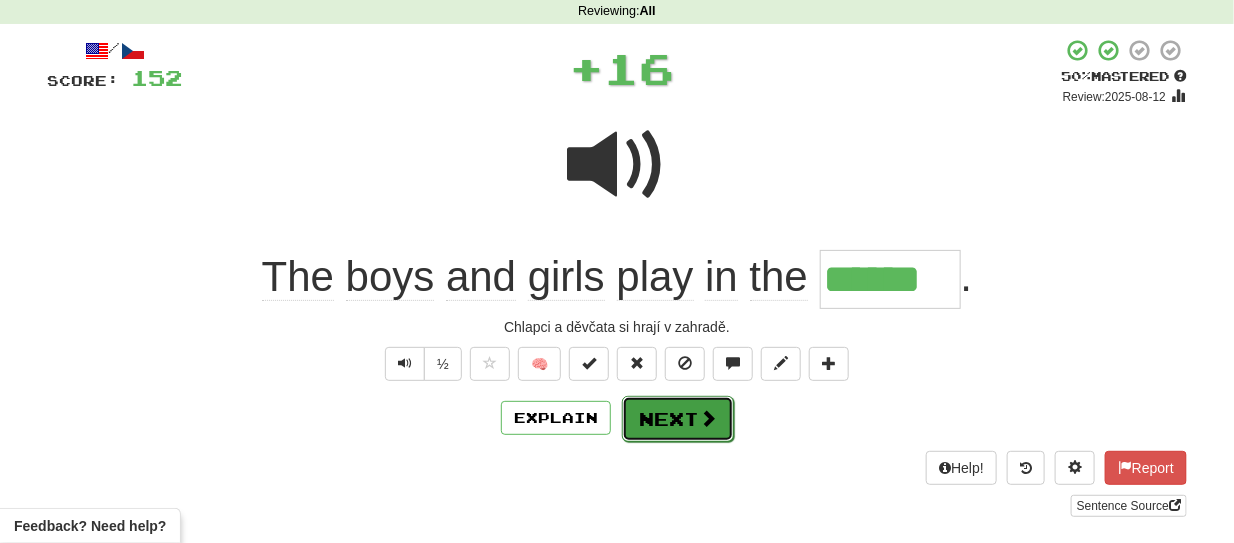 click on "Next" at bounding box center (678, 419) 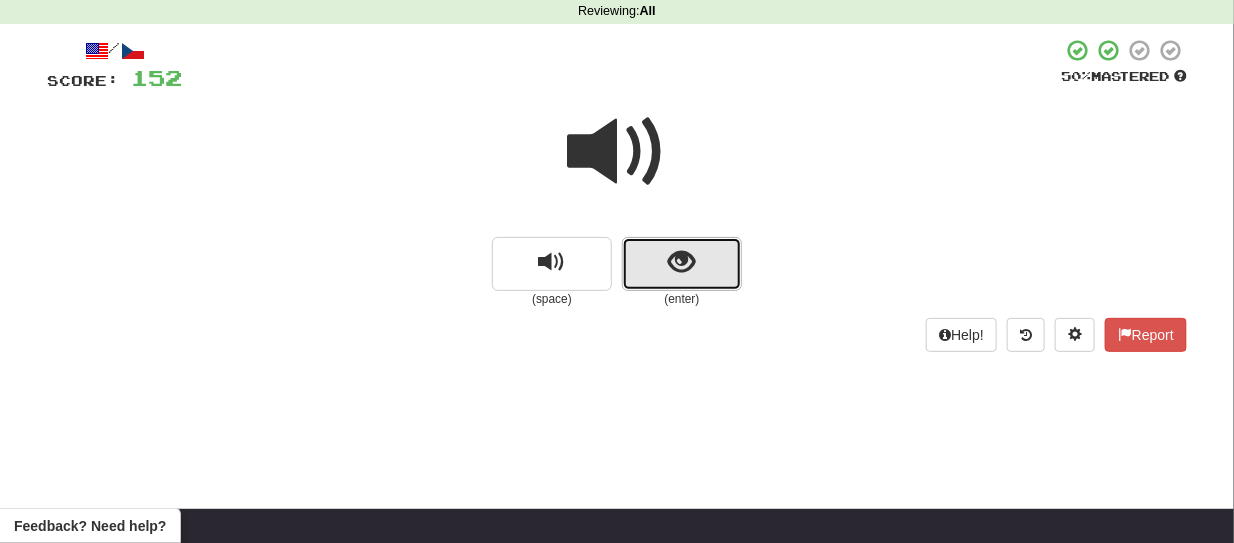 click at bounding box center (682, 264) 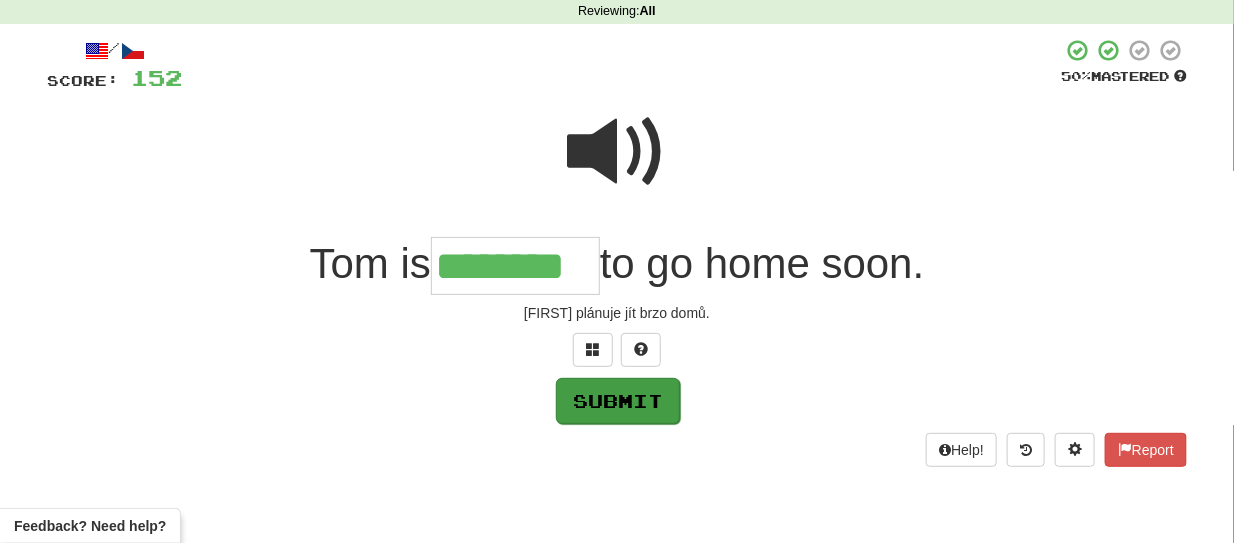 type on "********" 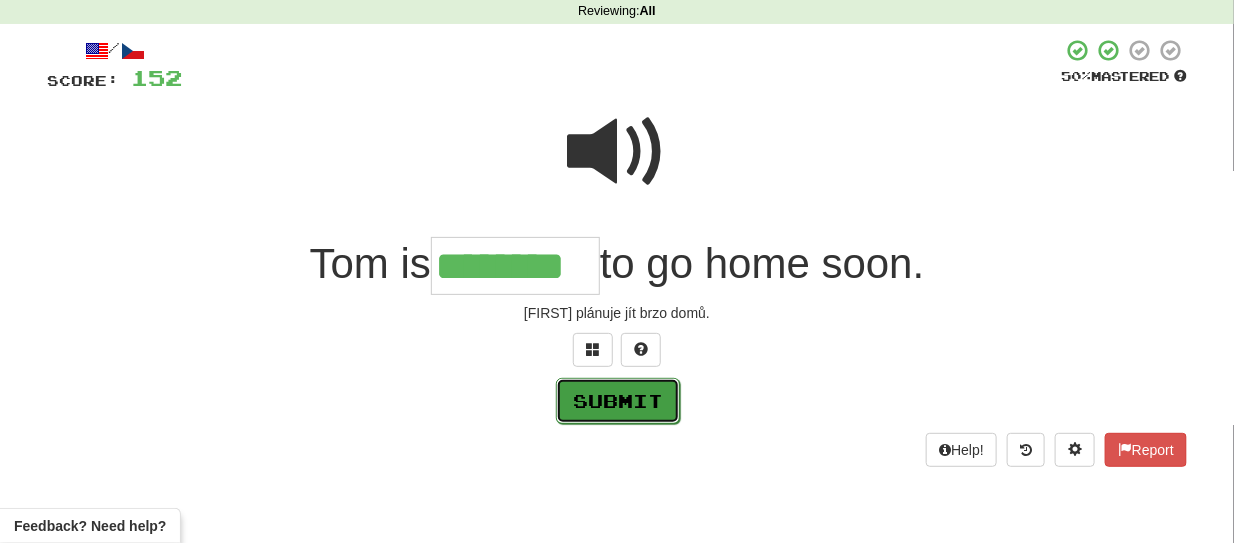 click on "Submit" at bounding box center (618, 401) 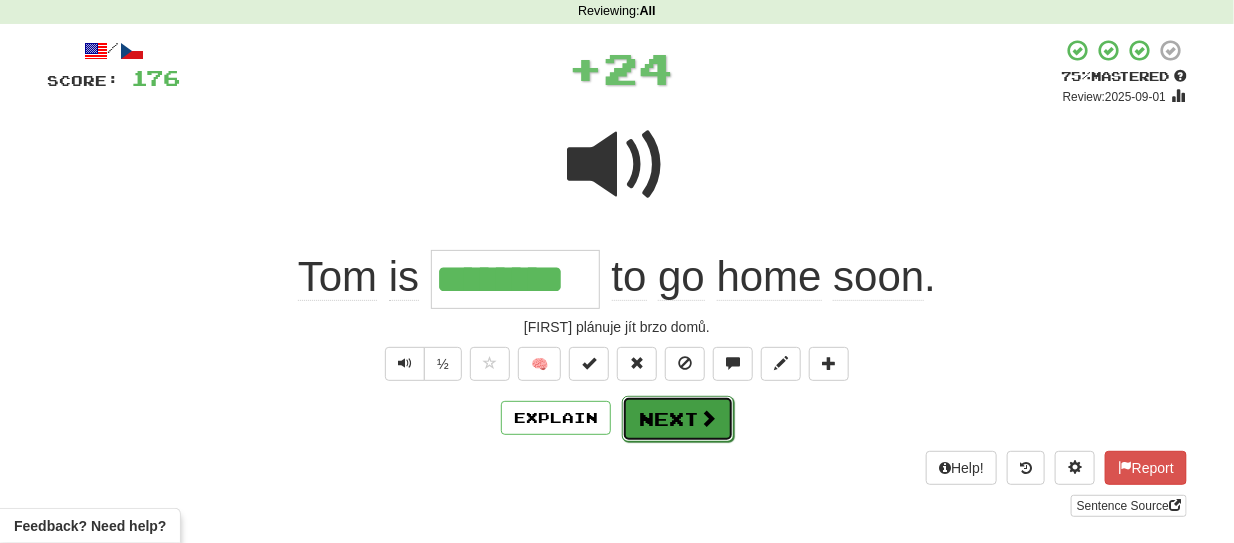 click on "Next" at bounding box center [678, 419] 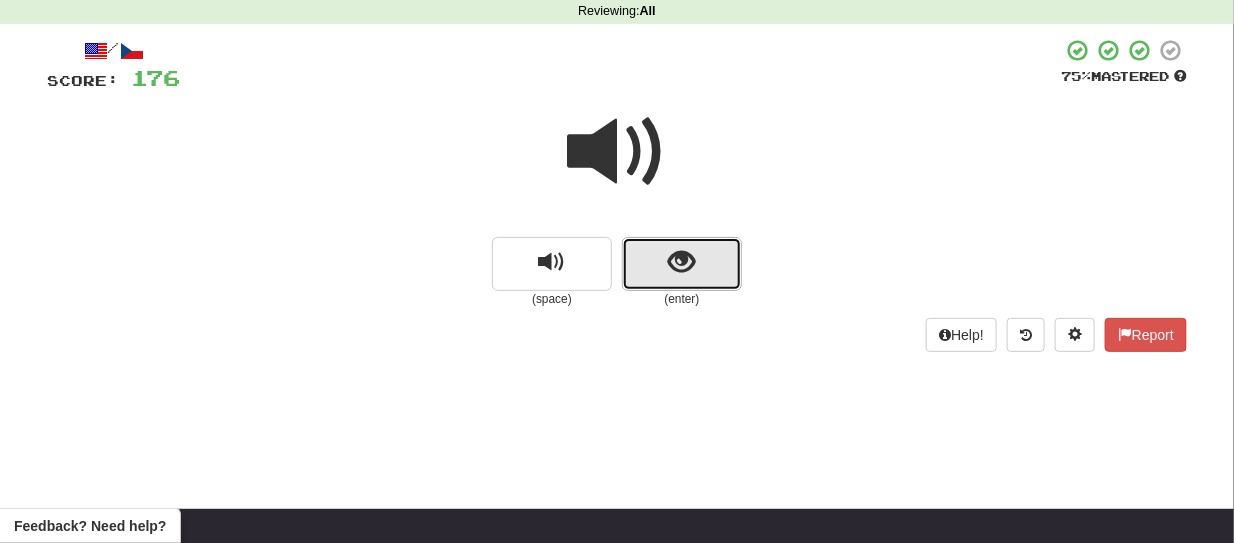 click at bounding box center (682, 264) 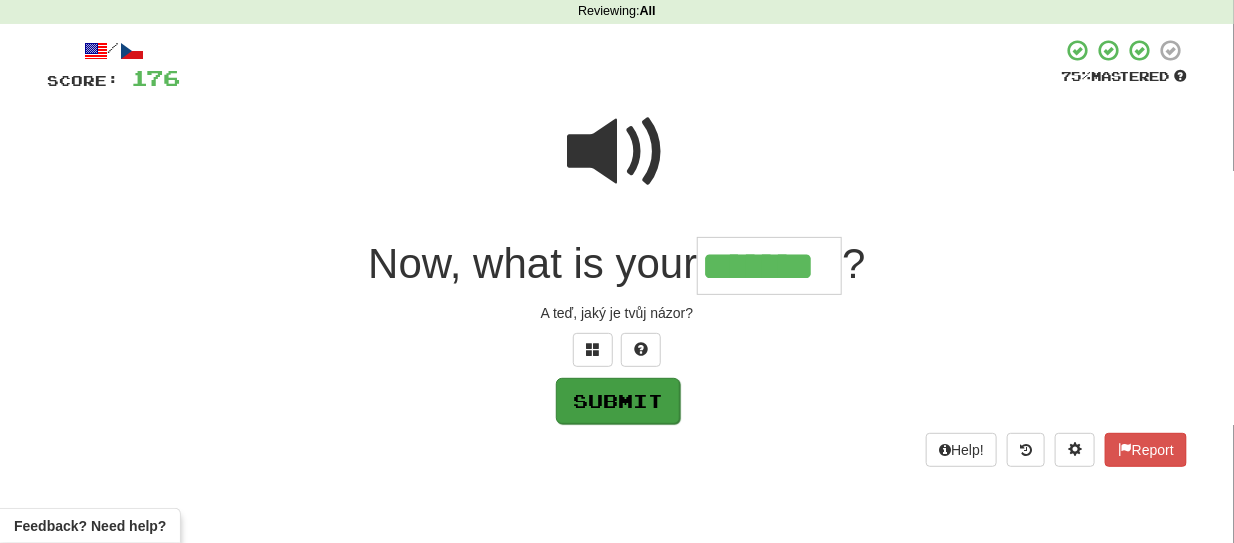 type on "*******" 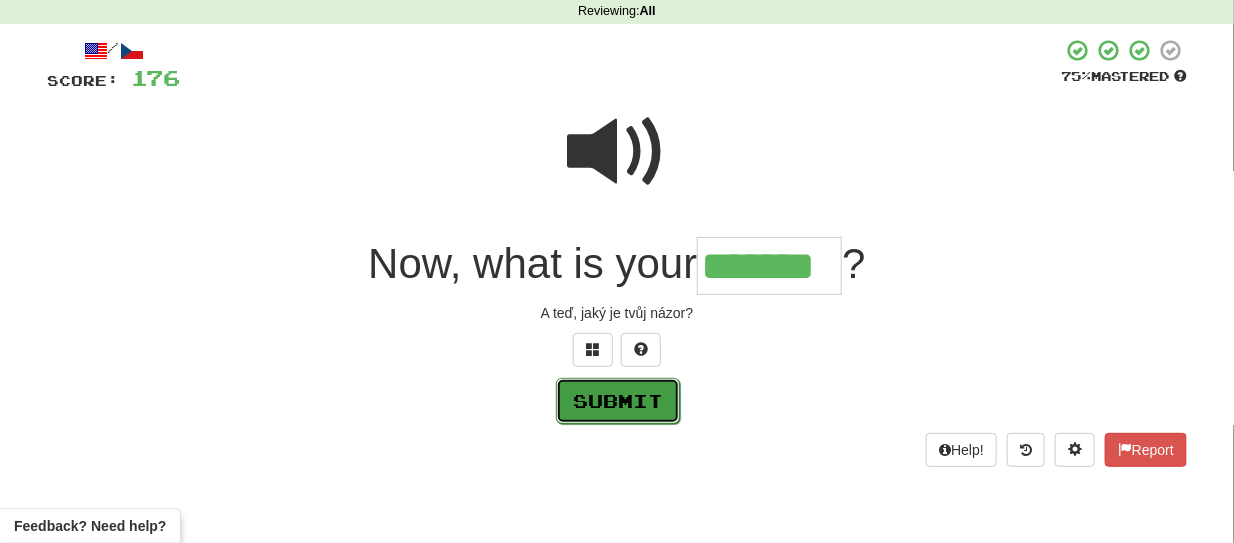 click on "Submit" at bounding box center [618, 401] 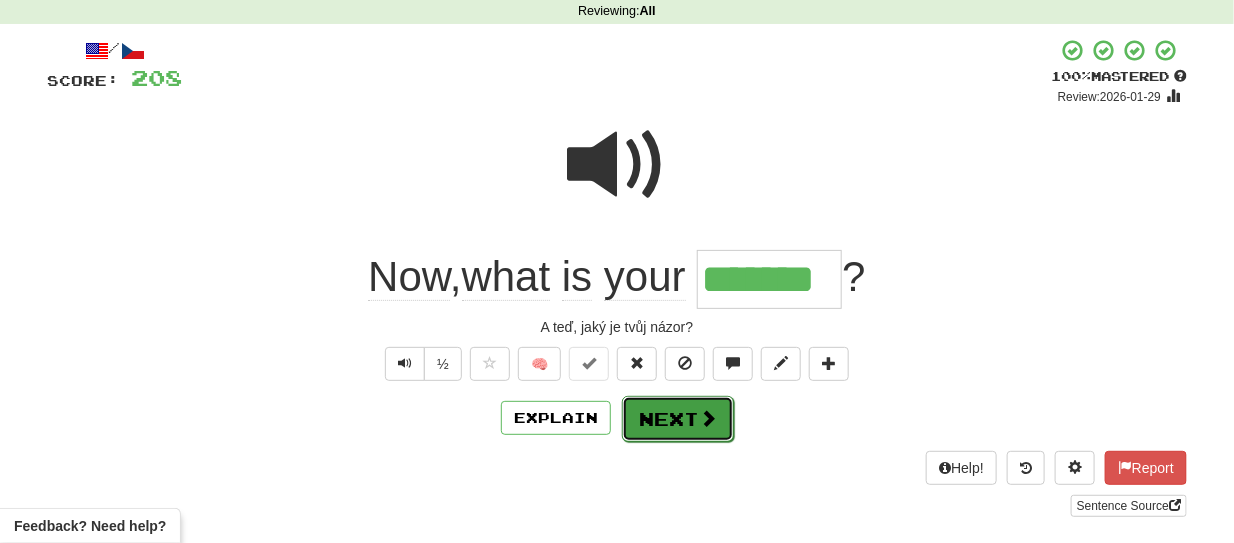 click on "Next" at bounding box center [678, 419] 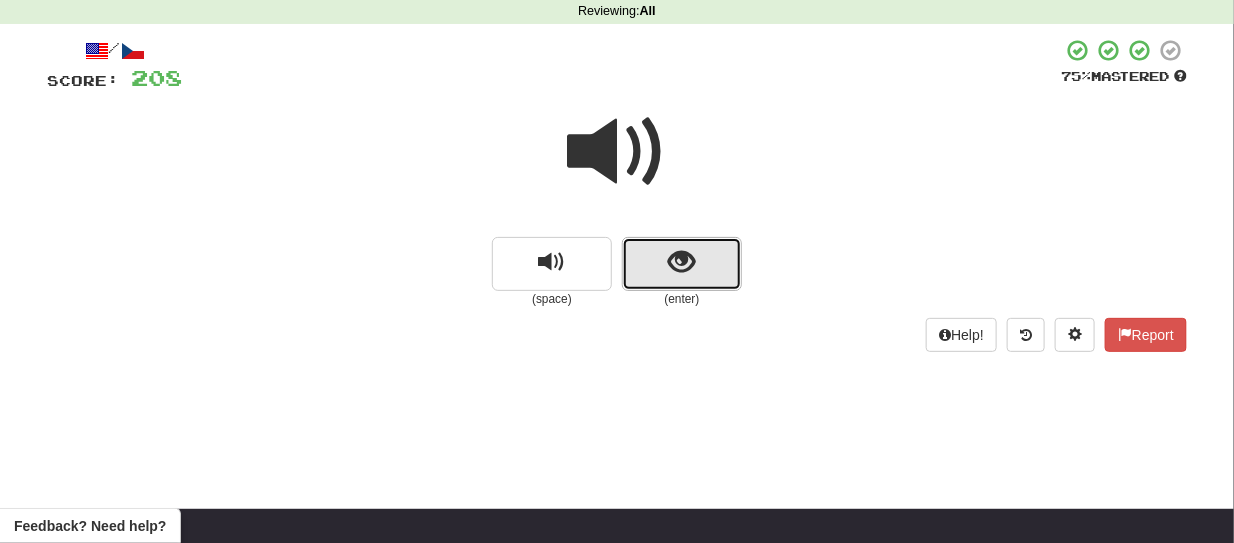 click at bounding box center (682, 264) 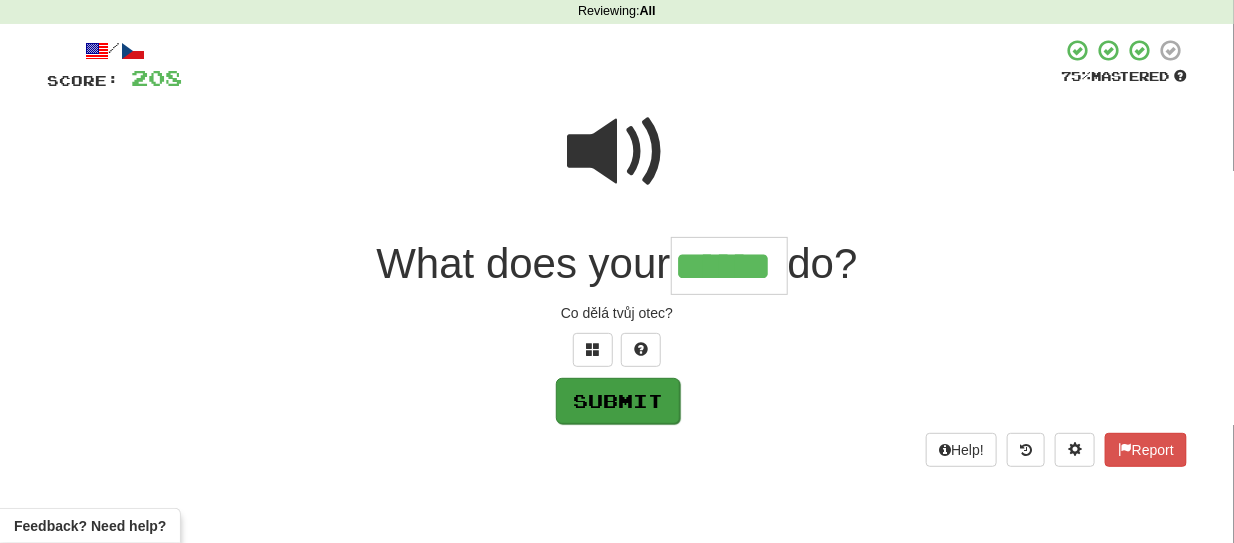 type on "******" 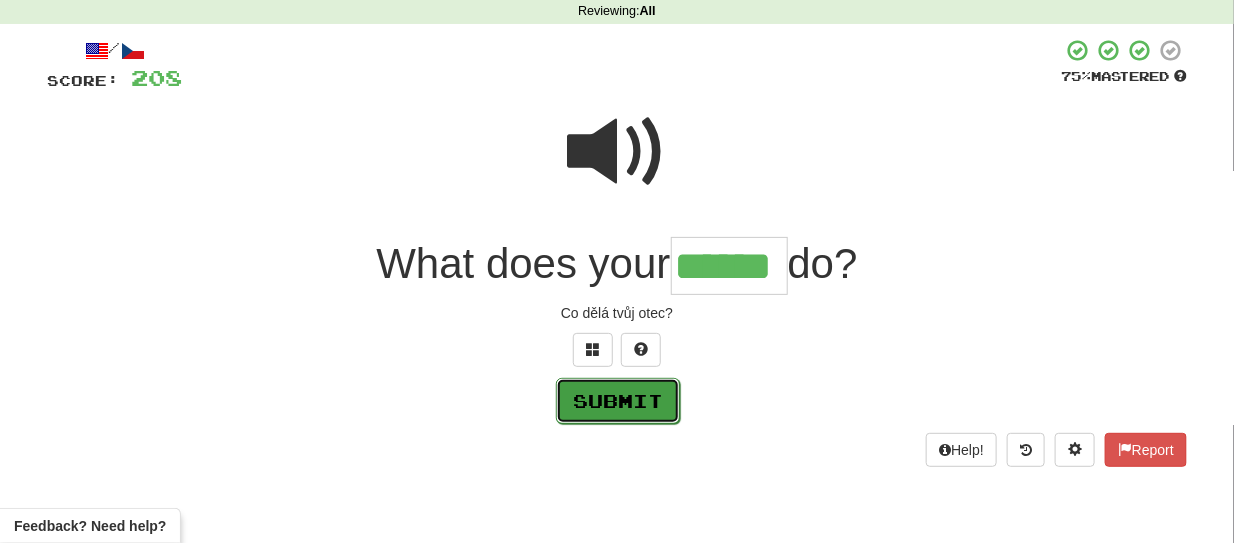 click on "Submit" at bounding box center (618, 401) 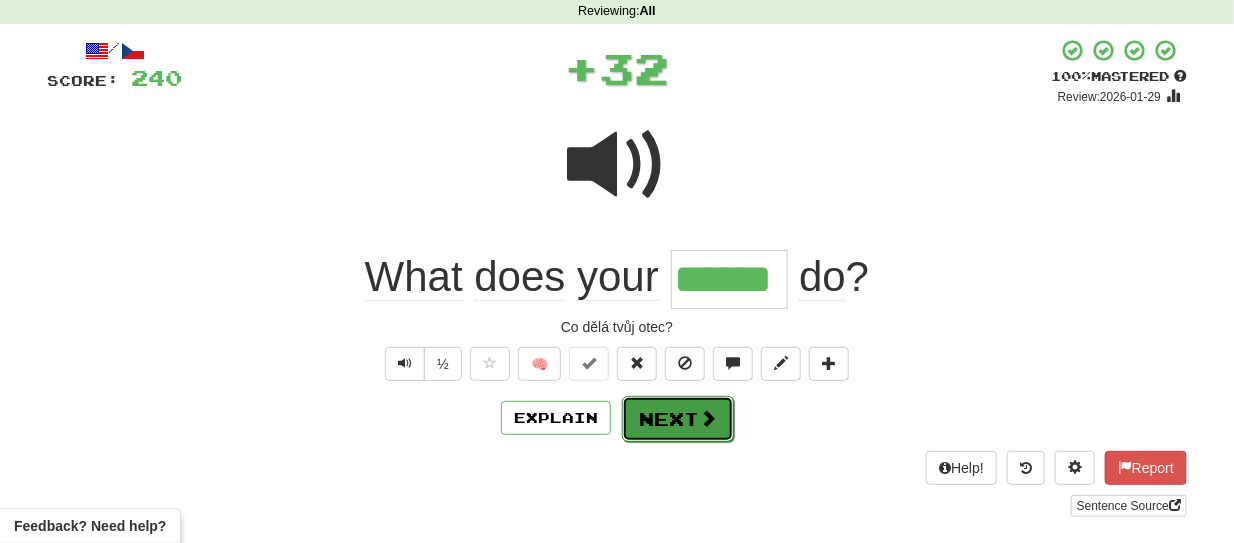 click on "Next" at bounding box center (678, 419) 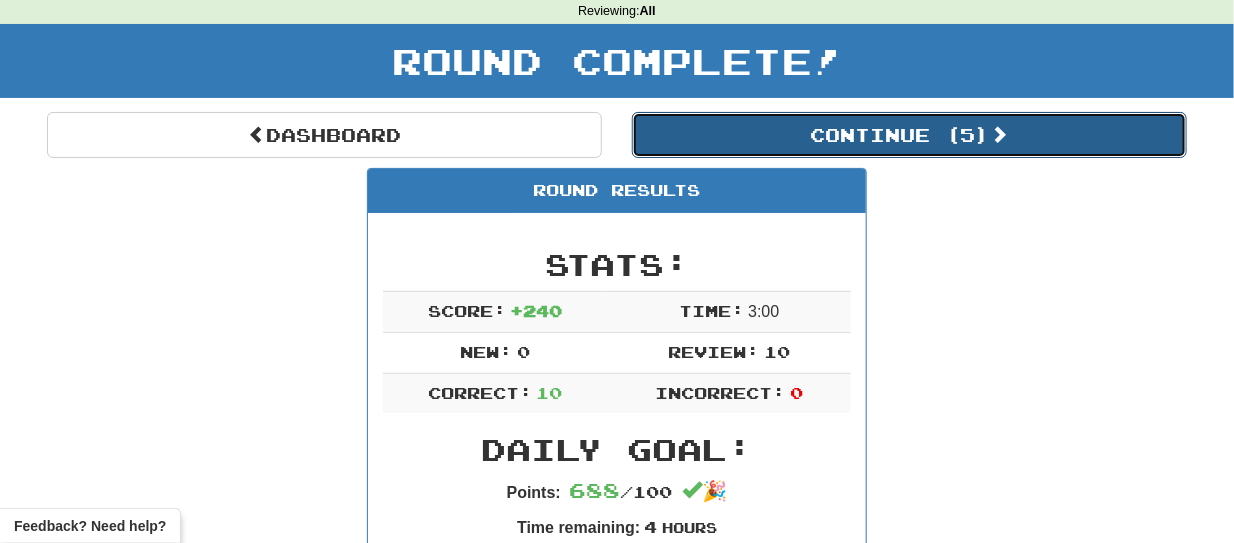 click on "Continue ( 5 )" at bounding box center [909, 135] 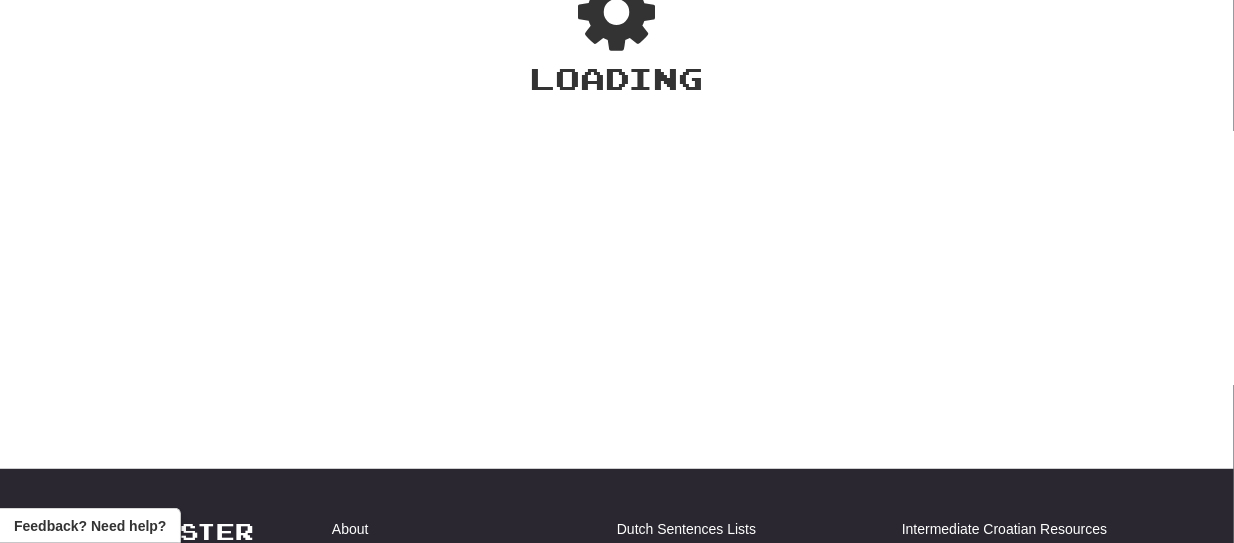 scroll, scrollTop: 84, scrollLeft: 0, axis: vertical 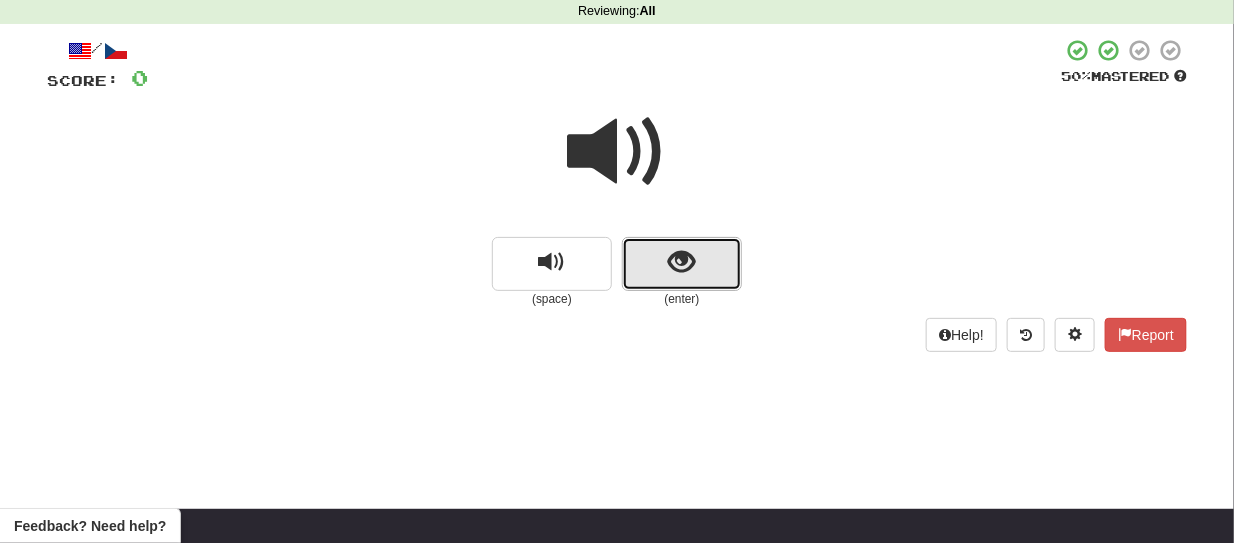 click at bounding box center [682, 264] 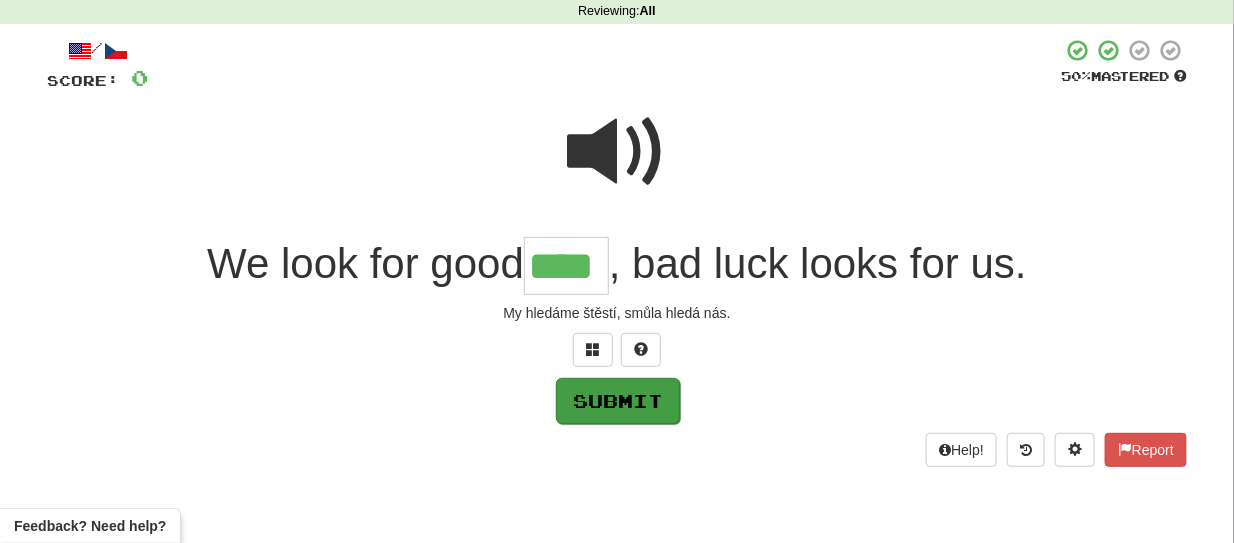 type on "****" 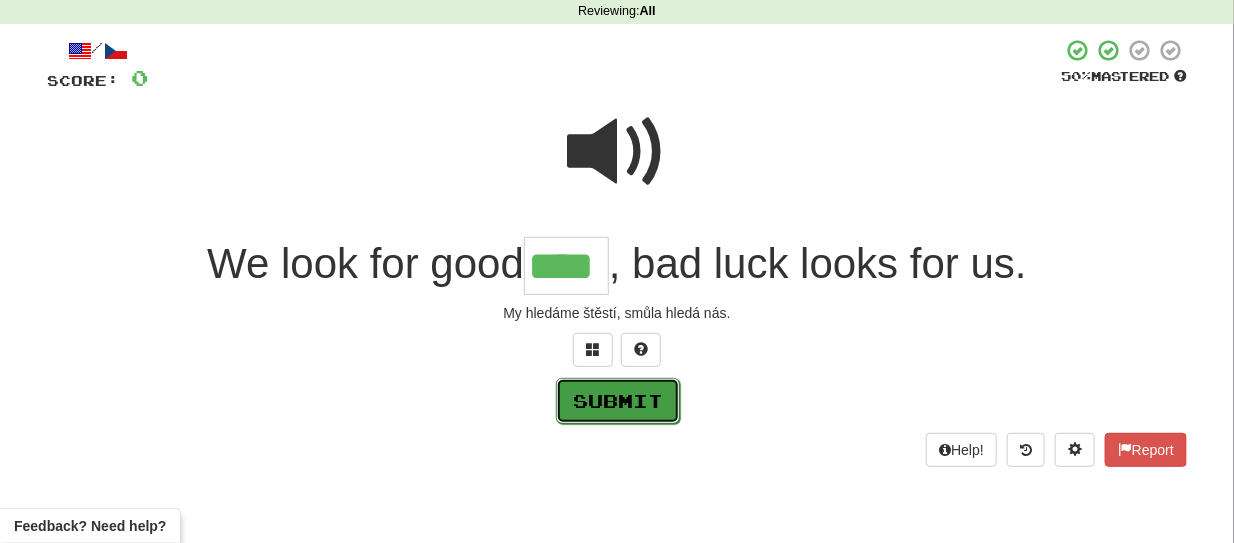 click on "Submit" at bounding box center [618, 401] 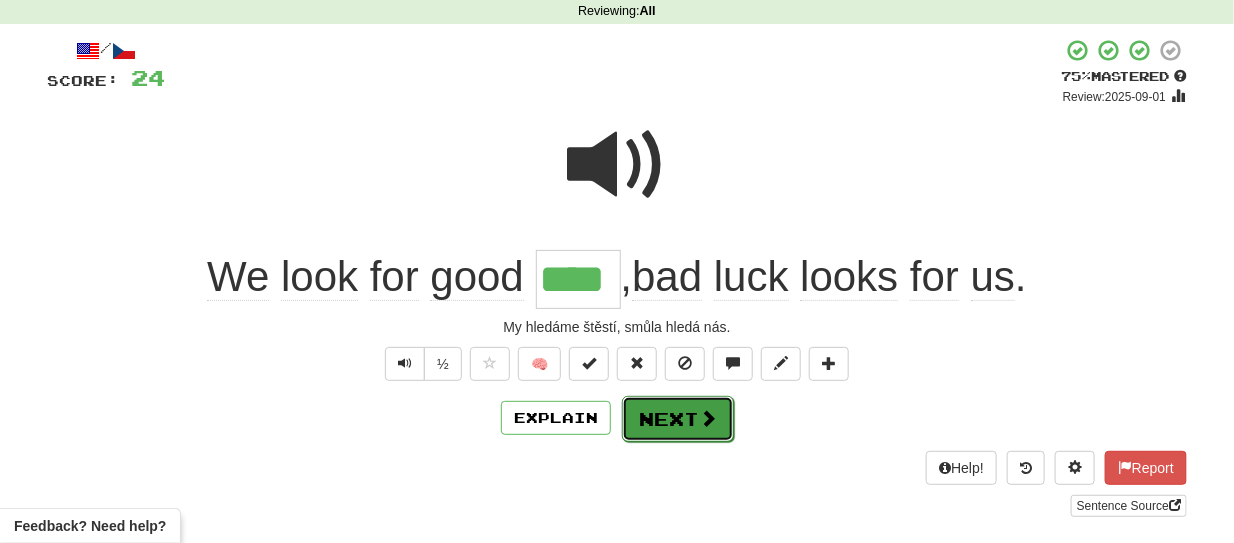 click on "Next" at bounding box center (678, 419) 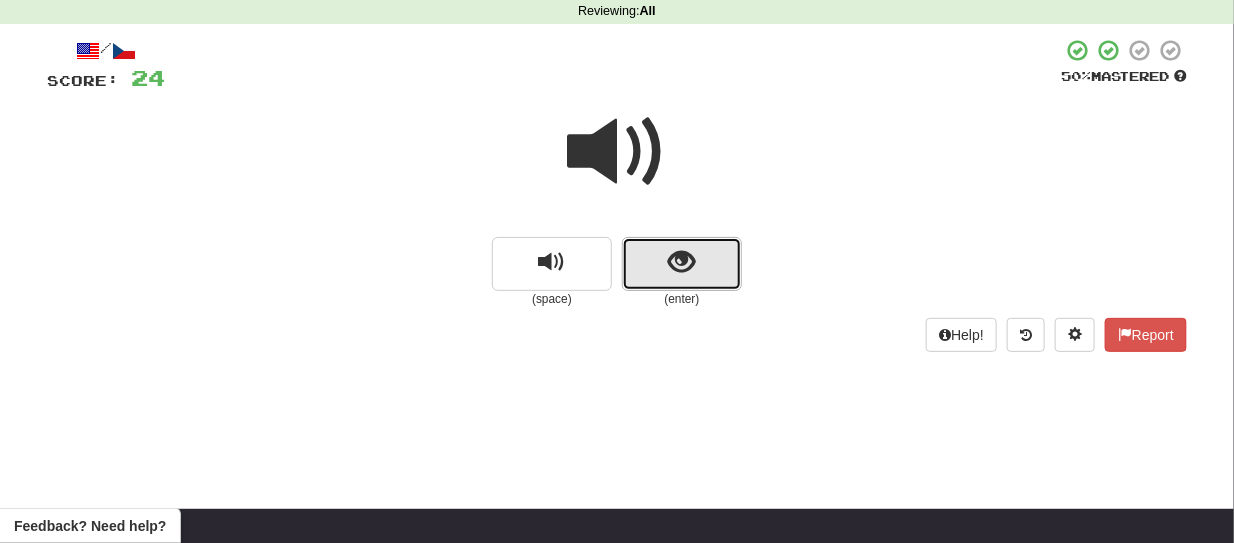 click at bounding box center (682, 264) 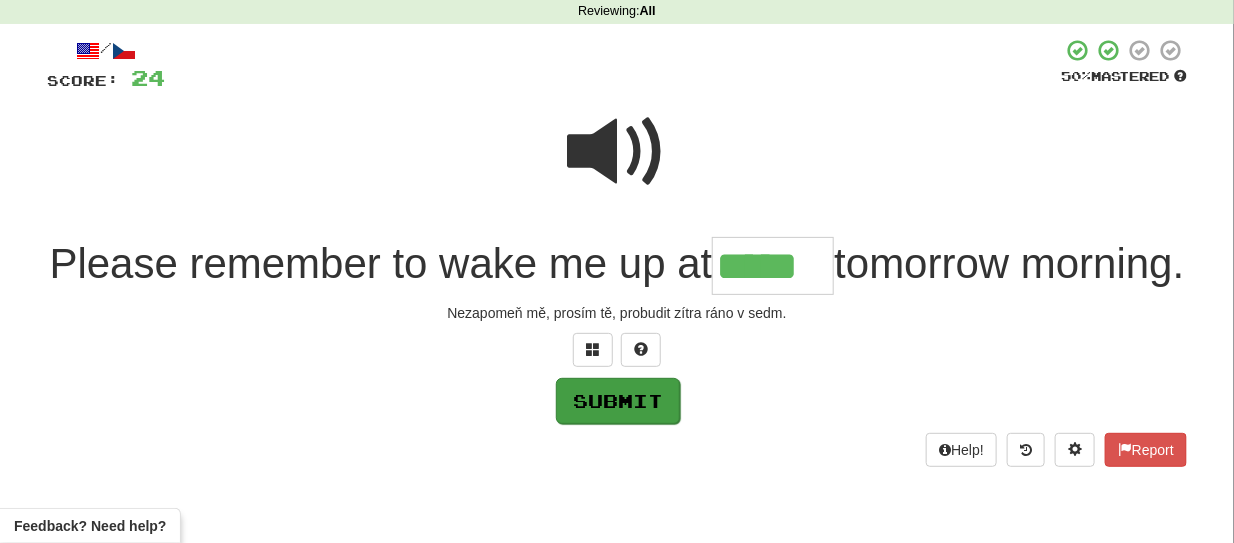 type on "*****" 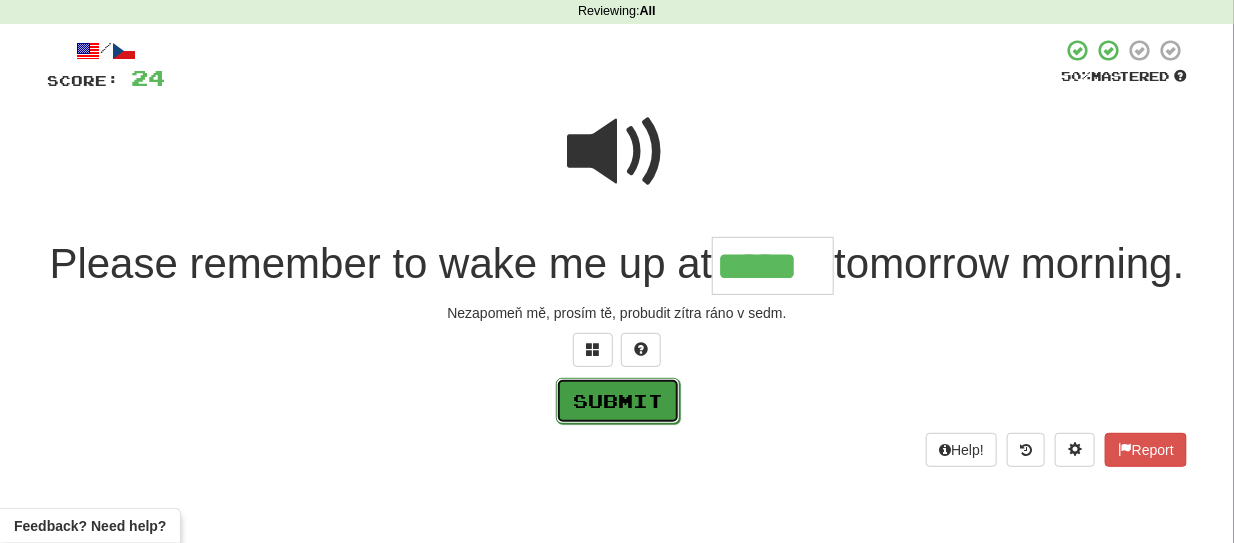 click on "Submit" at bounding box center (618, 401) 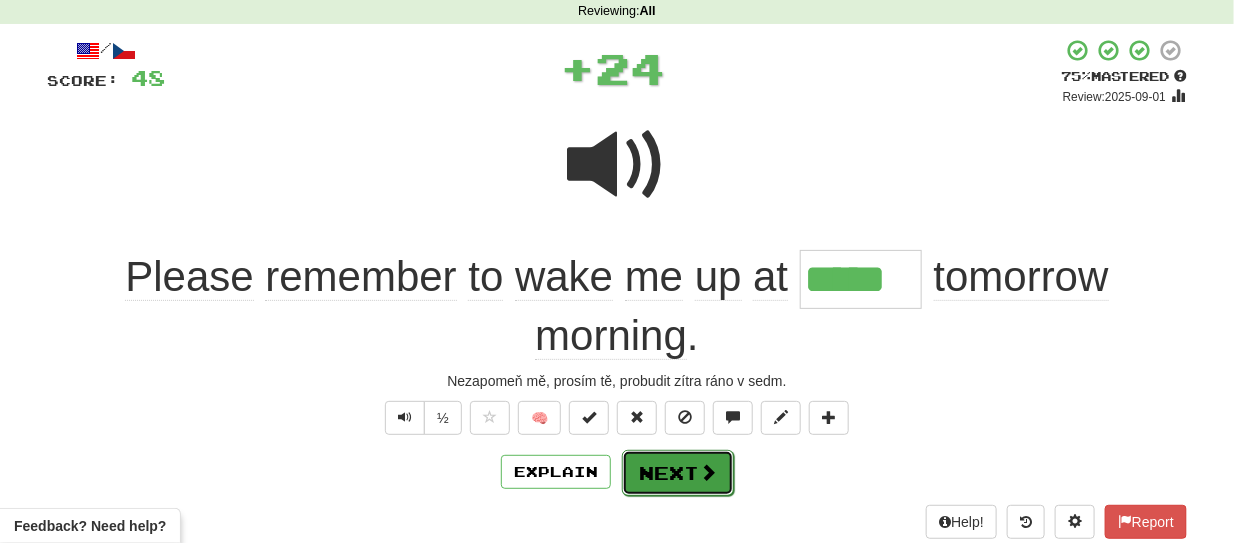 click at bounding box center [708, 472] 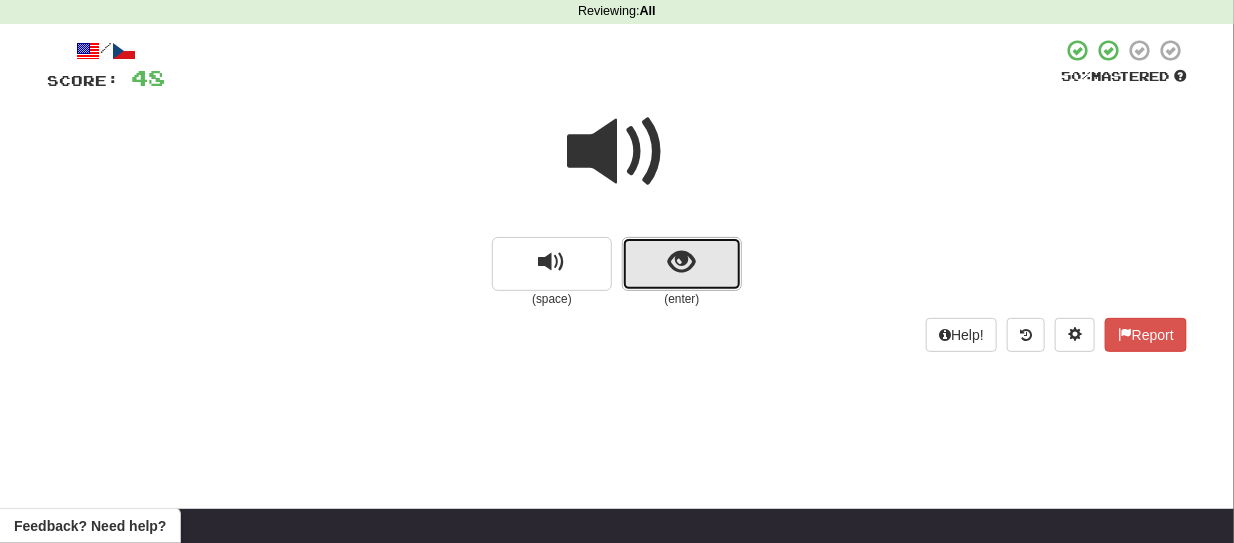 click at bounding box center (682, 264) 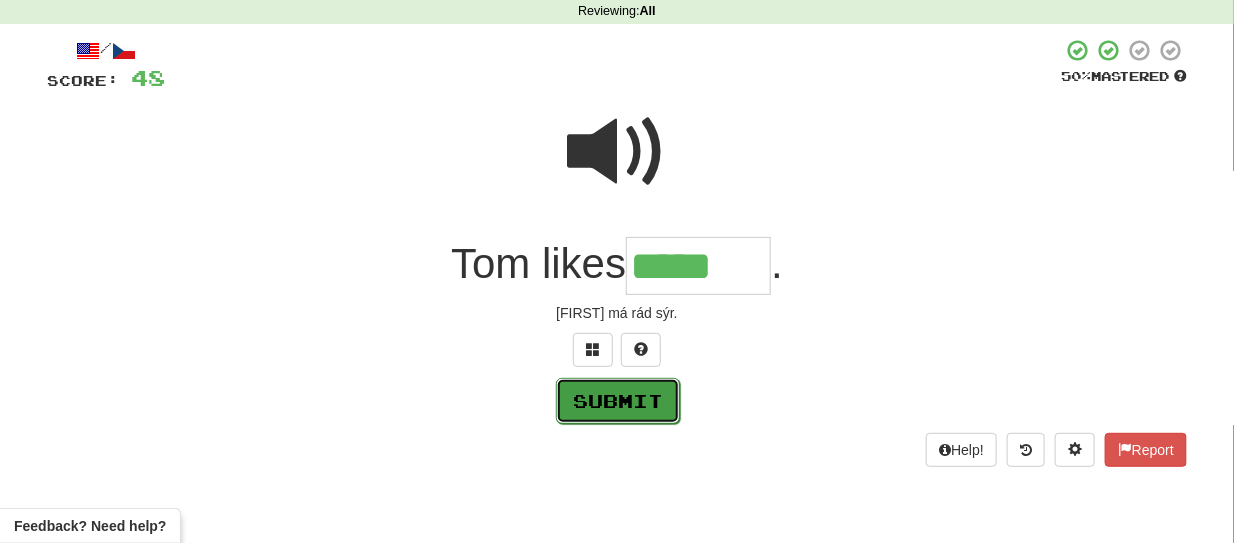 click on "Submit" at bounding box center (618, 401) 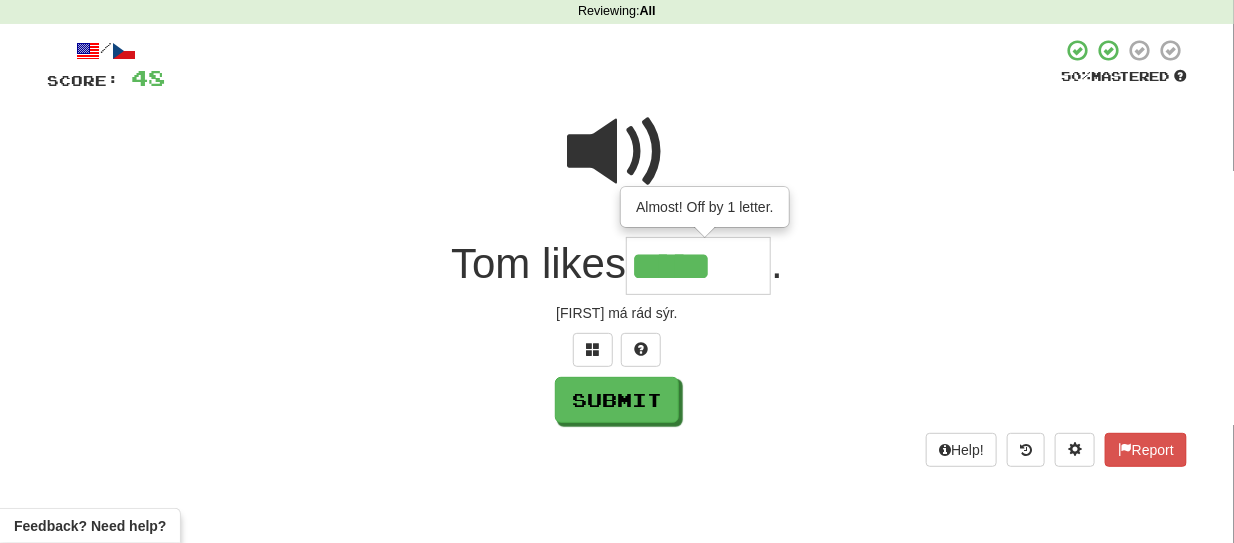 click on "*****" at bounding box center (698, 266) 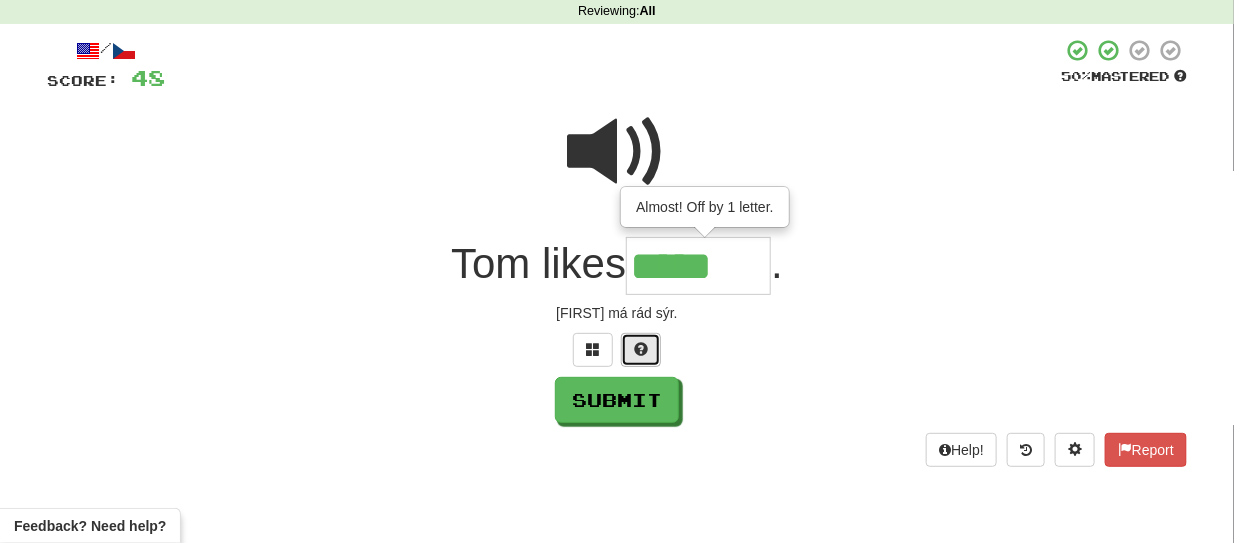 click at bounding box center [641, 349] 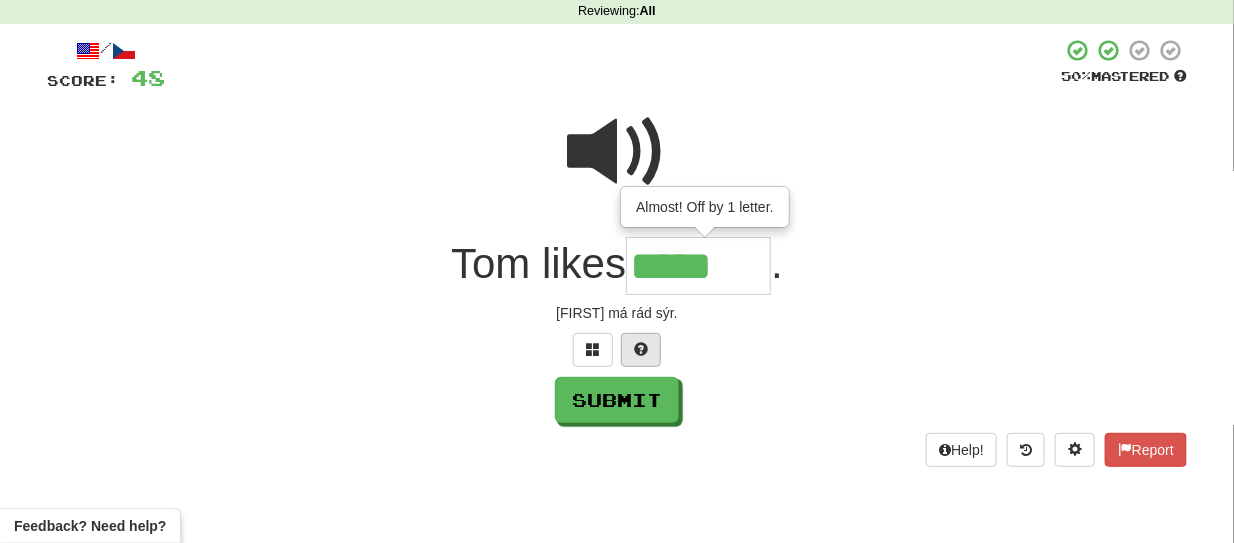type on "******" 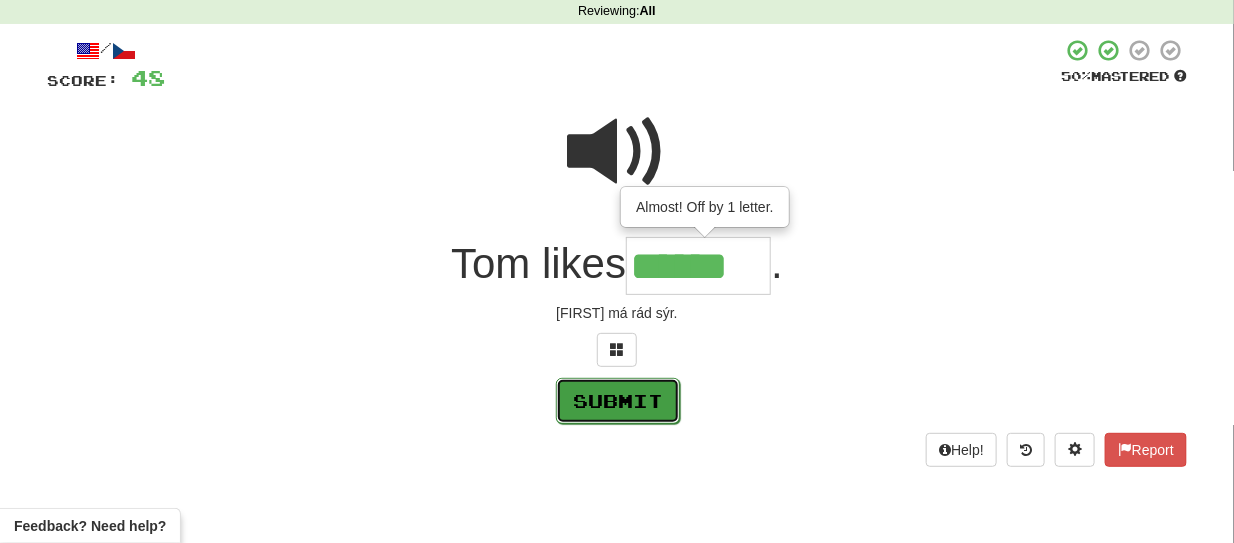 click on "Submit" at bounding box center (618, 401) 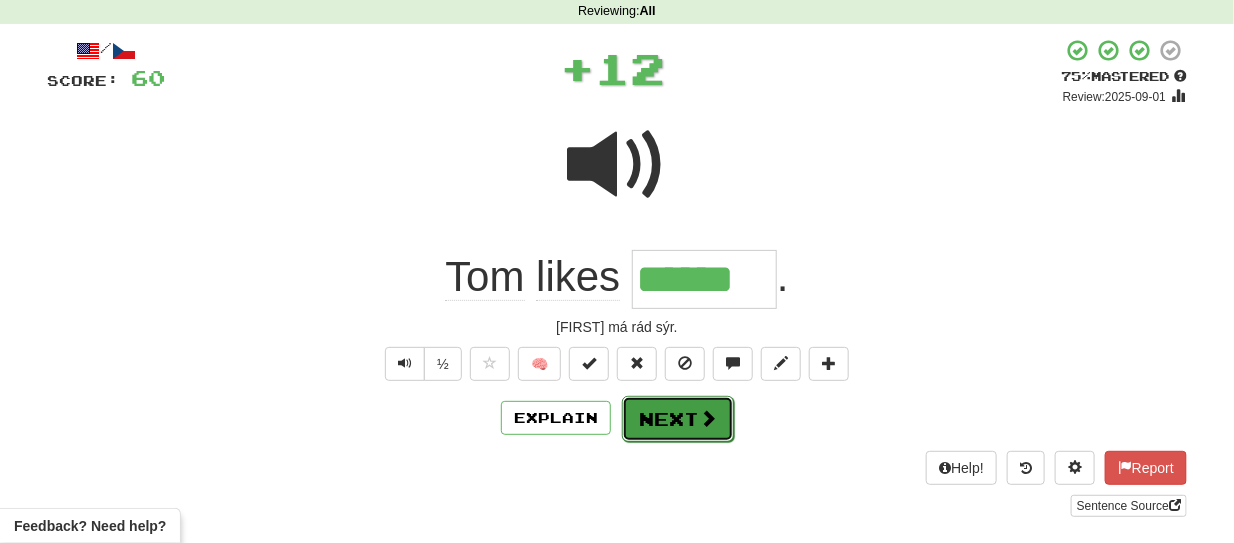 click on "Next" at bounding box center [678, 419] 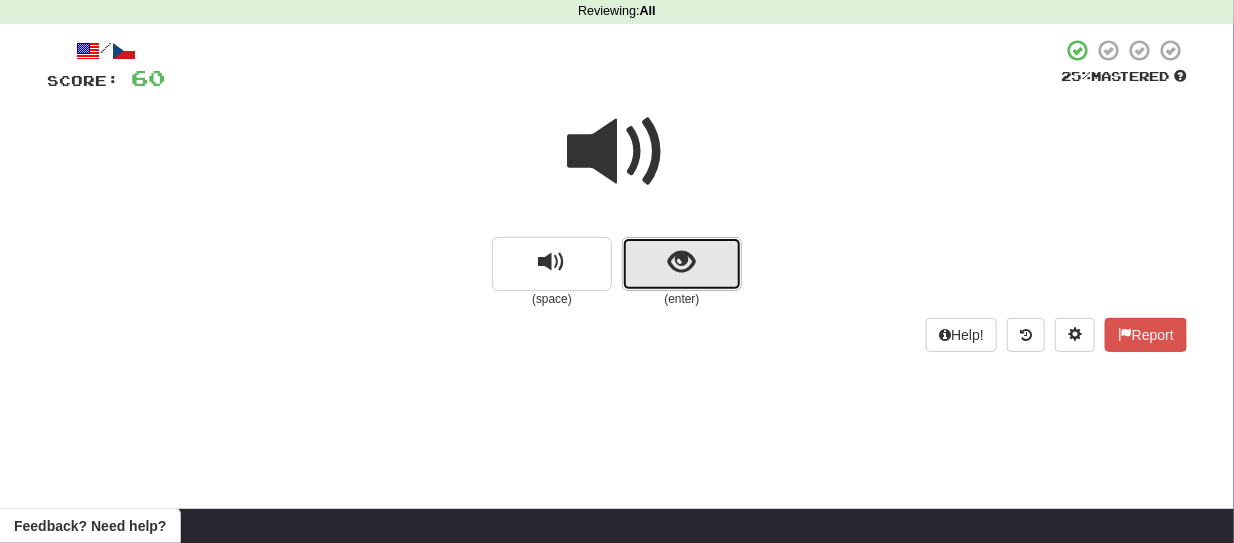 click at bounding box center (682, 264) 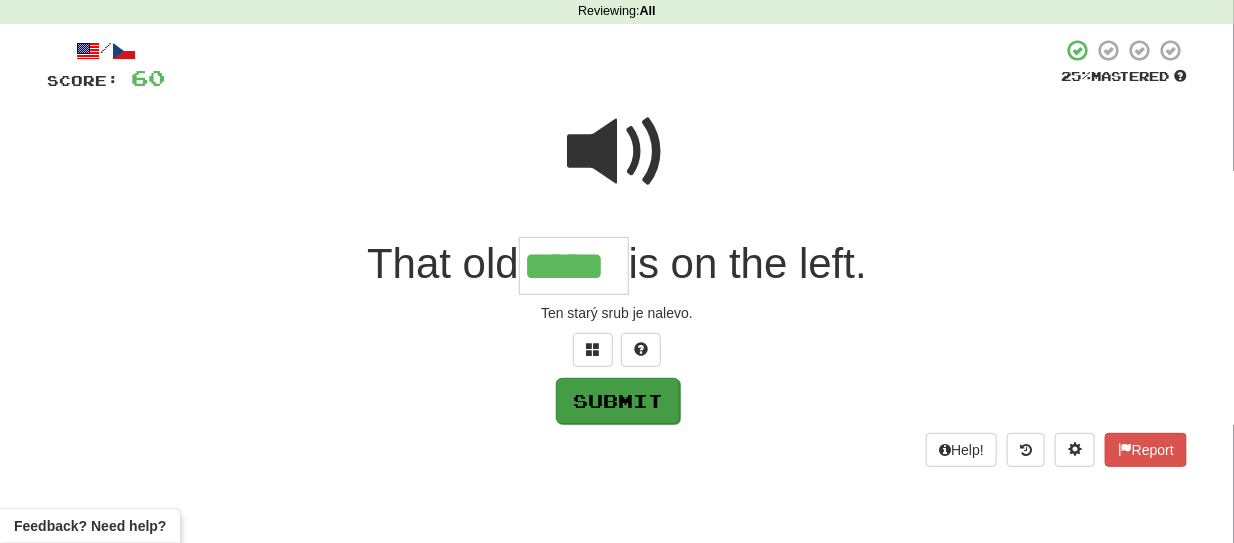 type on "*****" 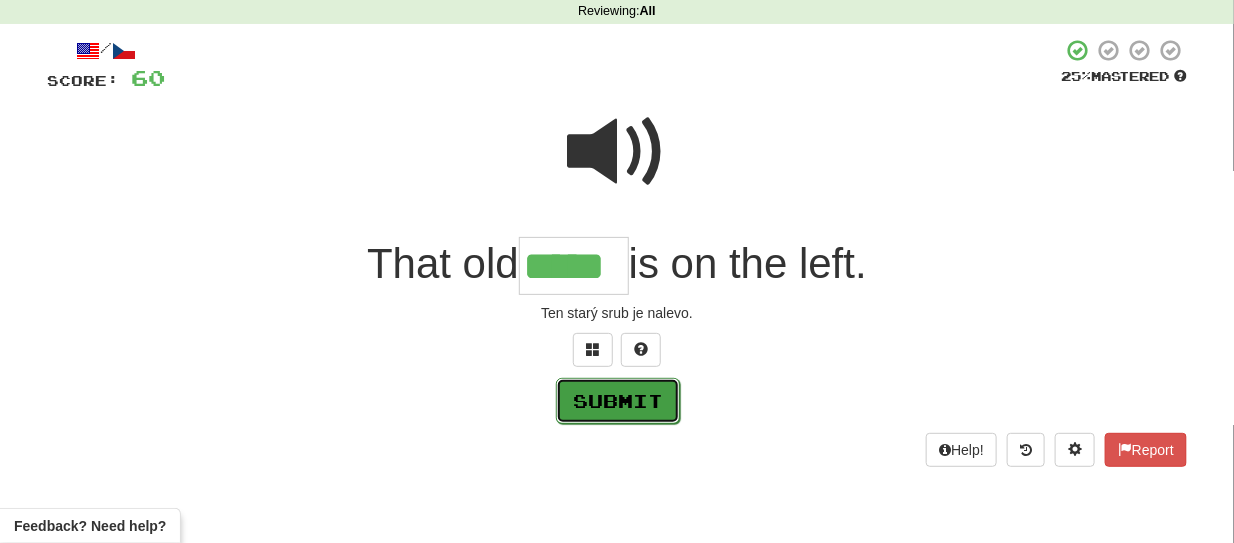 click on "Submit" at bounding box center [618, 401] 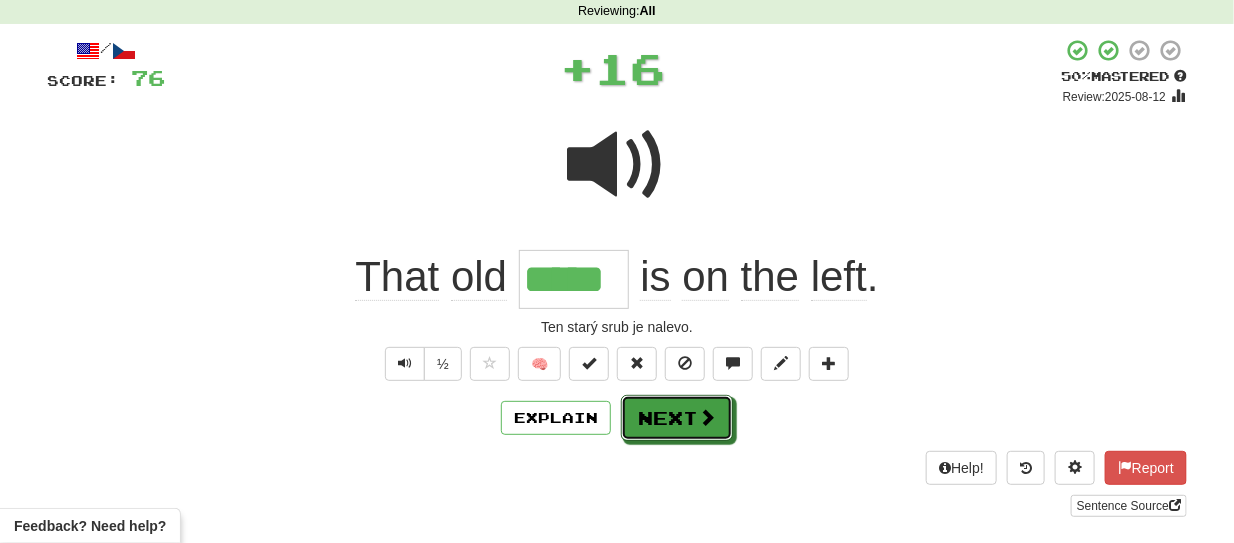 click on "Next" at bounding box center (677, 418) 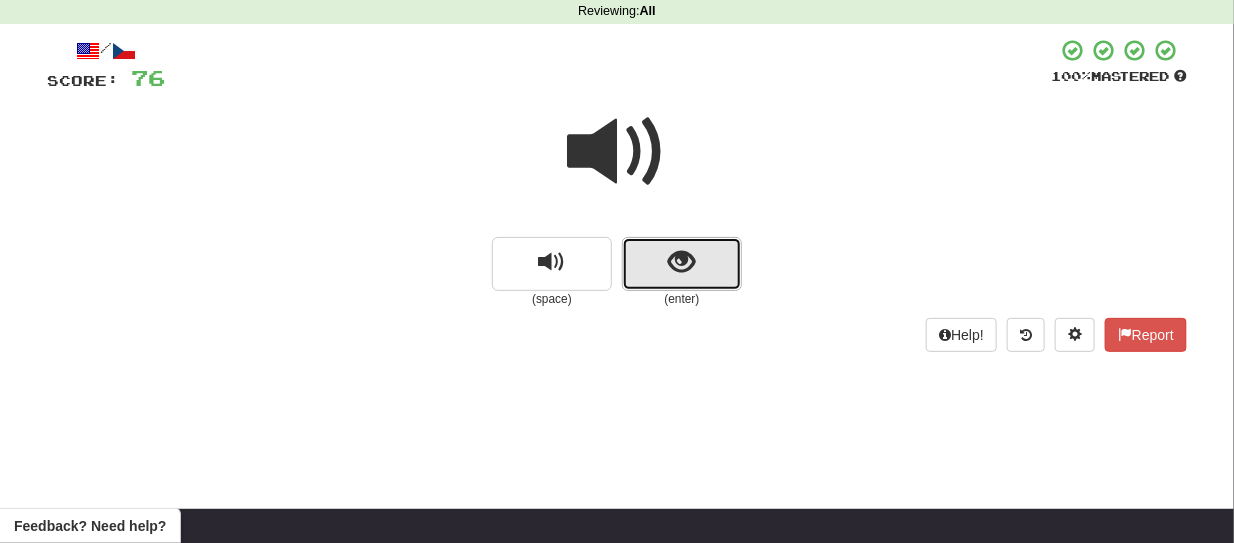 click at bounding box center [682, 264] 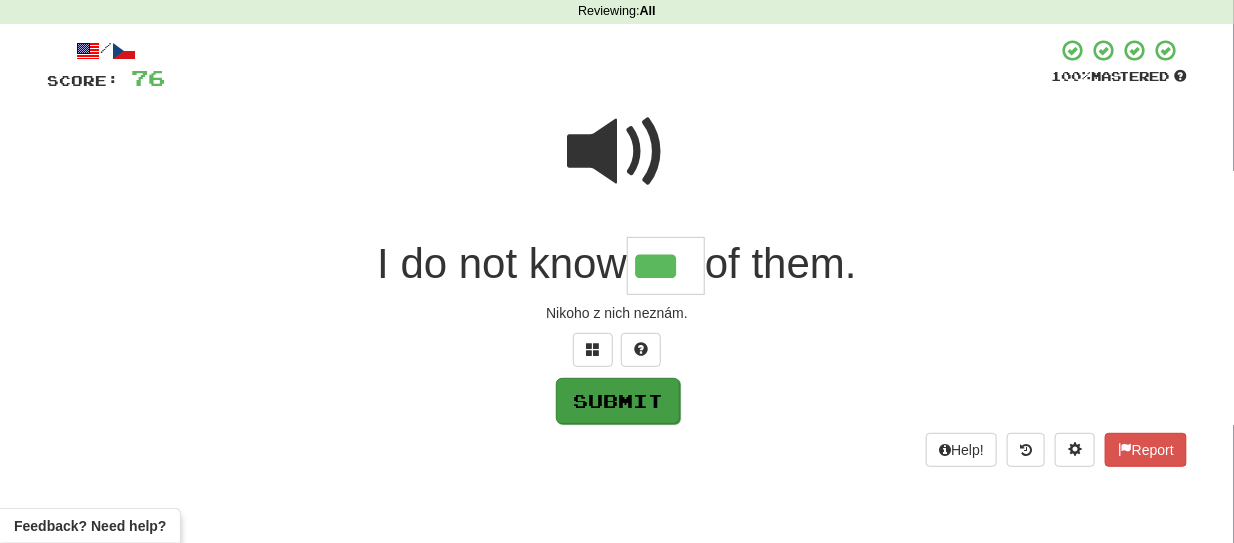 type on "***" 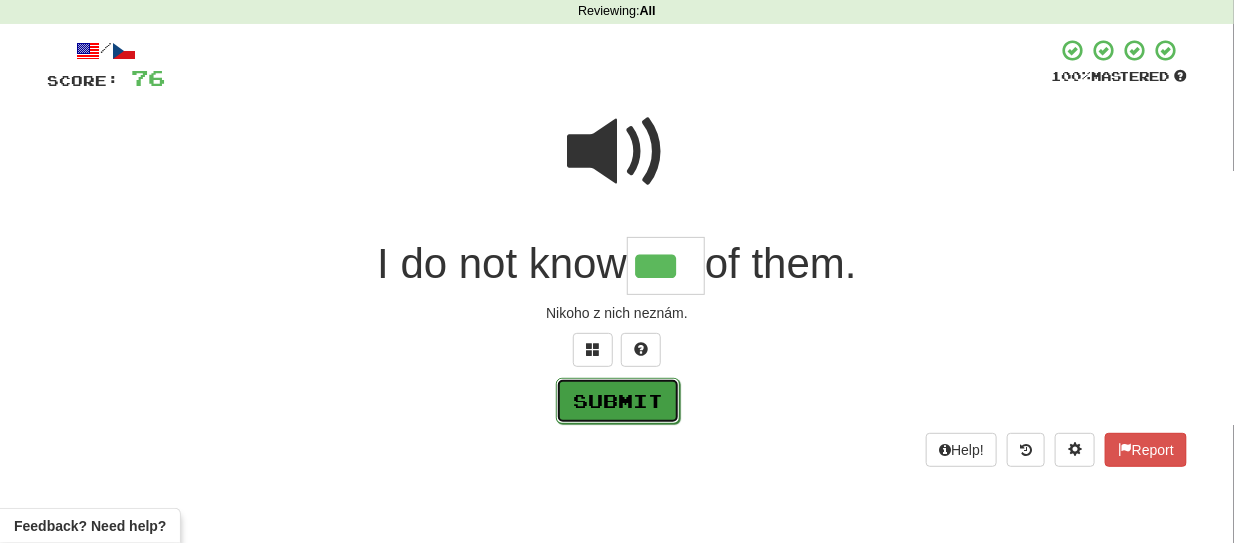 click on "Submit" at bounding box center (618, 401) 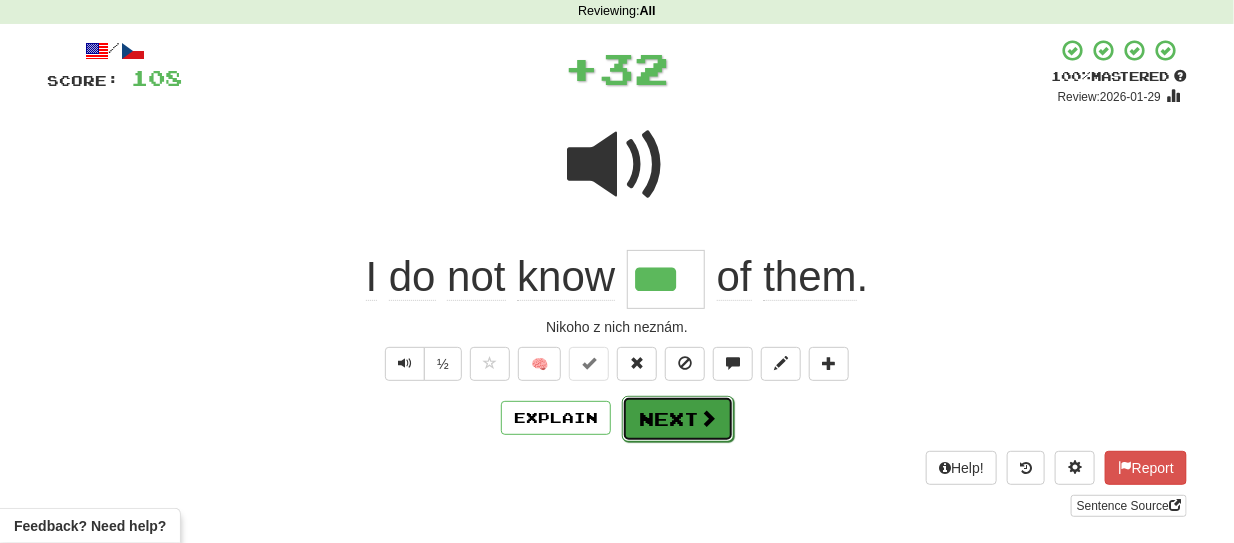 click on "Next" at bounding box center [678, 419] 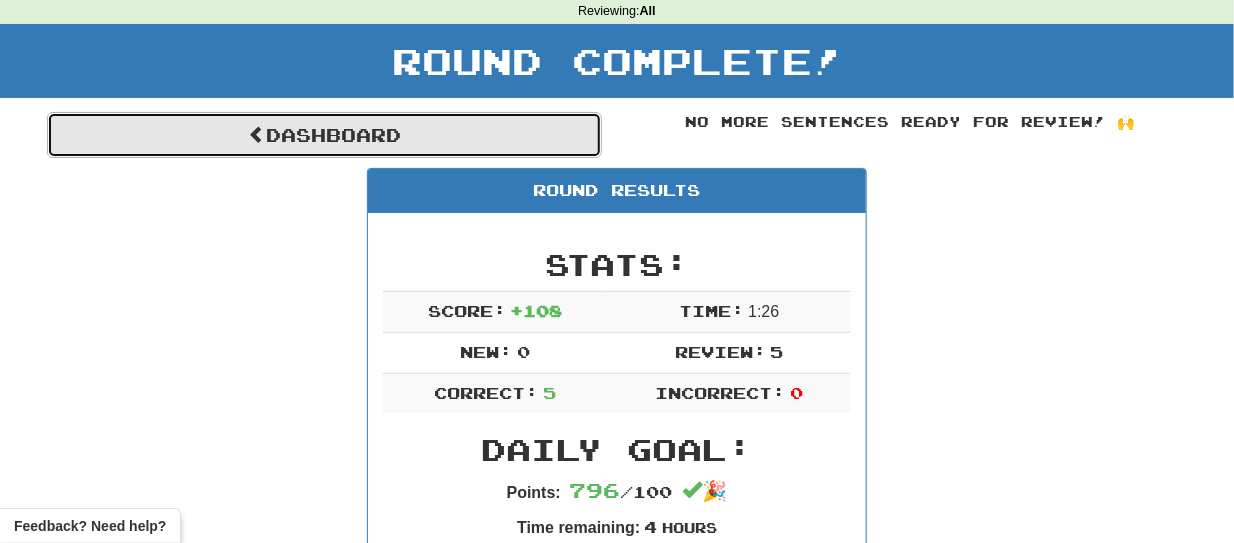 click on "Dashboard" at bounding box center (324, 135) 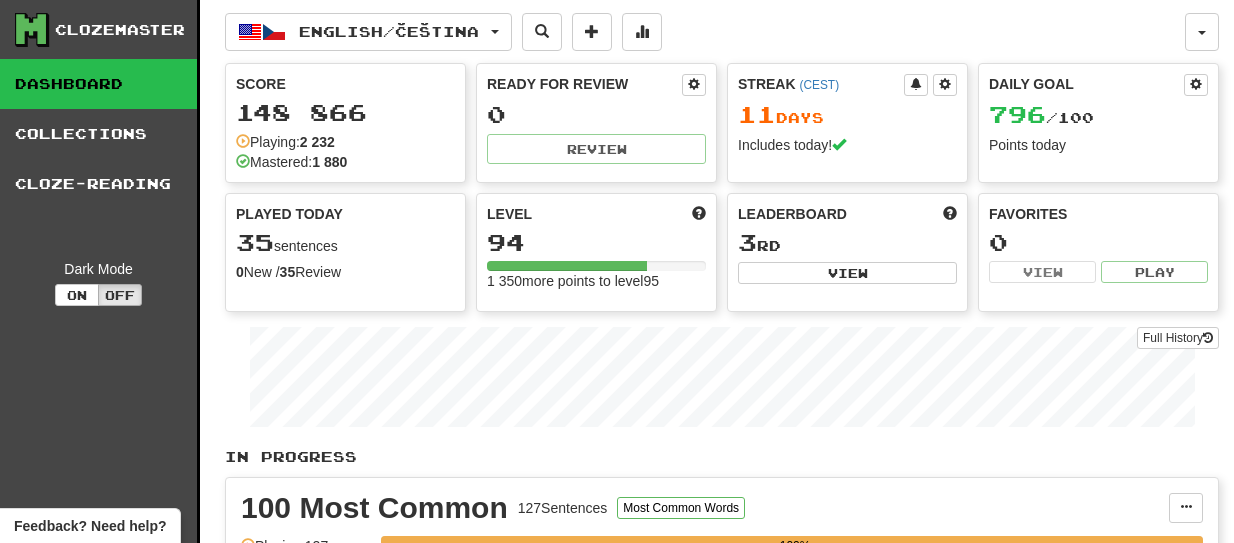 scroll, scrollTop: 0, scrollLeft: 0, axis: both 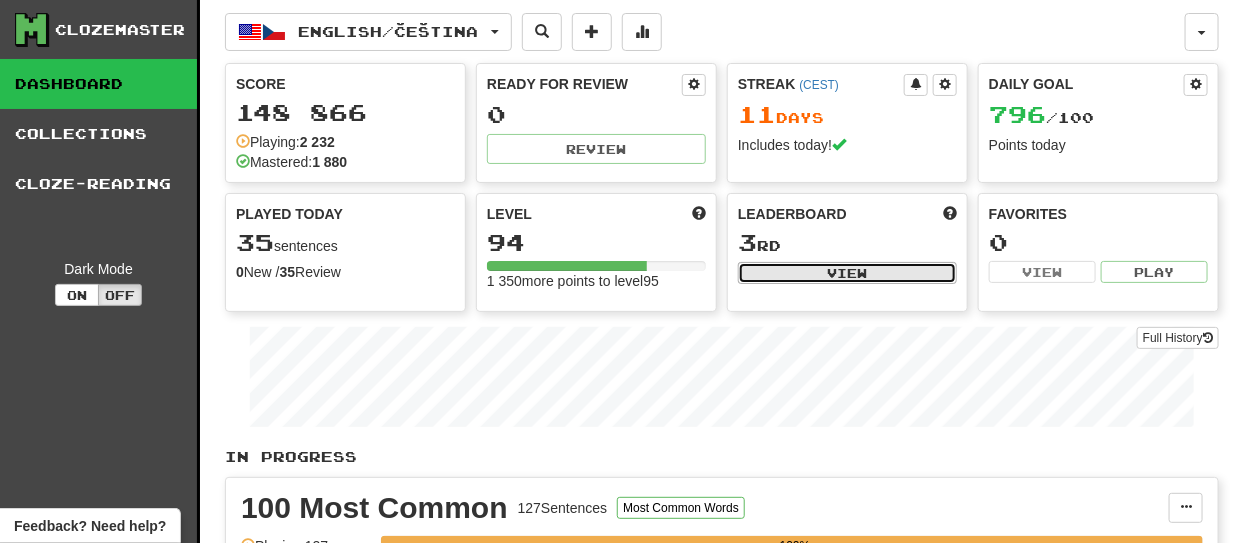 click on "View" at bounding box center (847, 273) 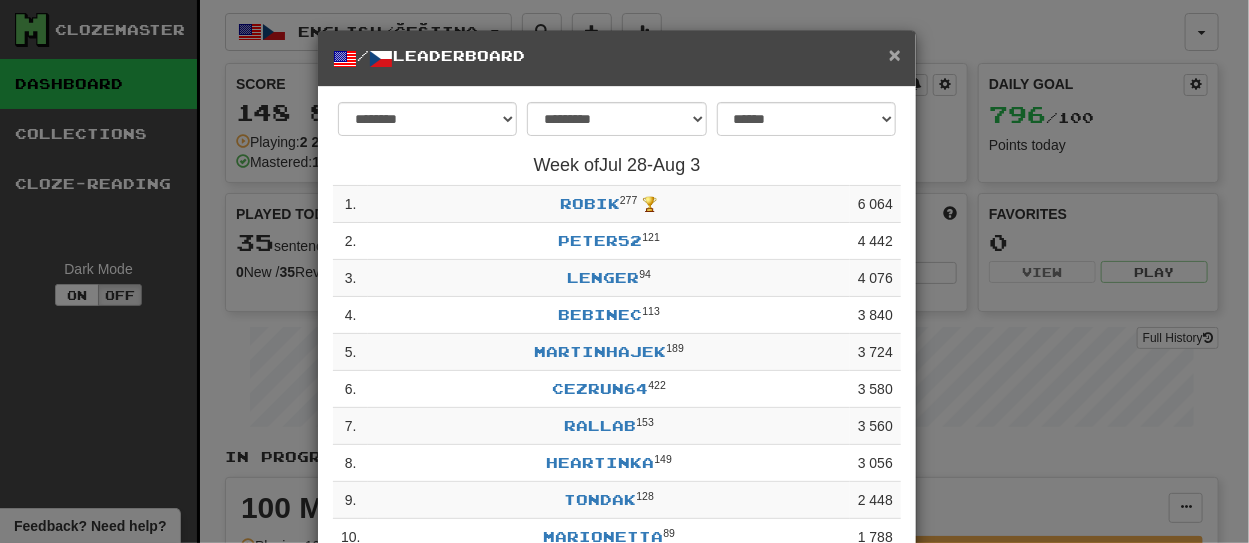 click on "×" at bounding box center [895, 54] 